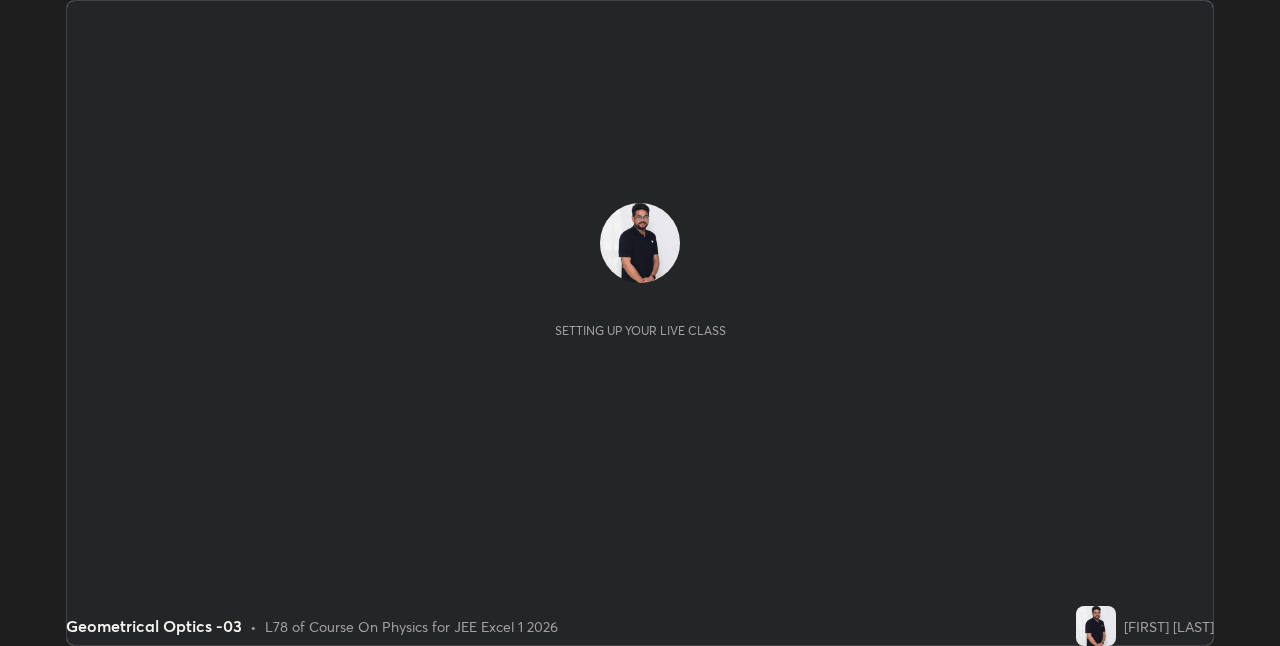 scroll, scrollTop: 0, scrollLeft: 0, axis: both 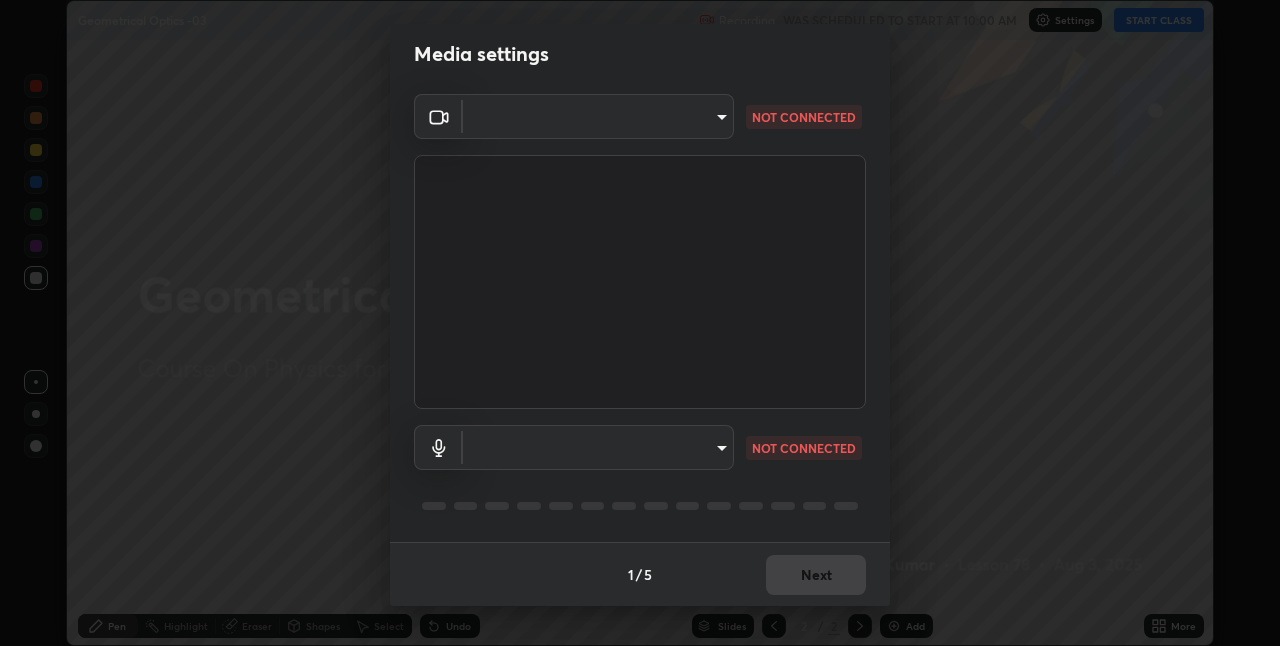 type on "[HASH]" 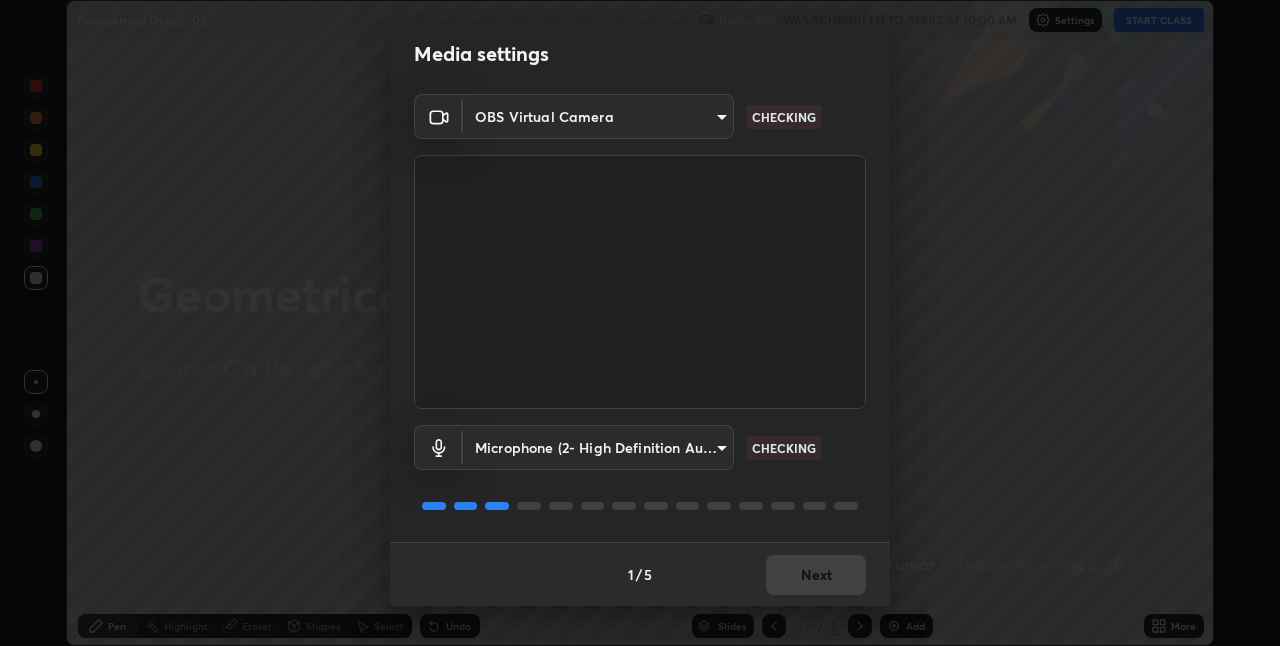 click on "Erase all Geometrical Optics -03 Recording WAS SCHEDULED TO START AT  [TIME] Settings START CLASS Setting up your live class Geometrical Optics -03 • L78 of Course On Physics for JEE Excel 1 2026 [FIRST] [LAST] Pen Highlight Eraser Shapes Select Undo Slides 2 / 2 Add More No doubts shared Encourage your learners to ask a doubt for better clarity Report an issue Reason for reporting Buffering Chat not working Audio - Video sync issue Educator video quality low ​ Attach an image Report Media settings OBS Virtual Camera [HASH] CHECKING Microphone (2- High Definition Audio Device) [HASH] CHECKING 1 / 5 Next" at bounding box center [640, 323] 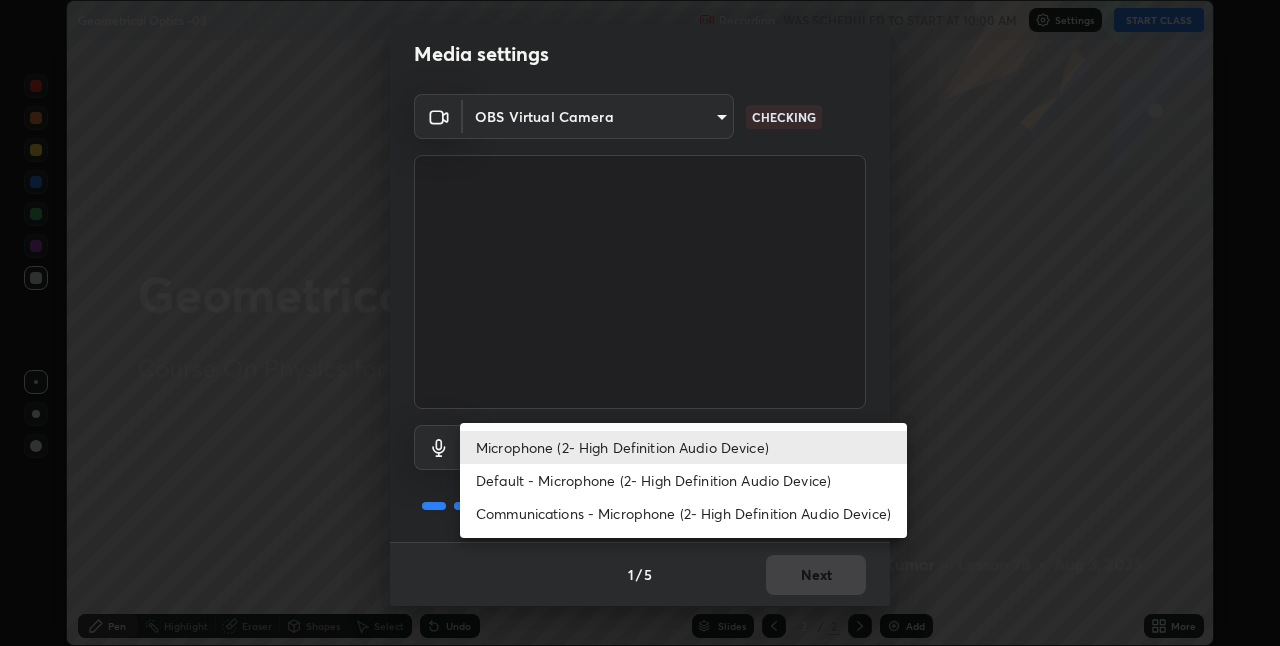 click on "Default - Microphone (2- High Definition Audio Device)" at bounding box center [683, 480] 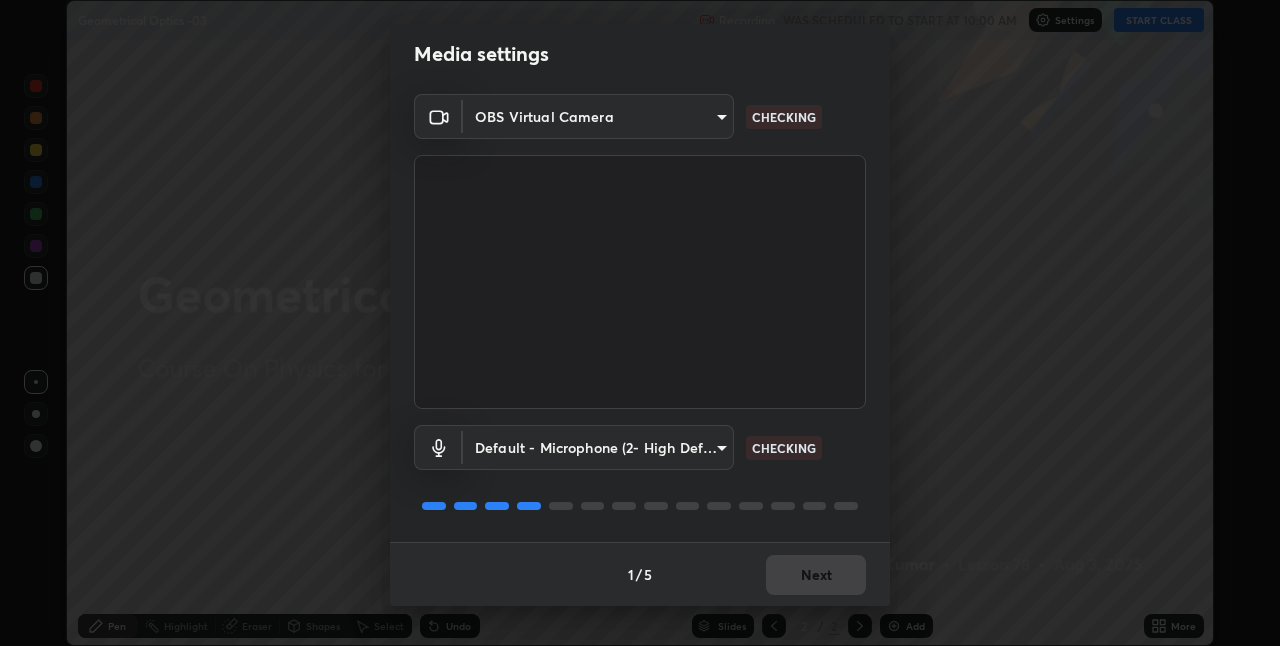 click on "Erase all Geometrical Optics -03 Recording WAS SCHEDULED TO START AT 10:00 AM Settings START CLASS Setting up your live class Geometrical Optics -03 • L78 of Course On Physics for JEE Excel 1 2026 [FIRST] [LAST] Pen Highlight Eraser Shapes Select Undo Slides 2 / 2 Add More No doubts shared Encourage your learners to ask a doubt for better clarity Report an issue Reason for reporting Buffering Chat not working Audio - Video sync issue Educator video quality low ​ Attach an image Report Media settings OBS Virtual Camera [HASH] CHECKING Default - Microphone (2- High Definition Audio Device) default CHECKING 1 / 5 Next" at bounding box center [640, 323] 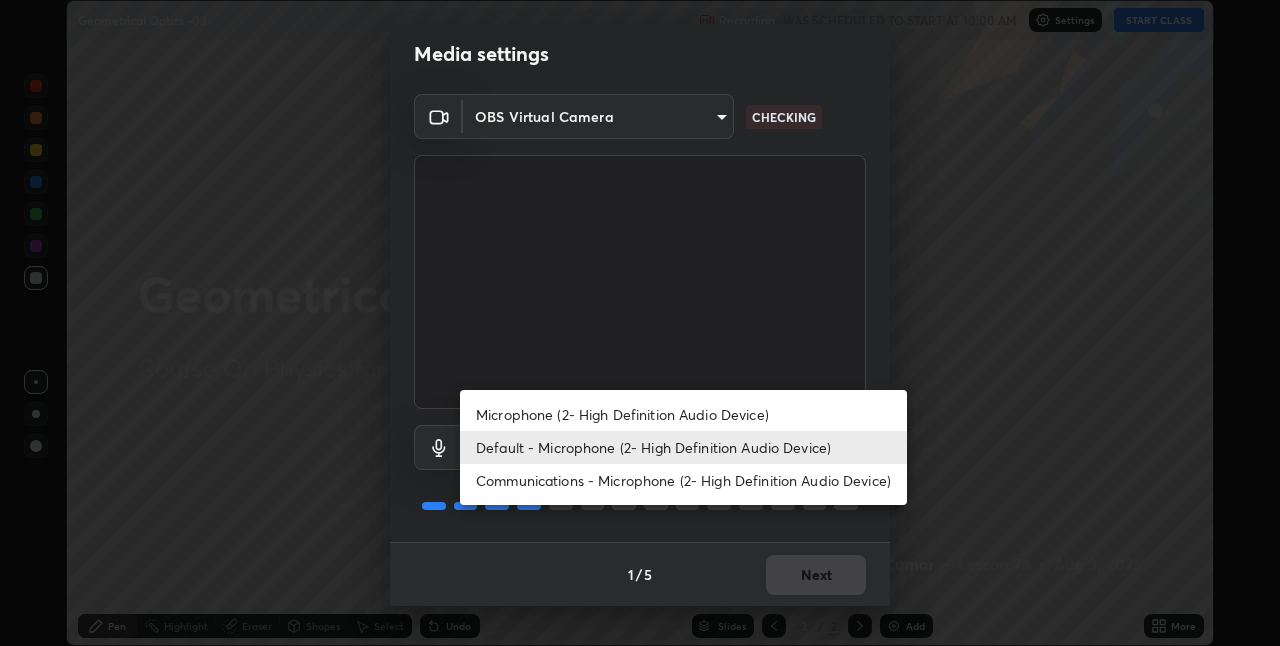 click on "Microphone (2- High Definition Audio Device)" at bounding box center (683, 414) 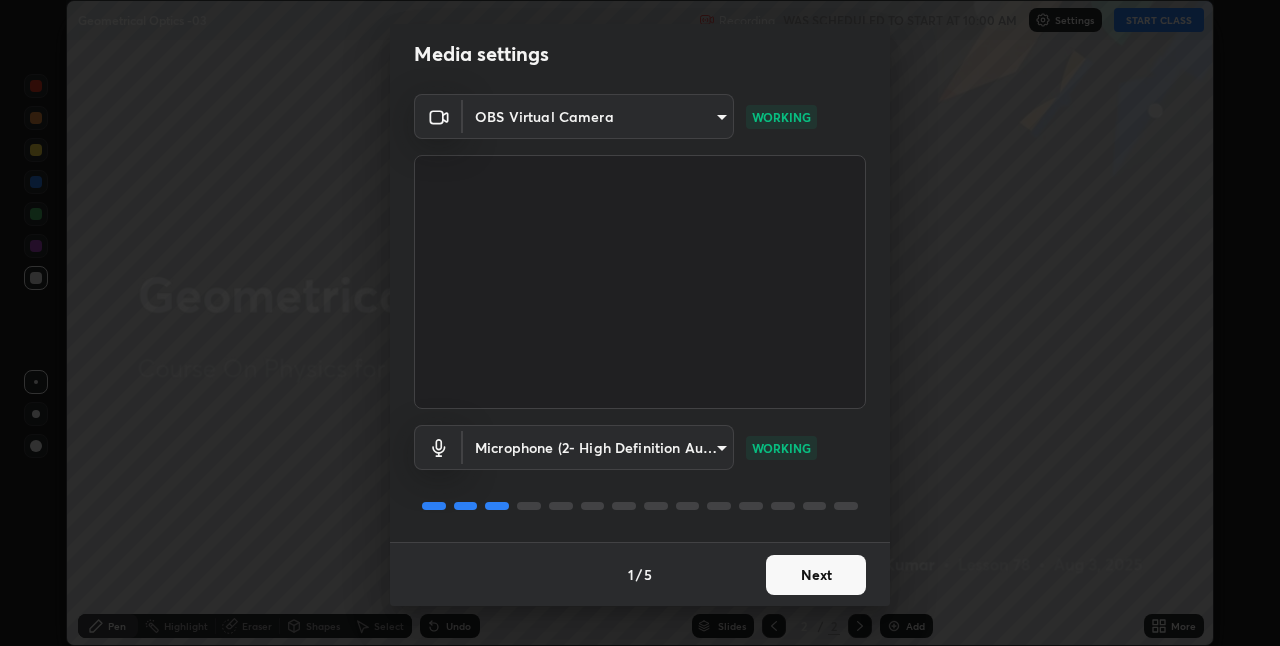 click on "Next" at bounding box center [816, 575] 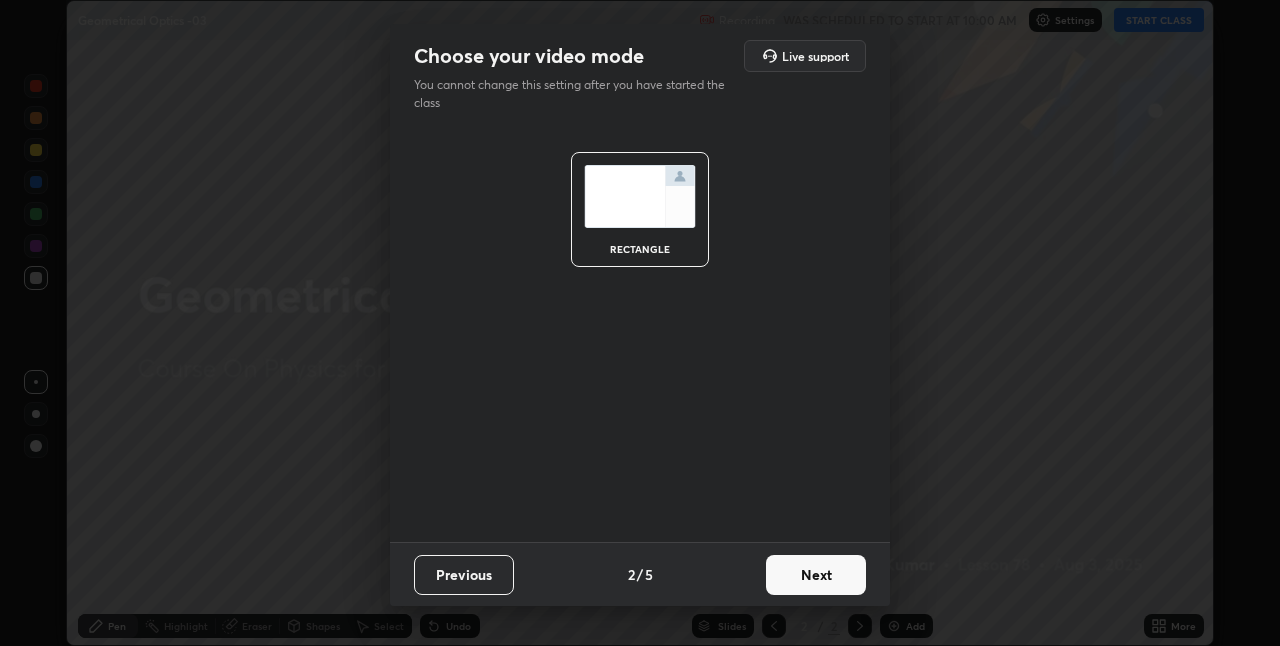 scroll, scrollTop: 0, scrollLeft: 0, axis: both 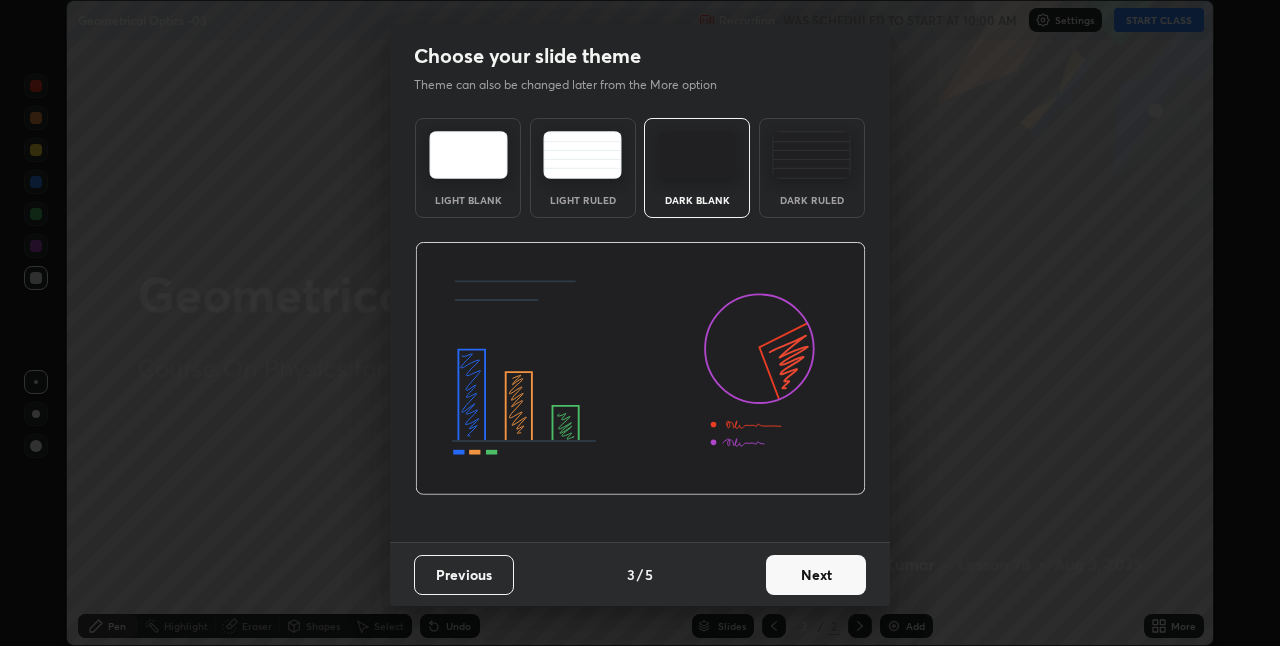 click on "Next" at bounding box center [816, 575] 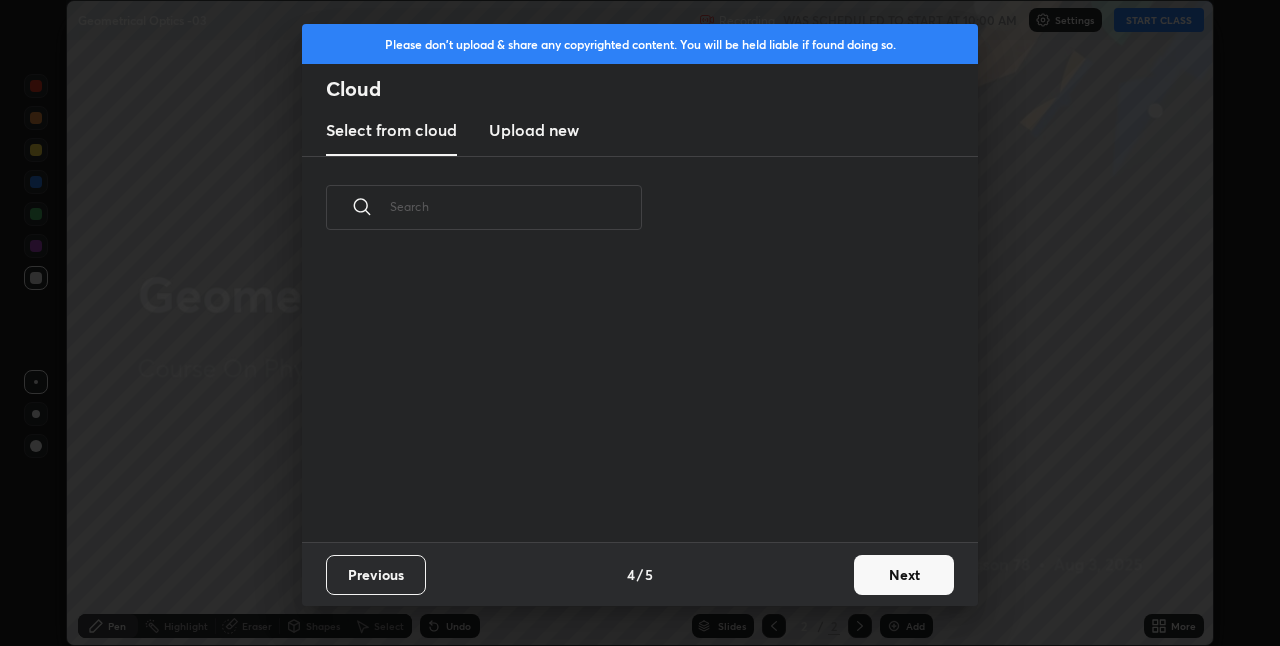 click on "Previous 4 / 5 Next" at bounding box center [640, 574] 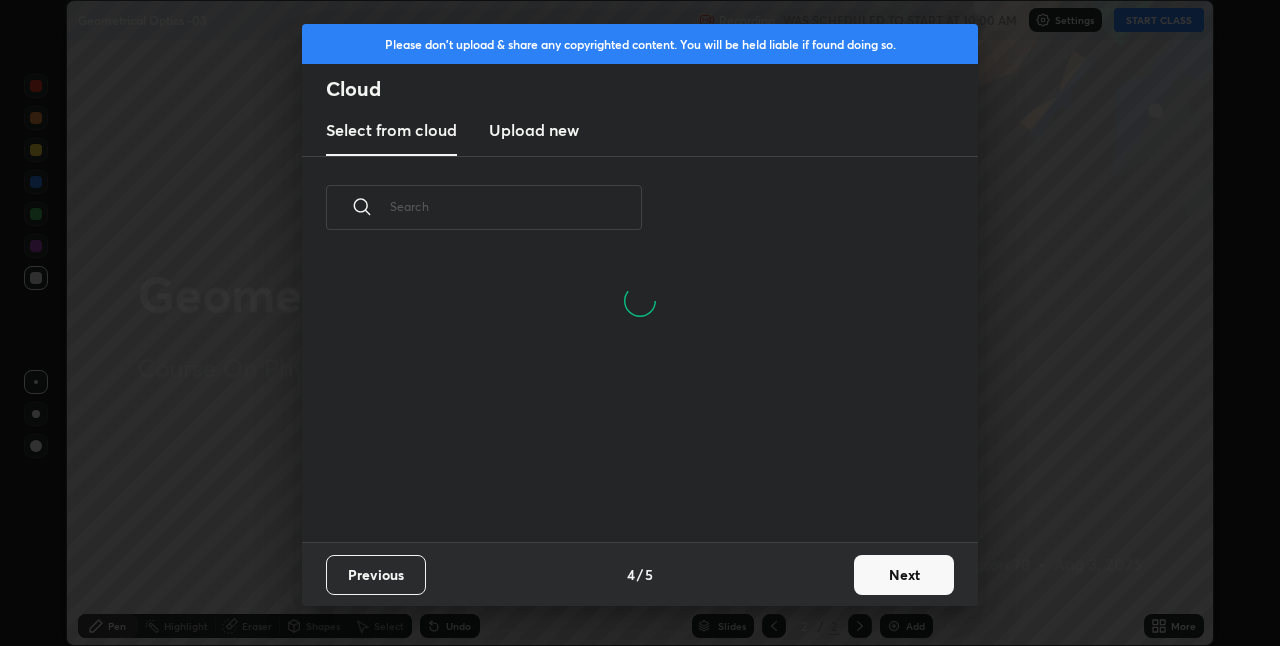 click on "Next" at bounding box center [904, 575] 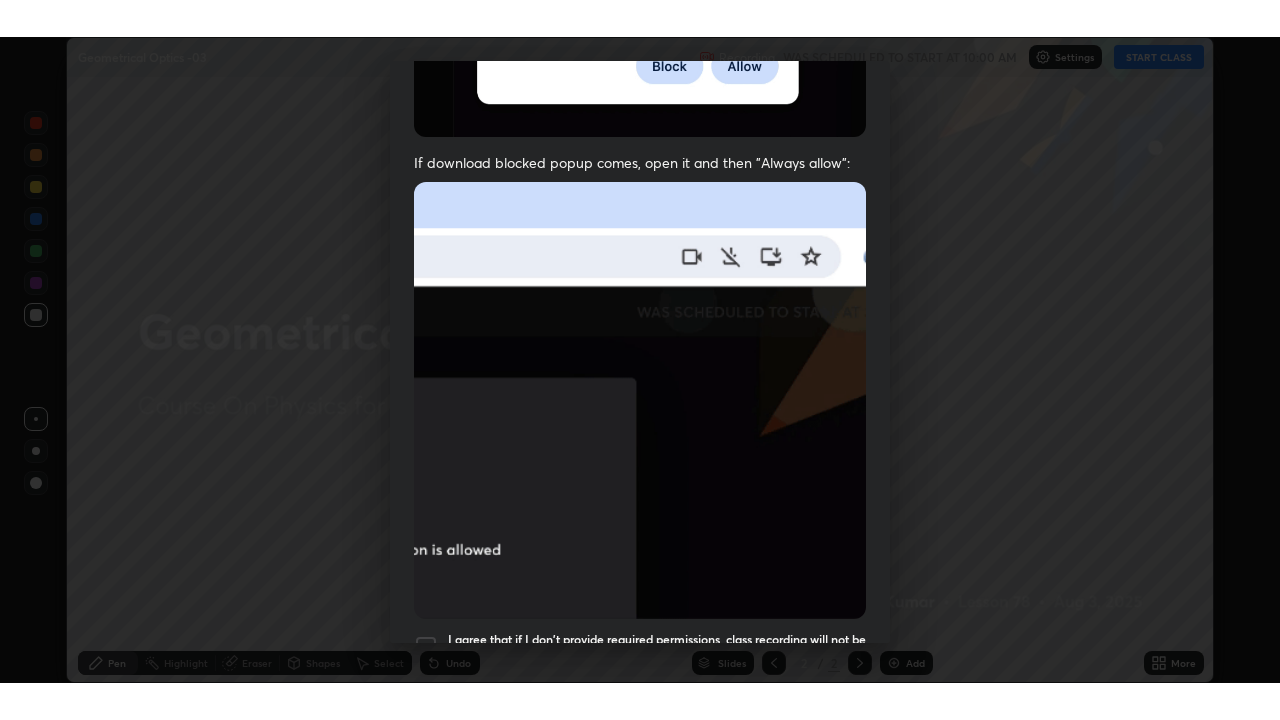 scroll, scrollTop: 418, scrollLeft: 0, axis: vertical 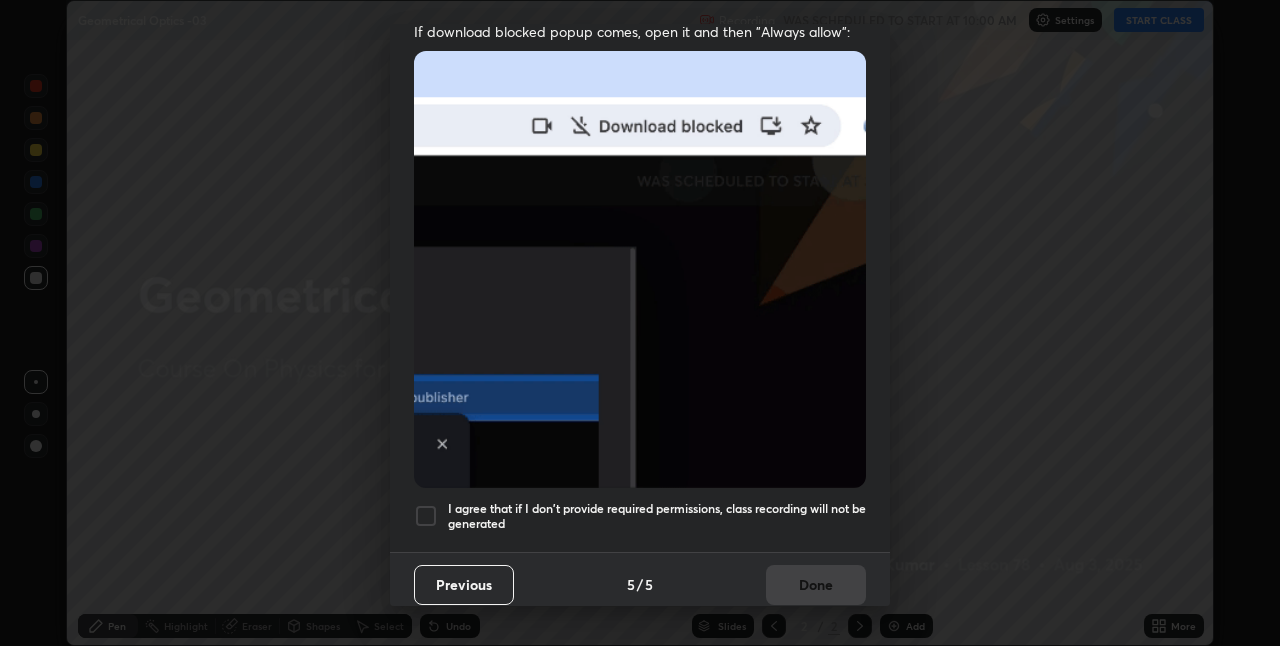 click on "I agree that if I don't provide required permissions, class recording will not be generated" at bounding box center (657, 516) 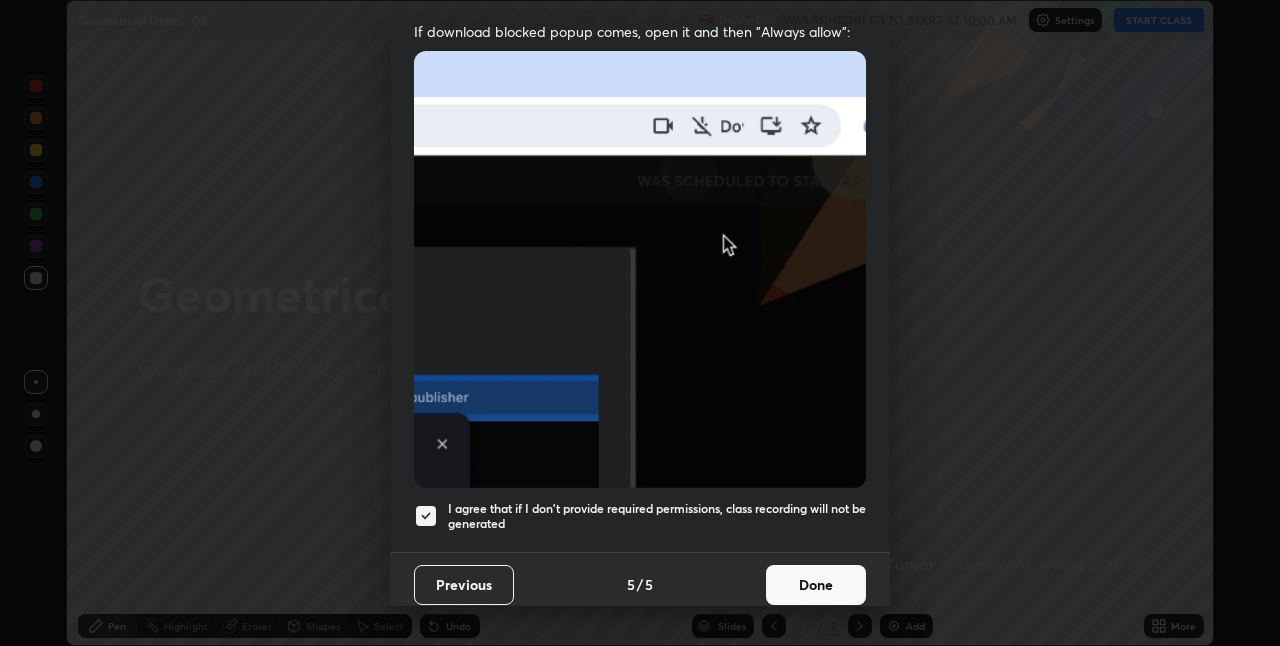 click on "Done" at bounding box center (816, 585) 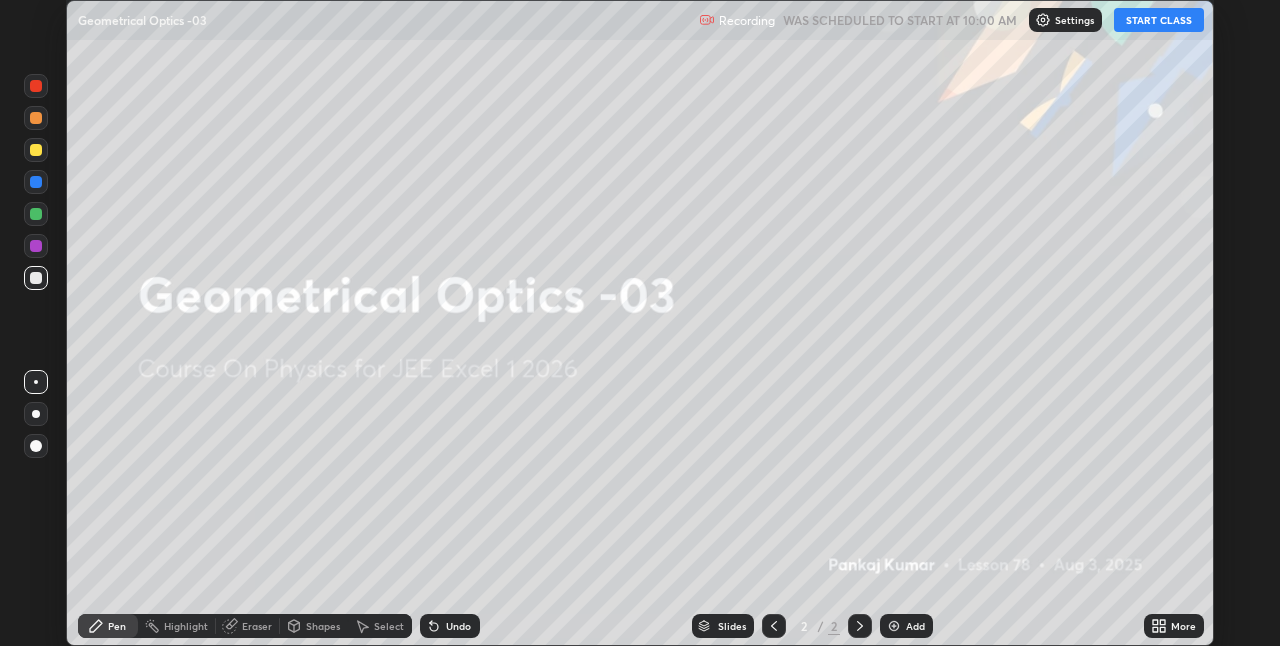 click on "START CLASS" at bounding box center (1159, 20) 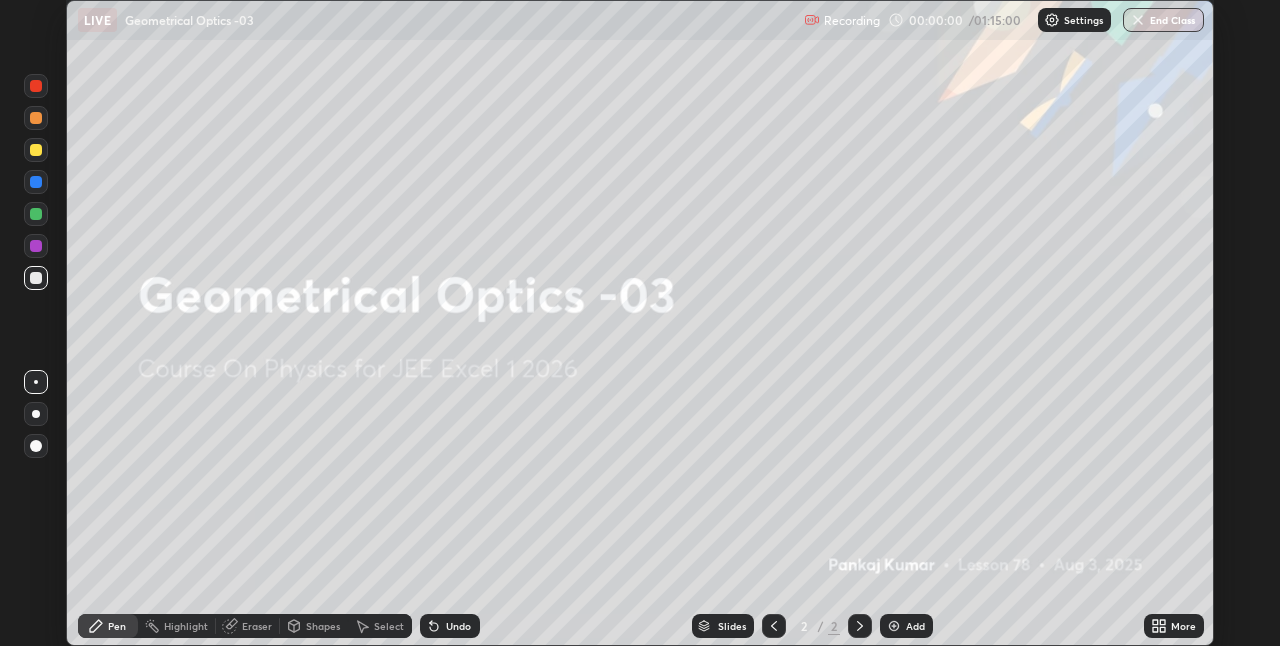 click on "More" at bounding box center [1183, 626] 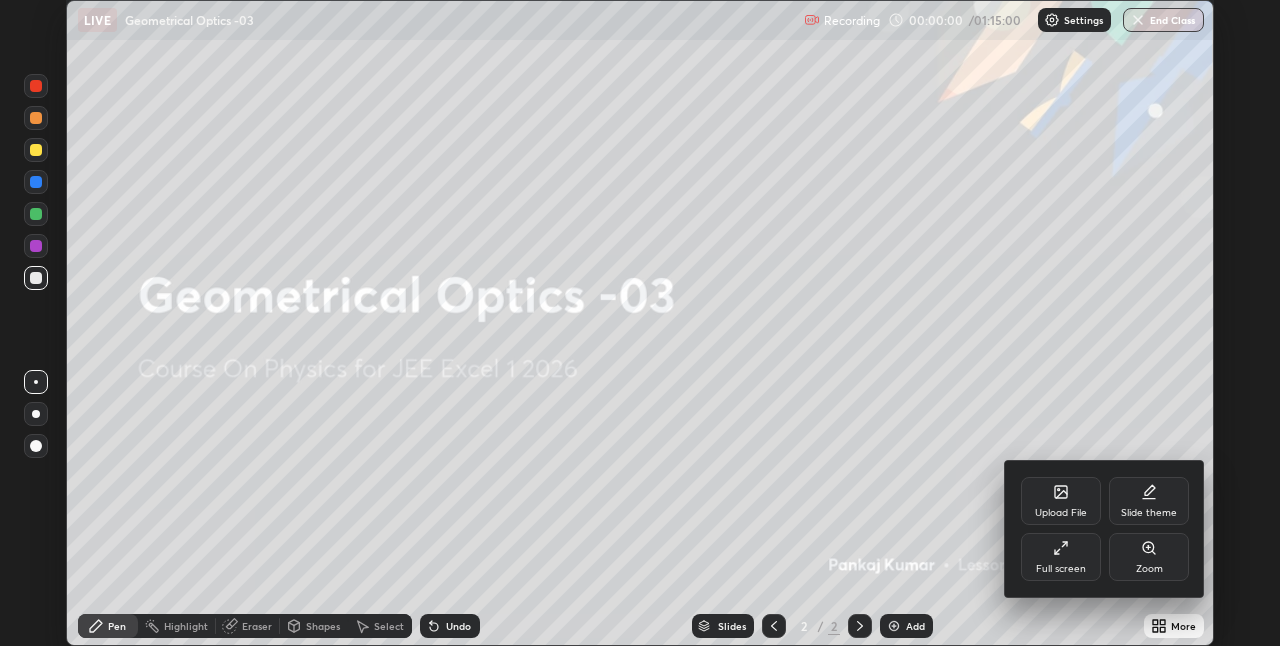 click on "Full screen" at bounding box center (1061, 557) 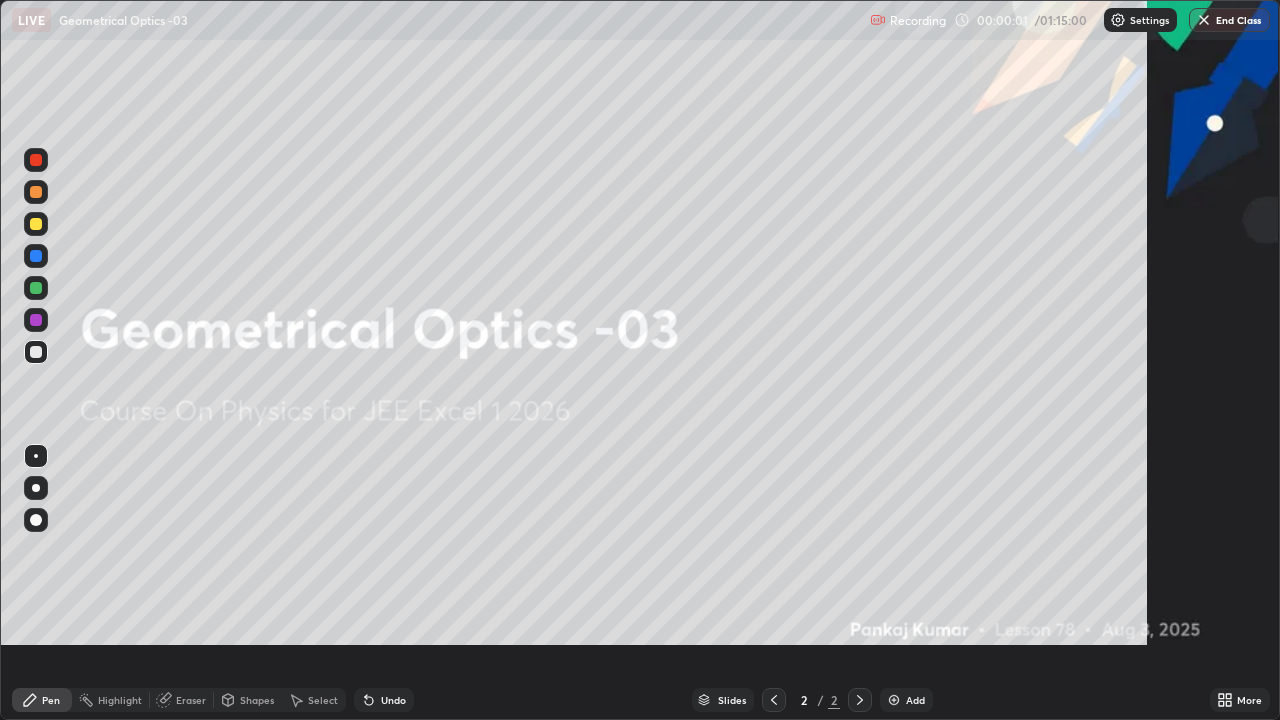 scroll, scrollTop: 99280, scrollLeft: 98720, axis: both 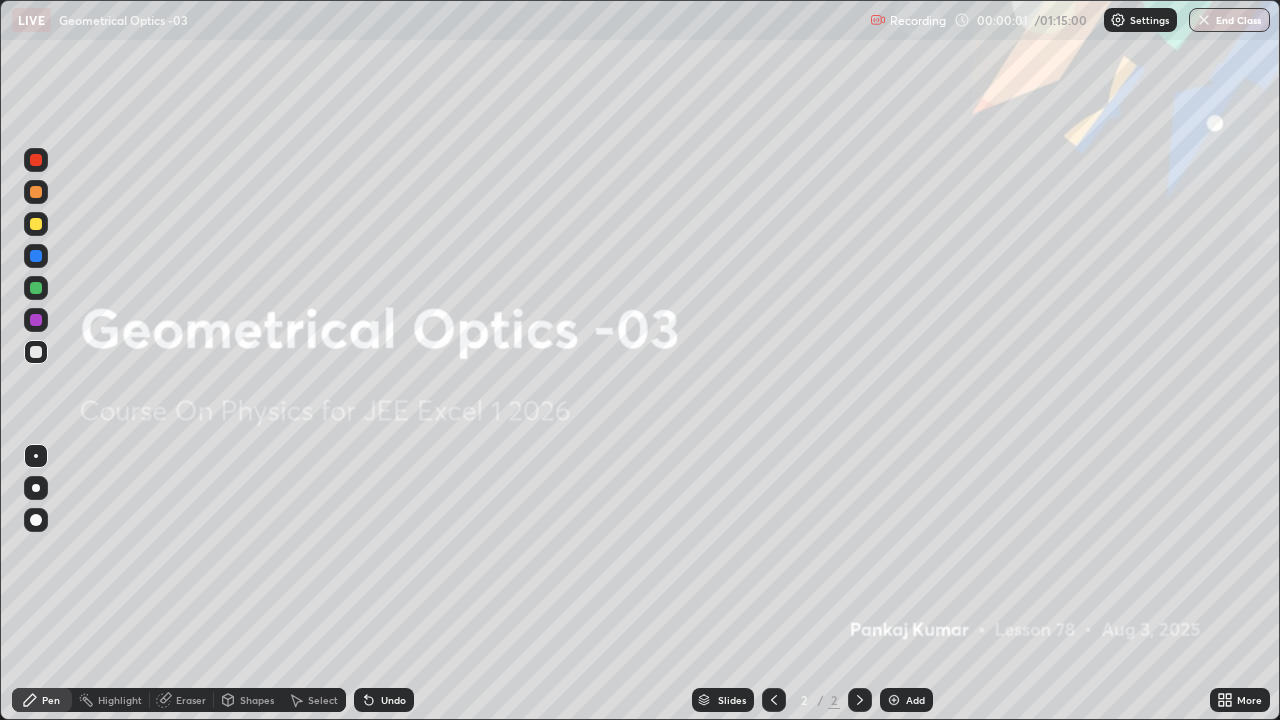 click on "Add" at bounding box center [915, 700] 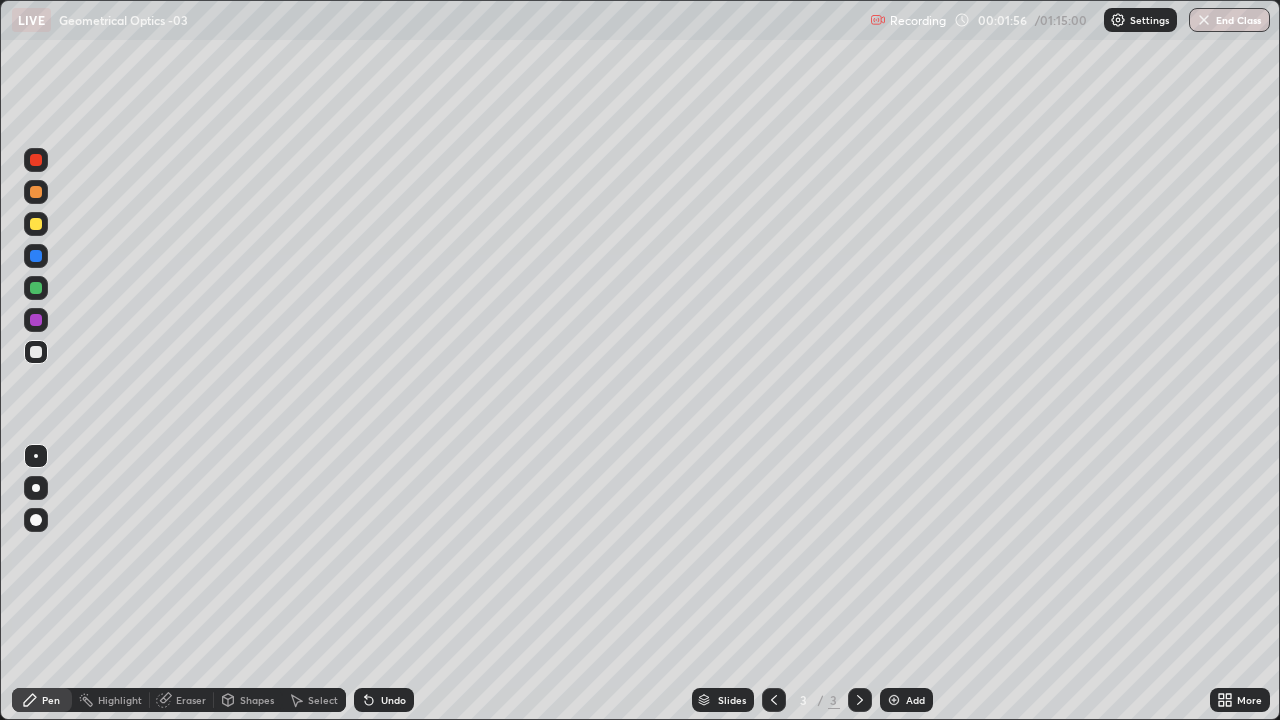 click at bounding box center (36, 352) 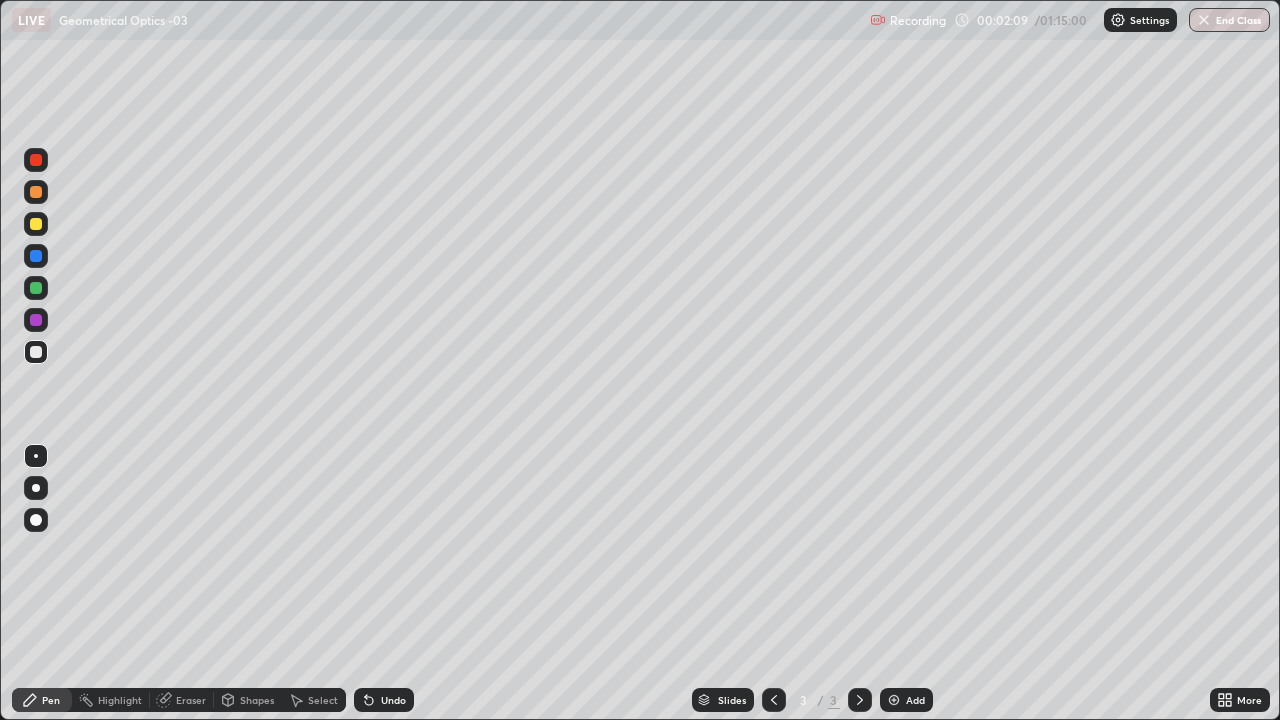 click 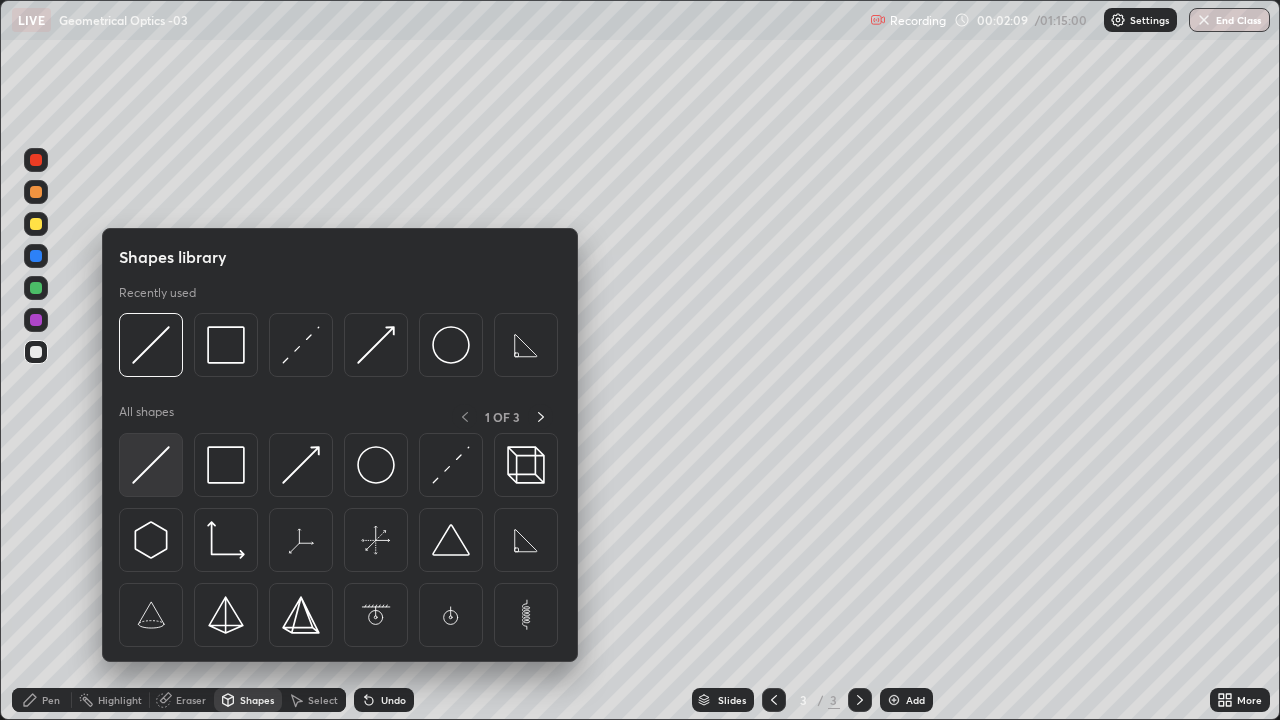 click at bounding box center (151, 465) 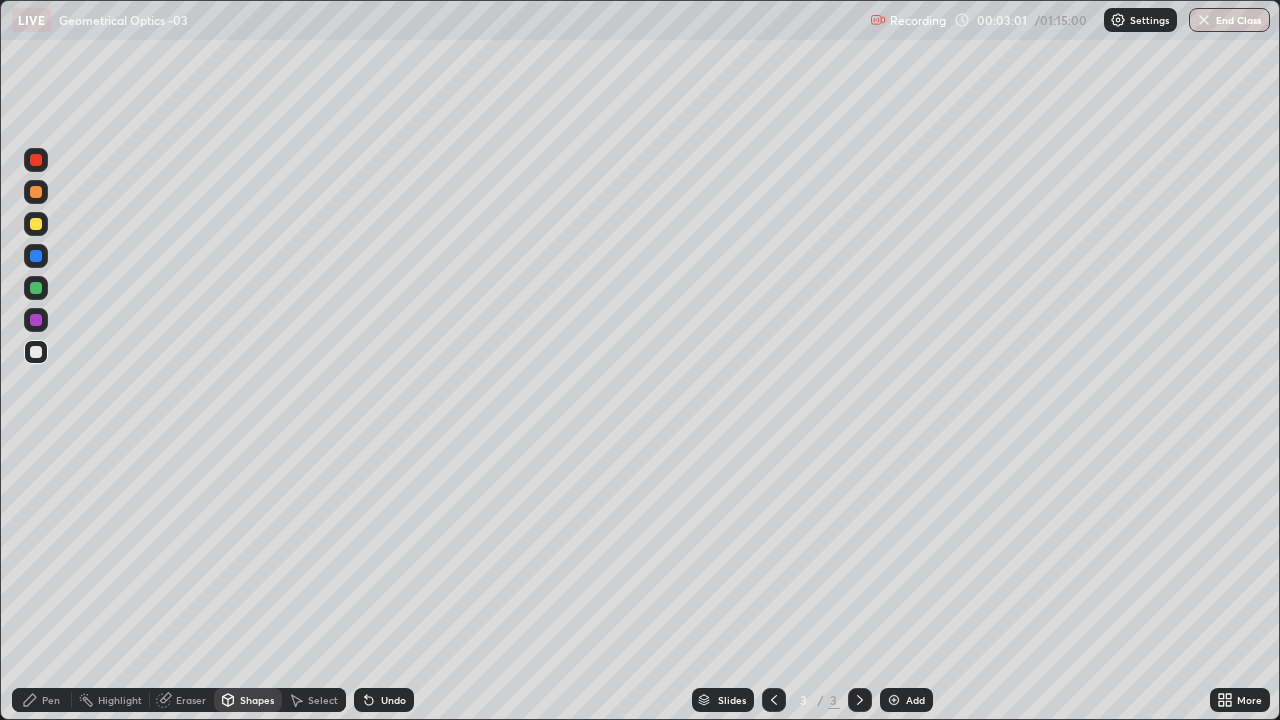 click on "Pen" at bounding box center (51, 700) 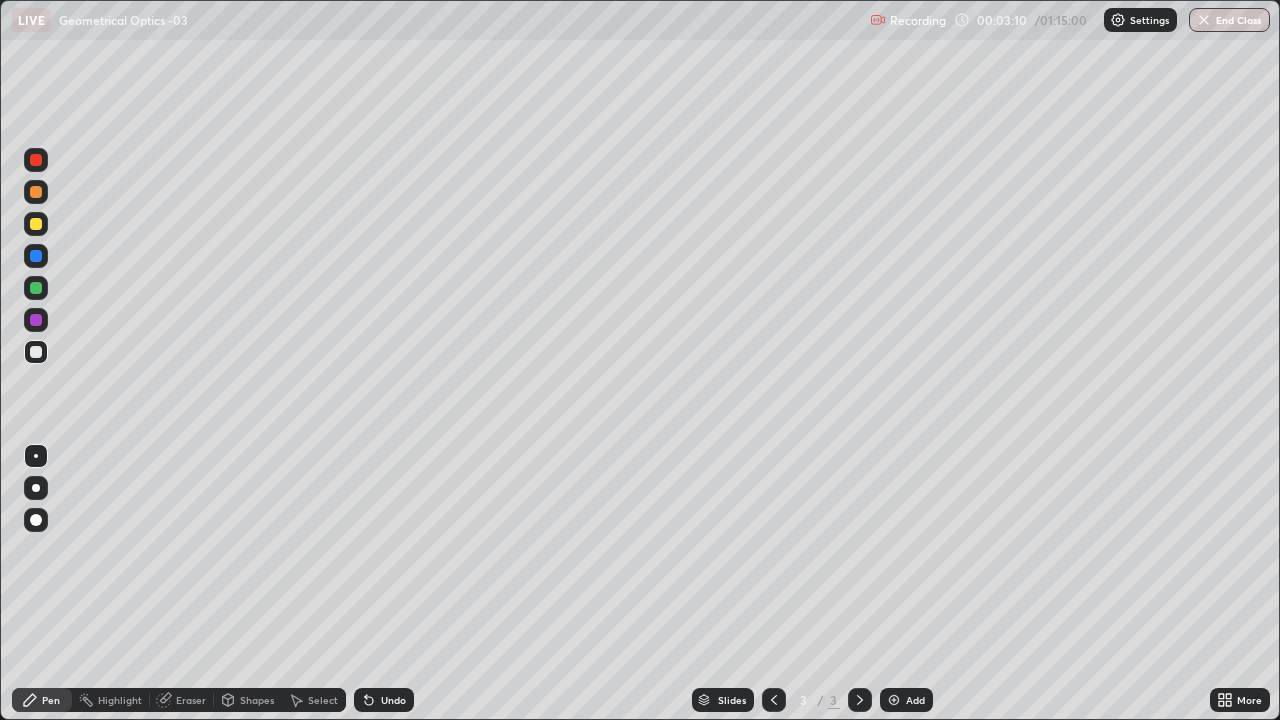 click on "Shapes" at bounding box center [248, 700] 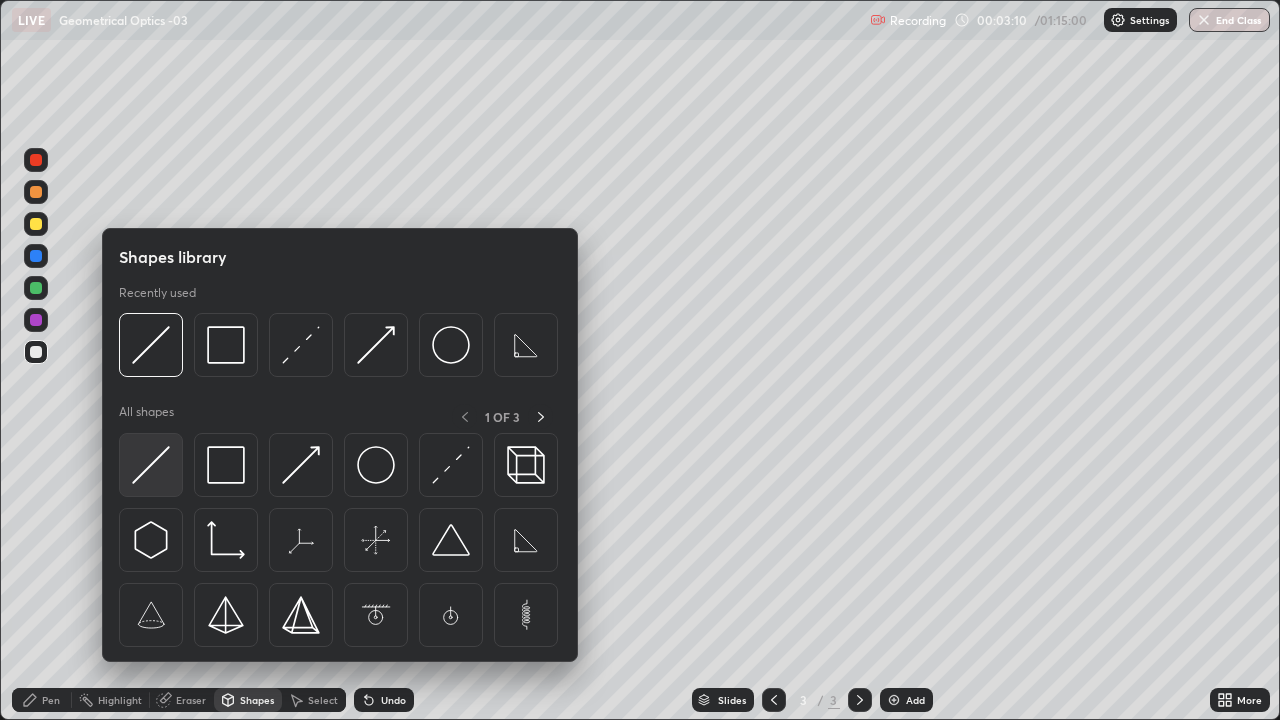 click at bounding box center [151, 465] 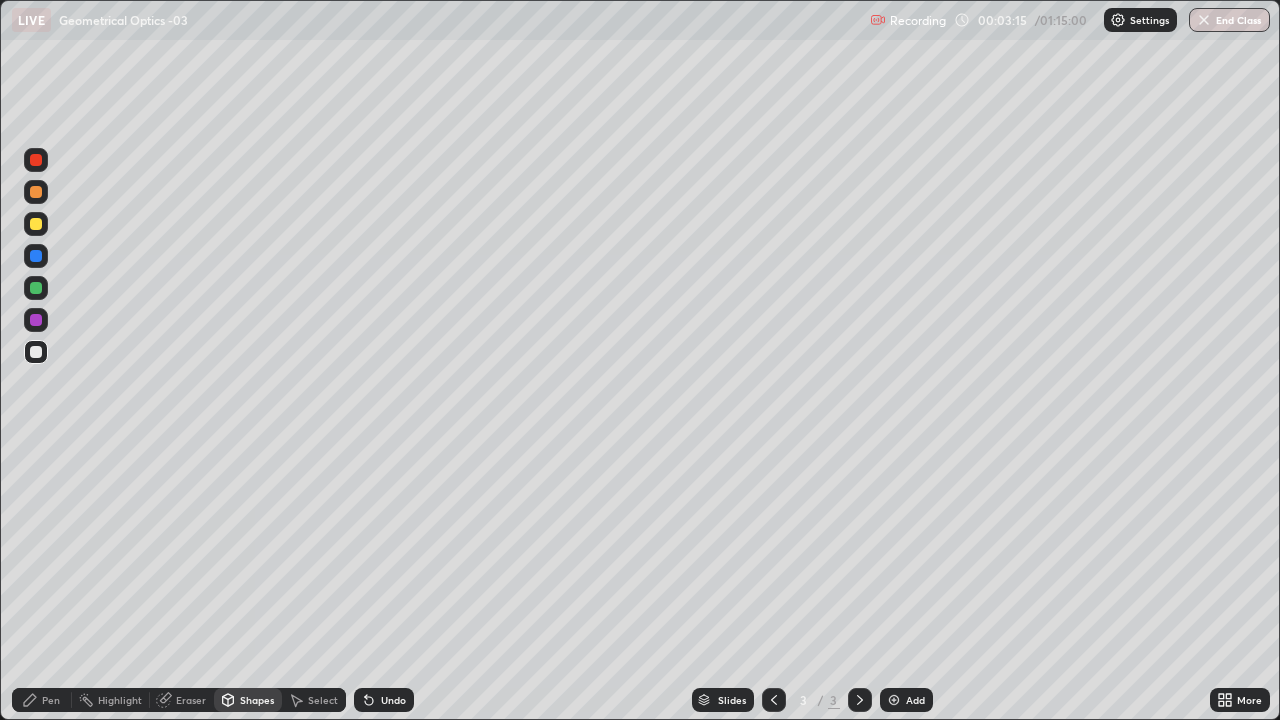 click on "Pen" at bounding box center [42, 700] 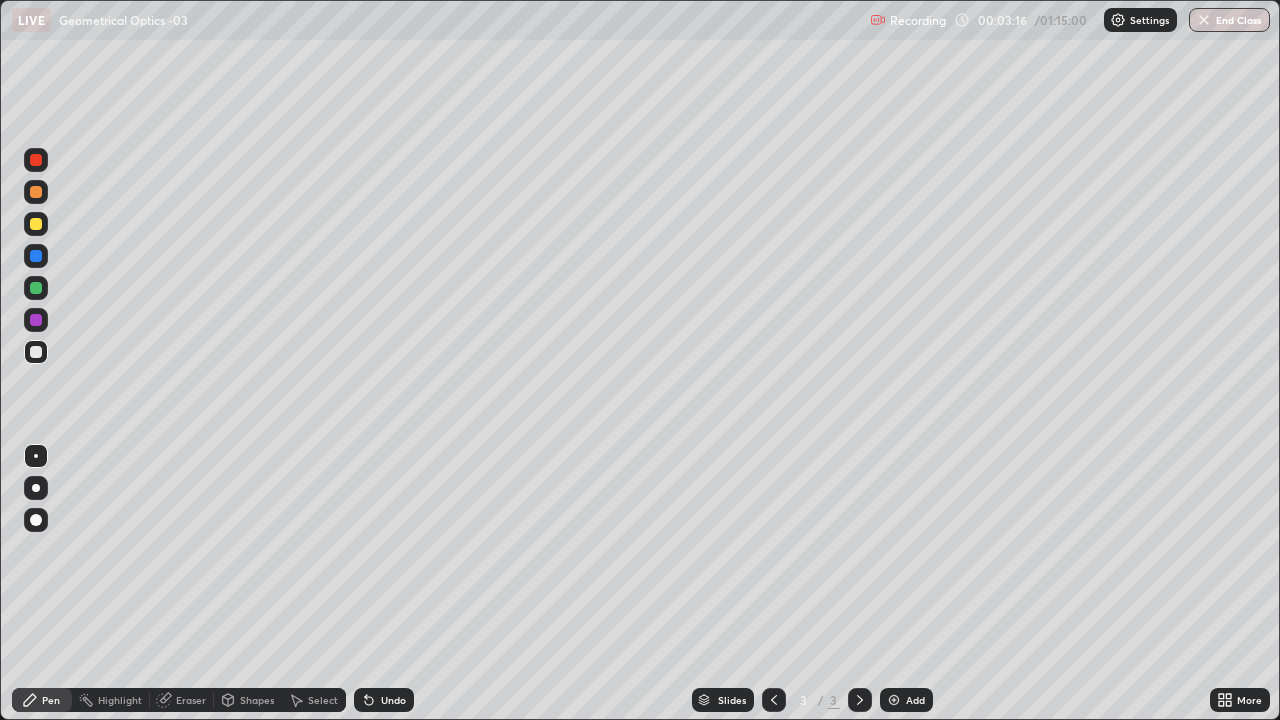 click on "Shapes" at bounding box center [248, 700] 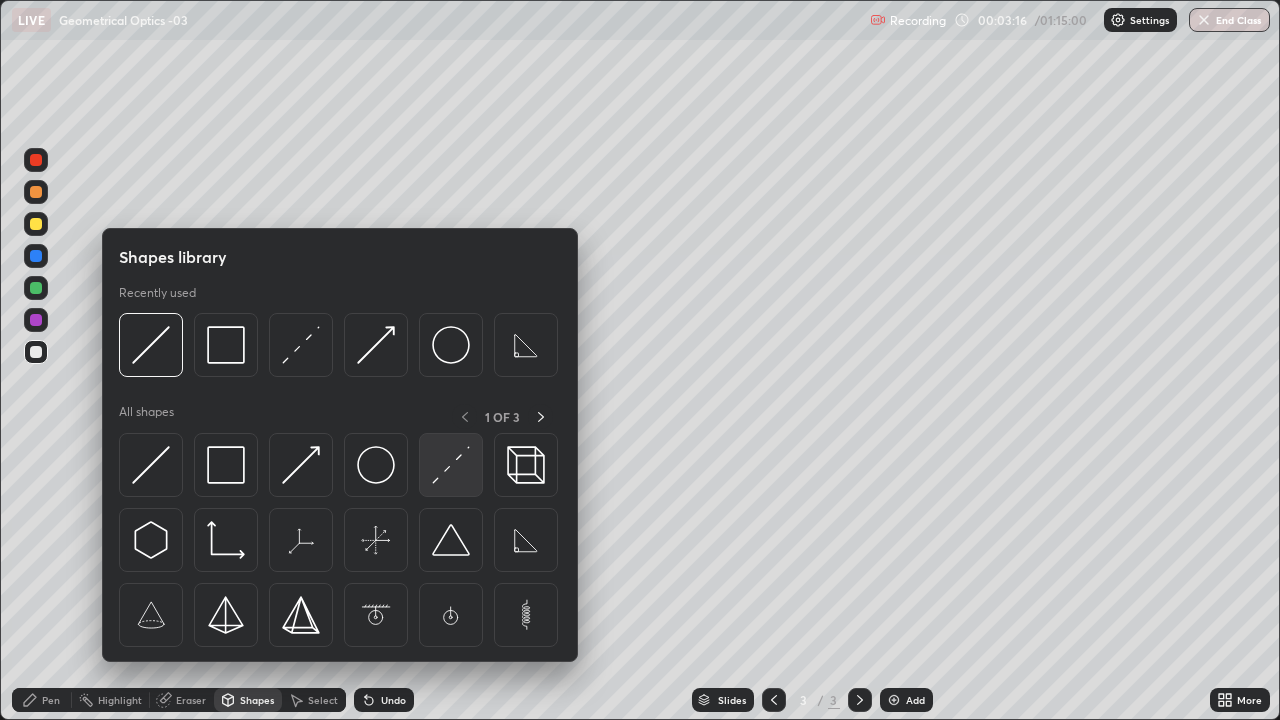 click at bounding box center [451, 465] 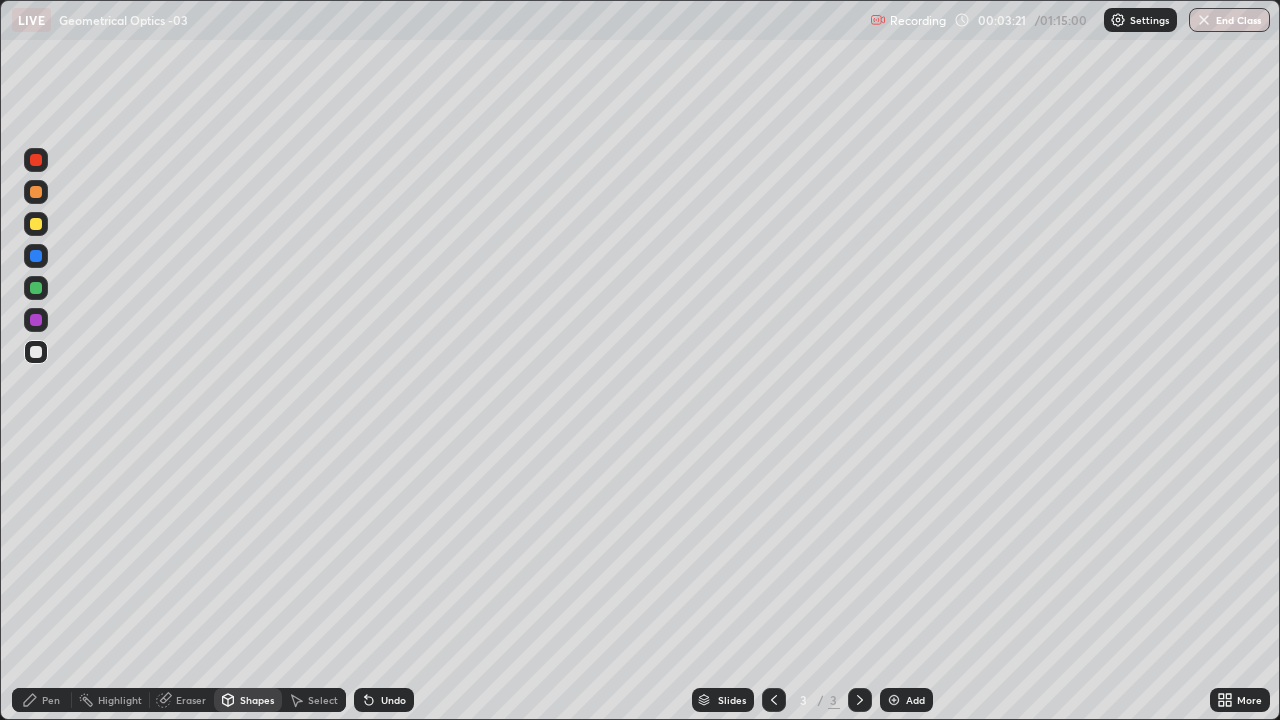 click 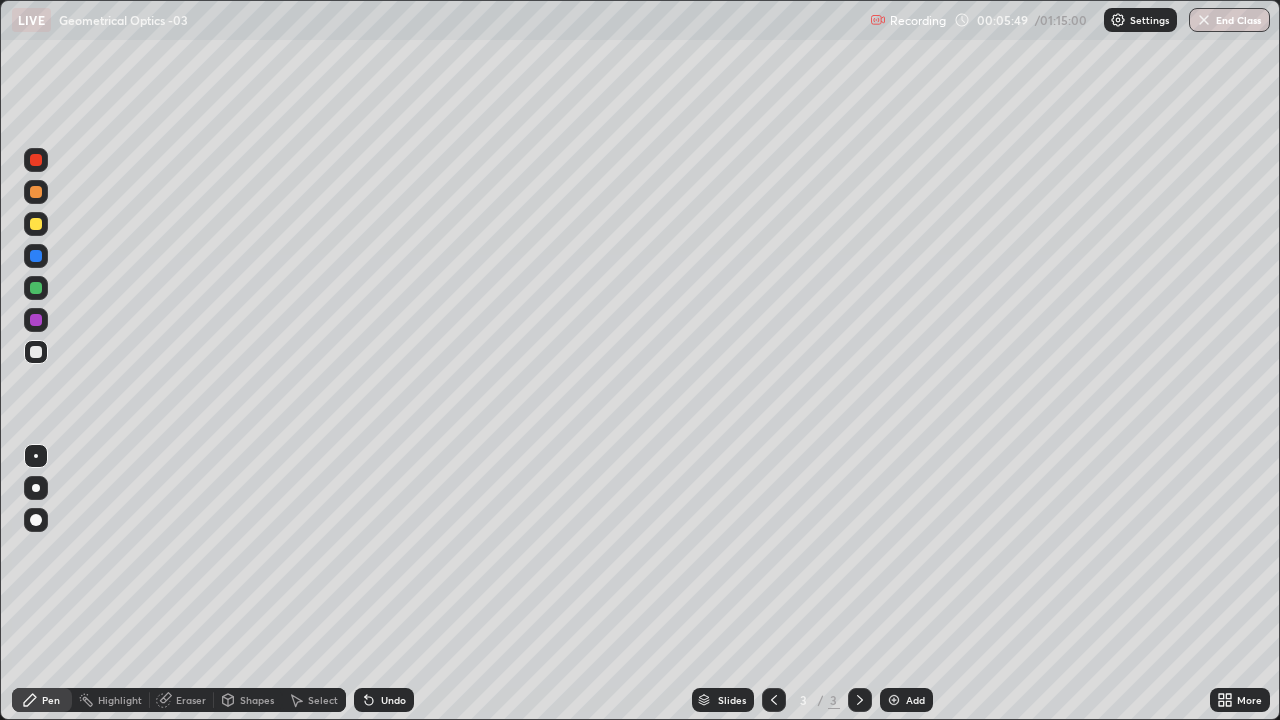 click on "Pen" at bounding box center [42, 700] 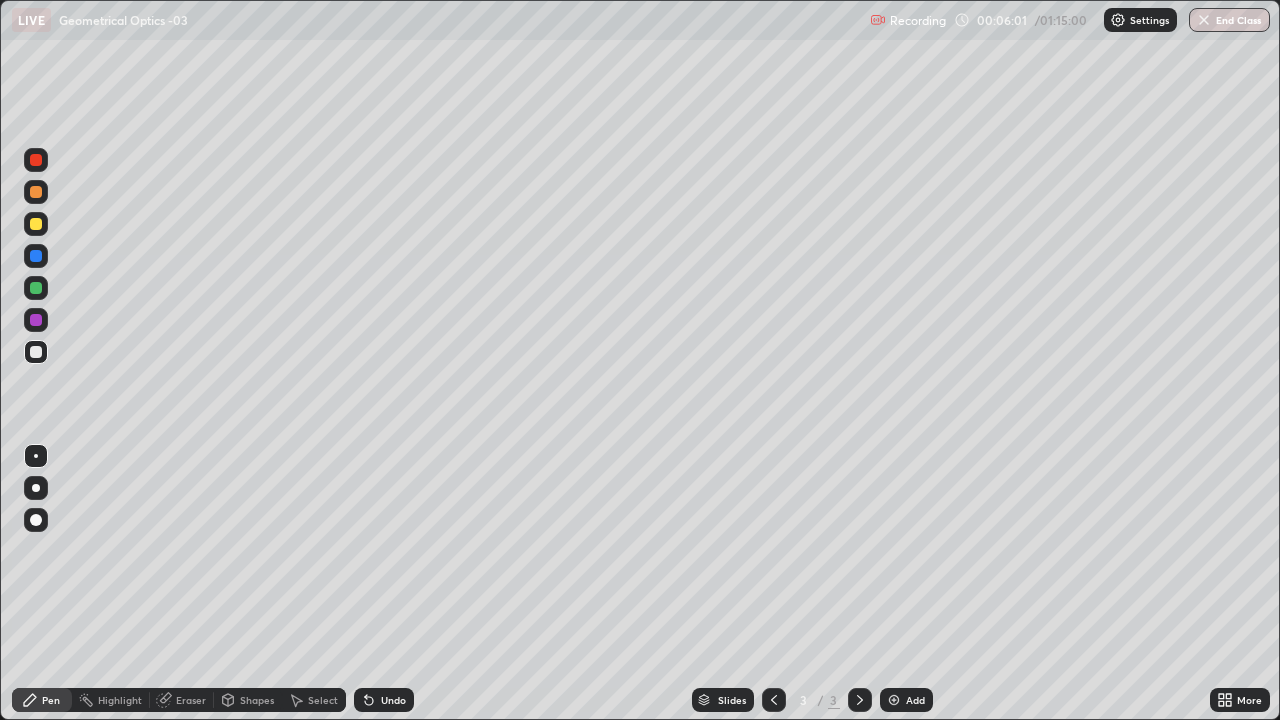 click on "Shapes" at bounding box center (257, 700) 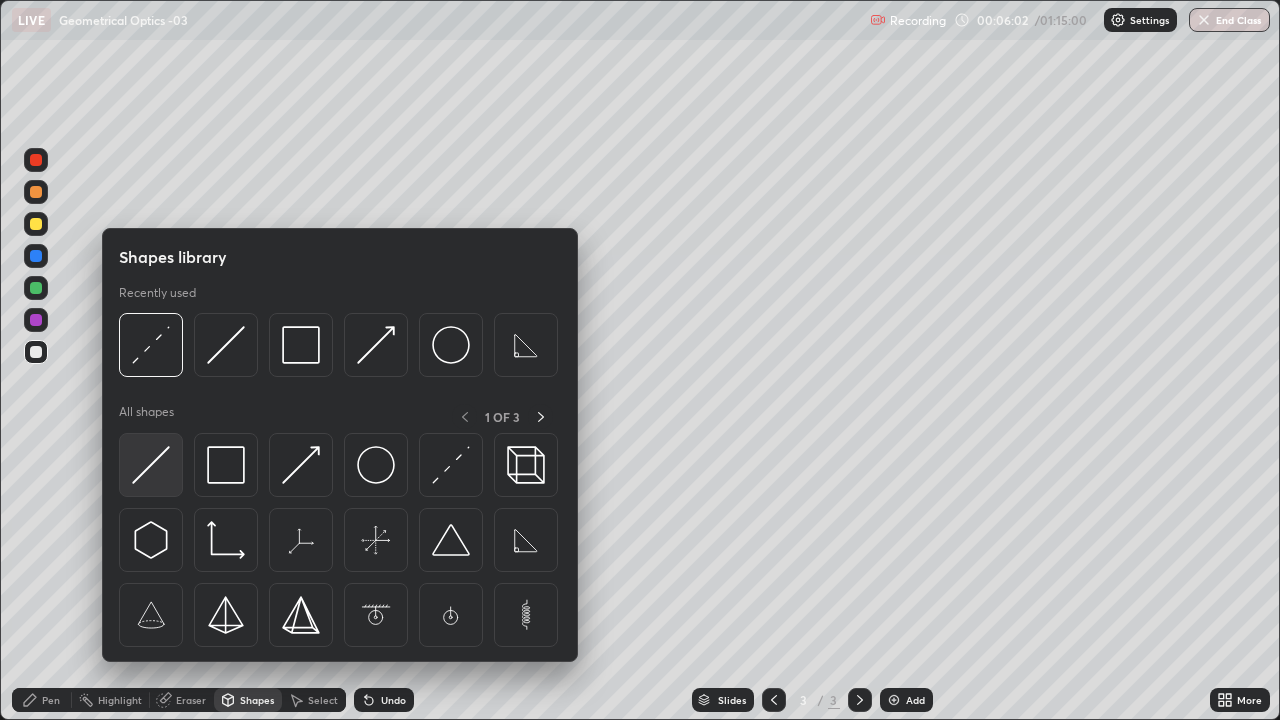 click at bounding box center [151, 465] 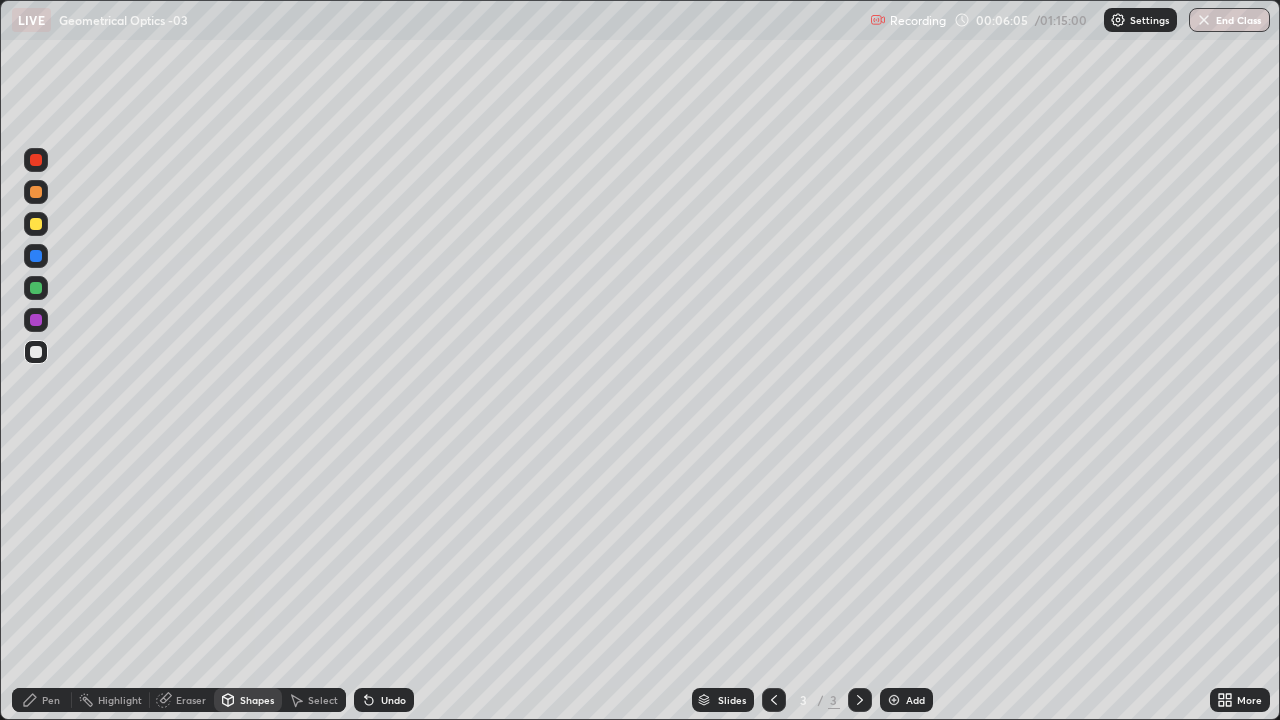 click on "Shapes" at bounding box center [257, 700] 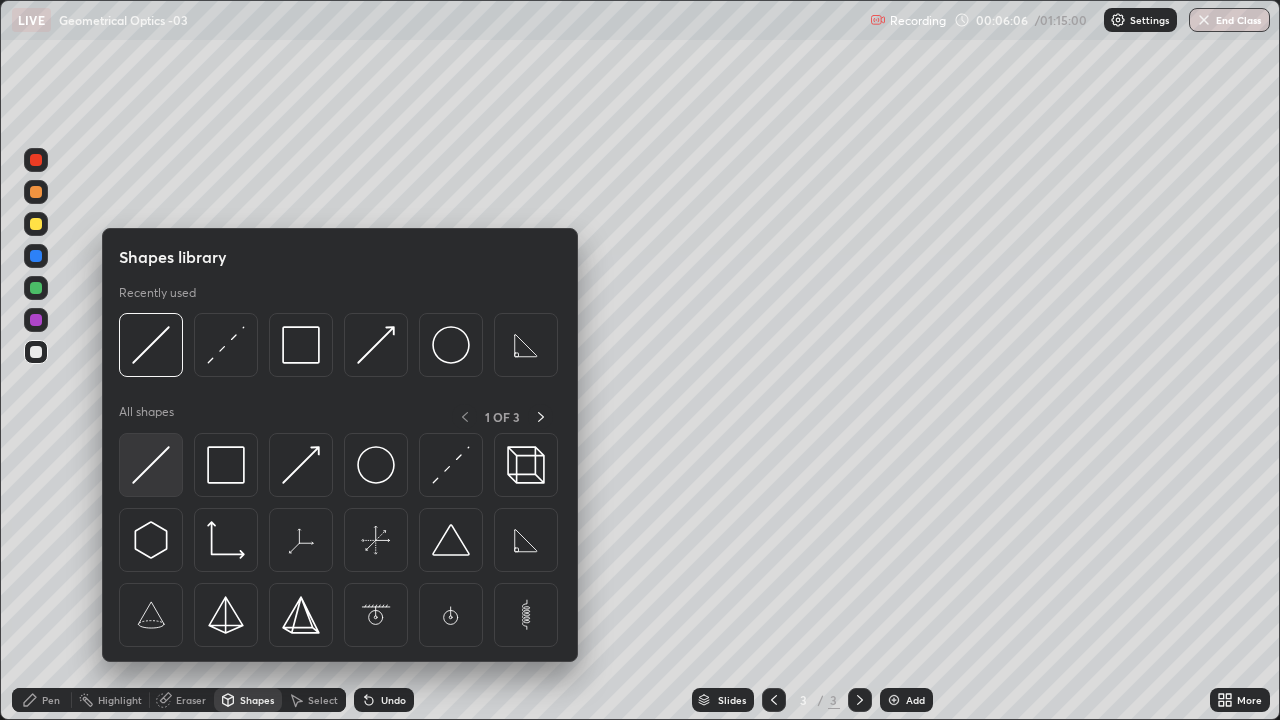 click at bounding box center (151, 465) 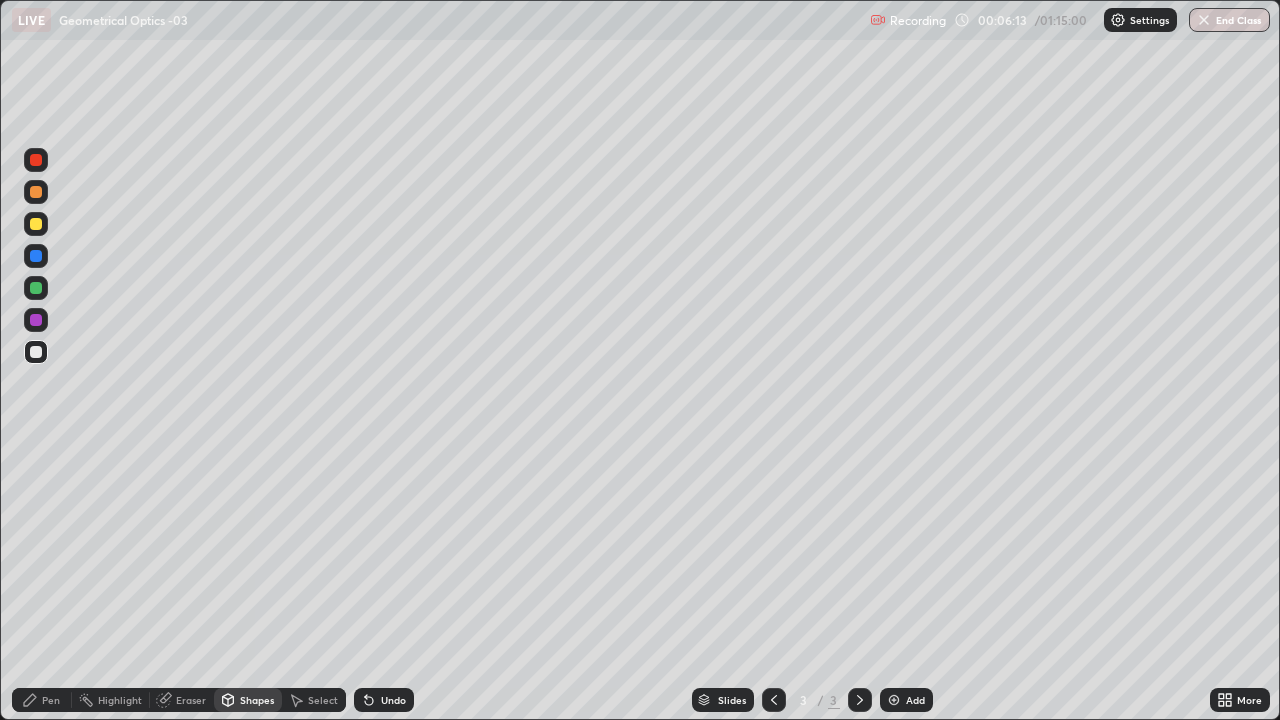 click on "Shapes" at bounding box center [248, 700] 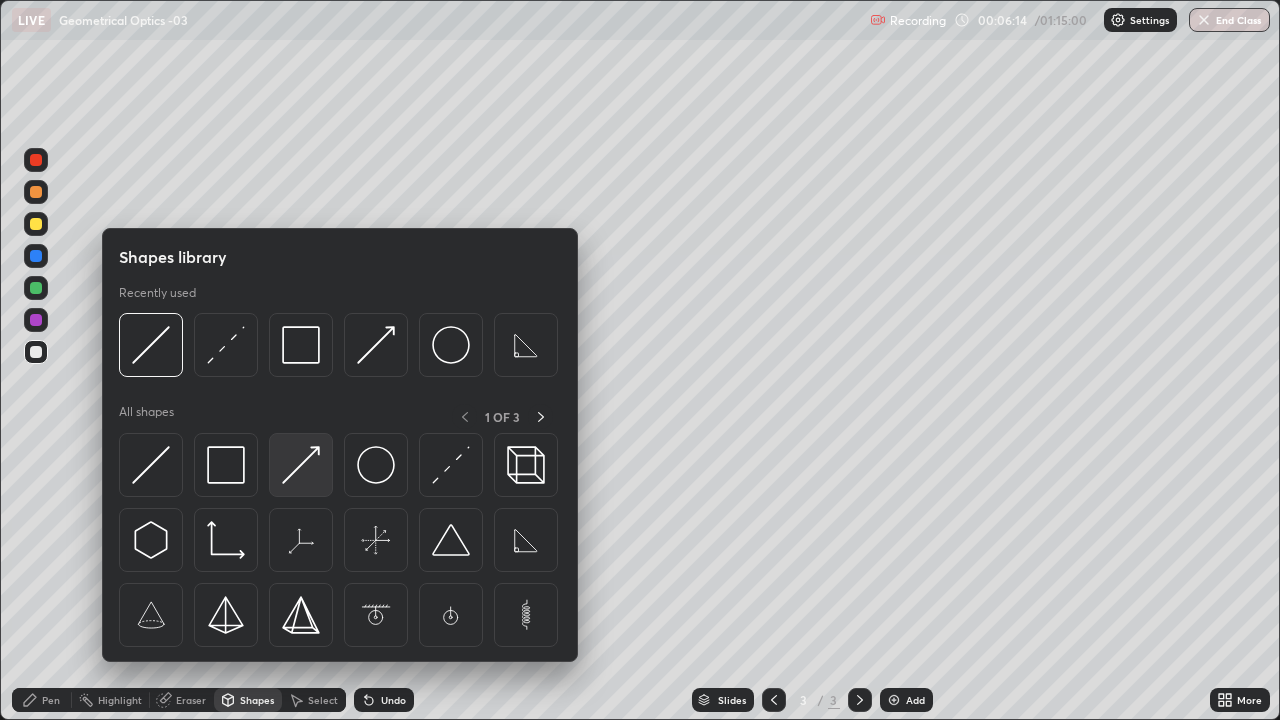 click at bounding box center [301, 465] 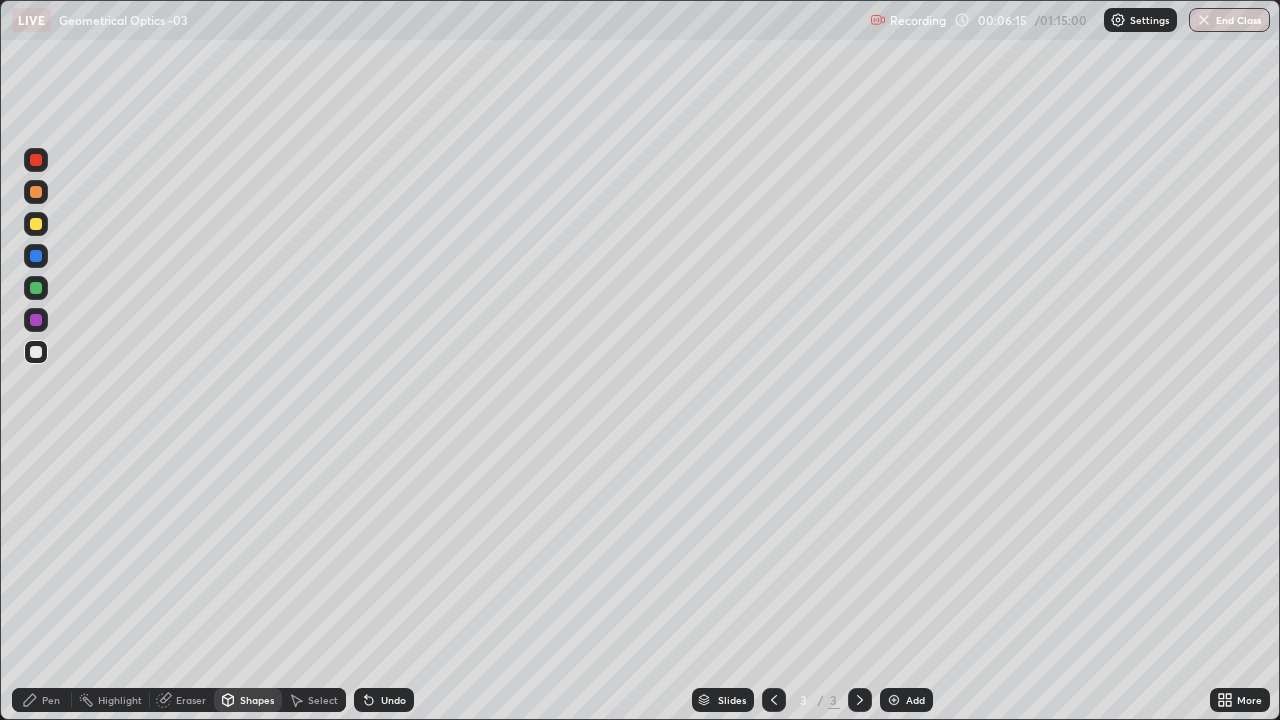 click at bounding box center [36, 224] 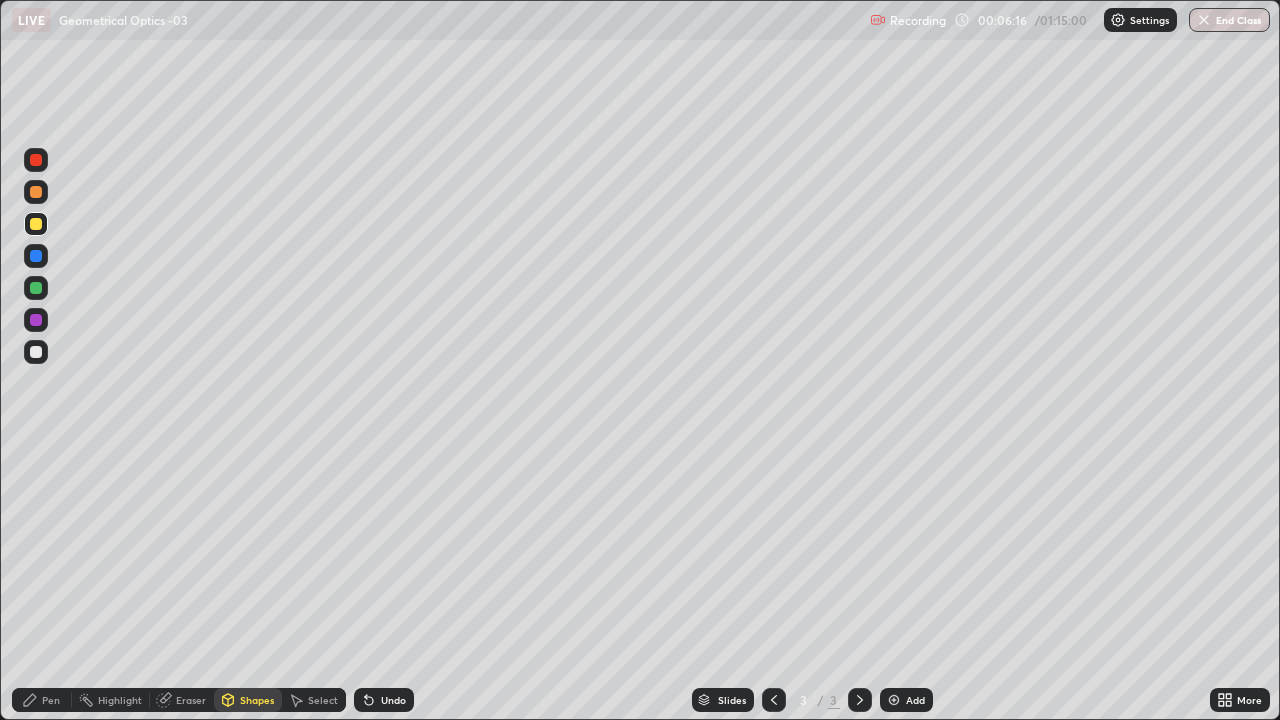 click on "Shapes" at bounding box center (248, 700) 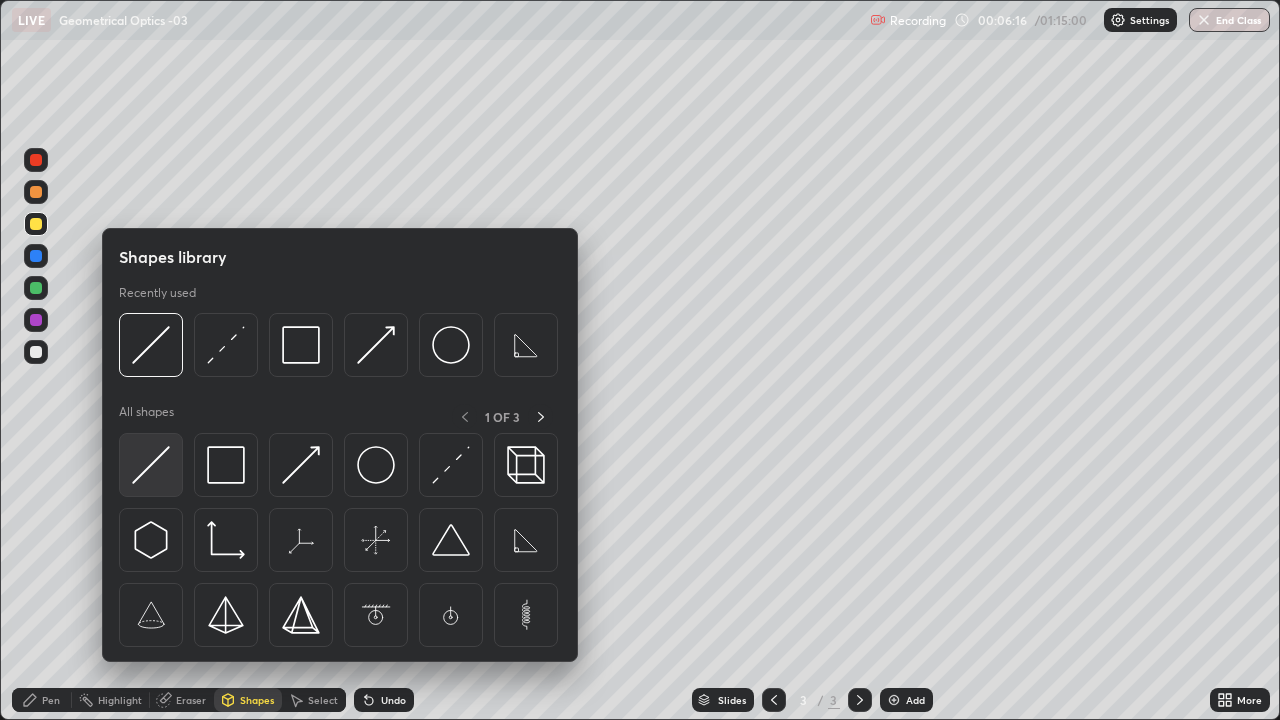 click at bounding box center [151, 465] 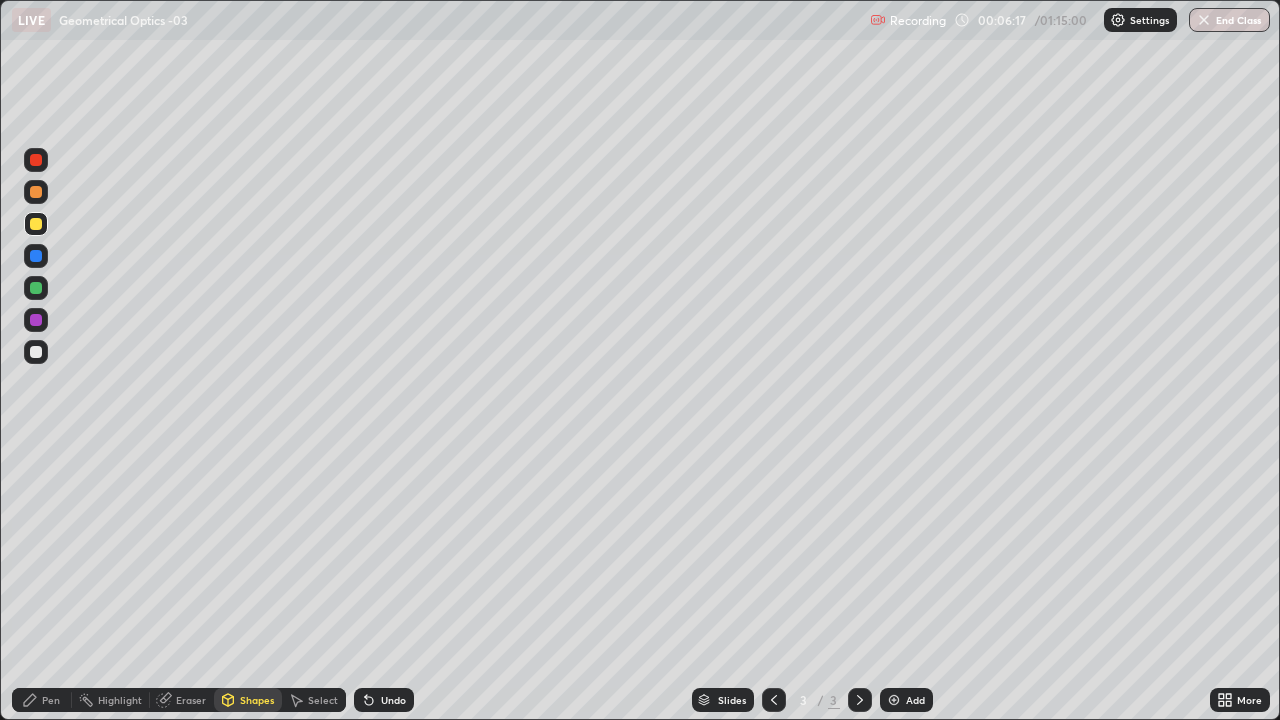 click at bounding box center (36, 224) 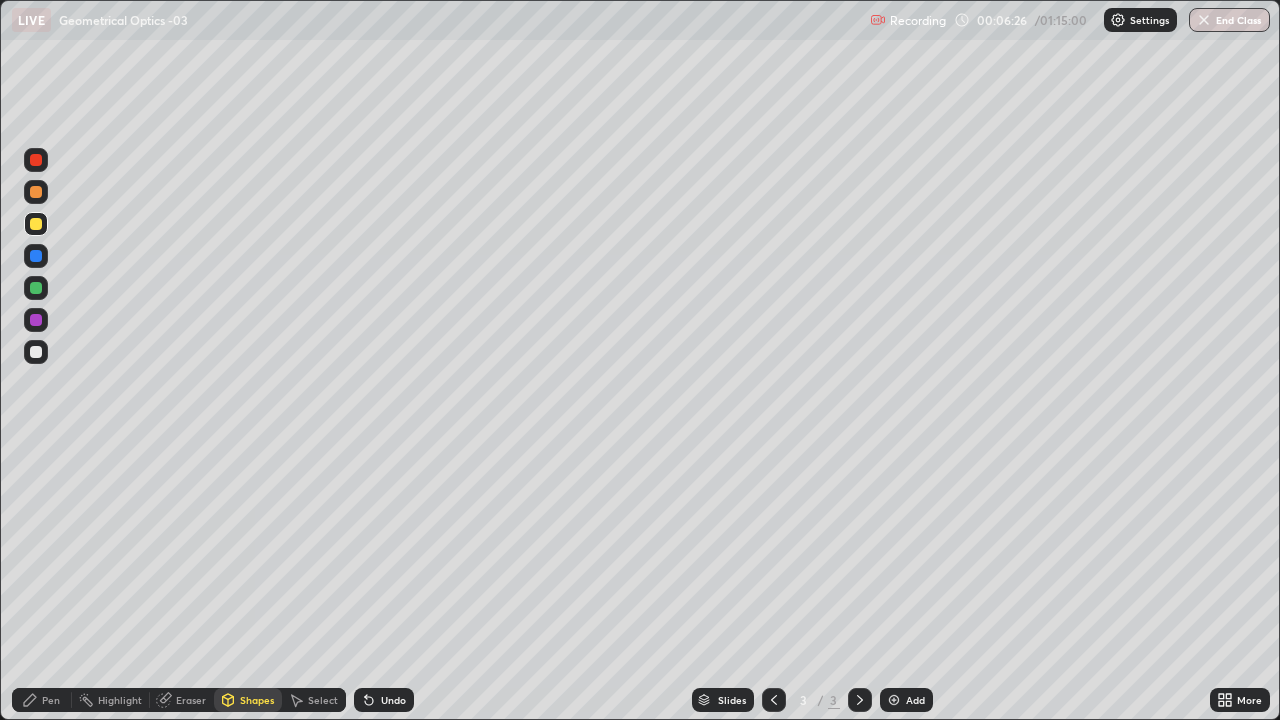 click on "Shapes" at bounding box center [257, 700] 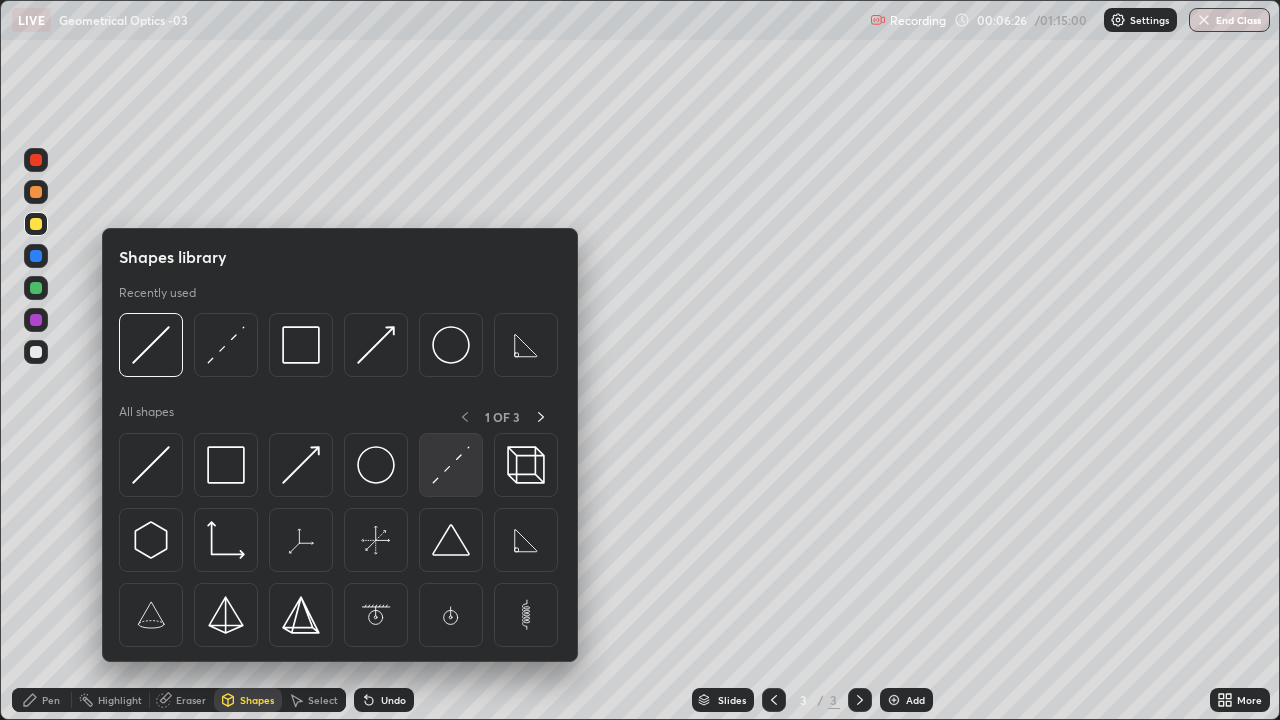 click at bounding box center [451, 465] 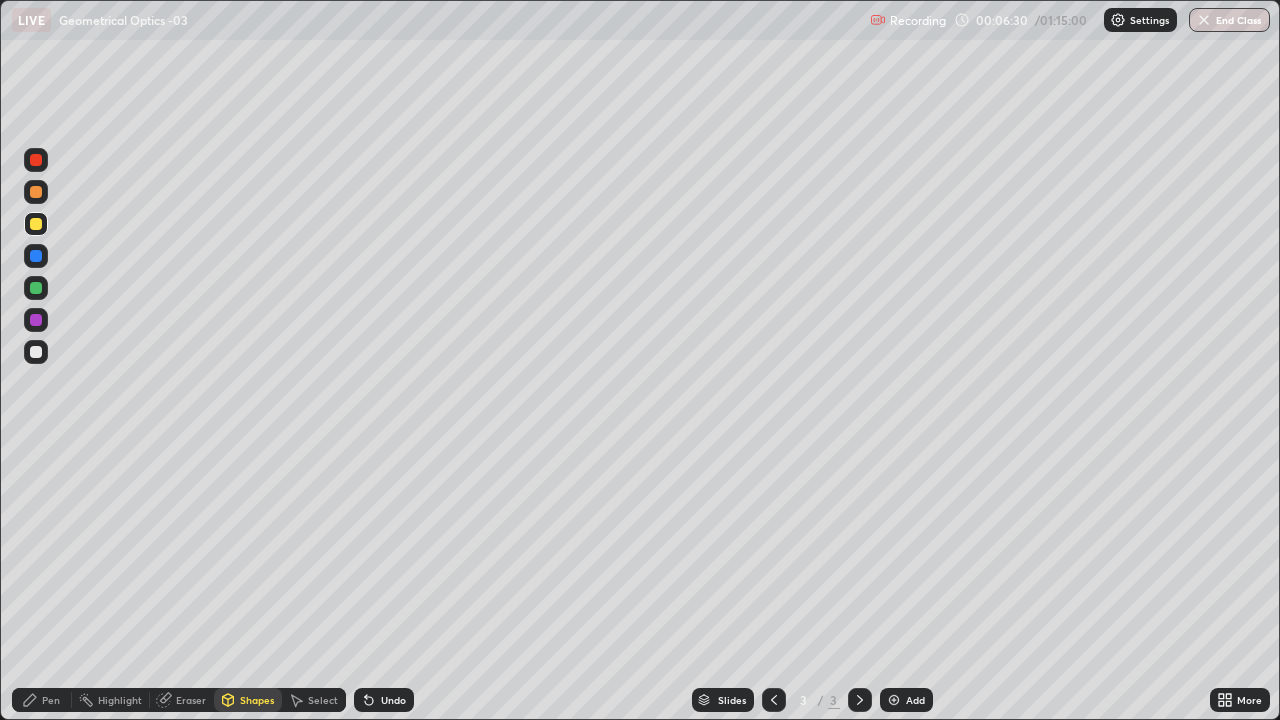 click on "Pen" at bounding box center [51, 700] 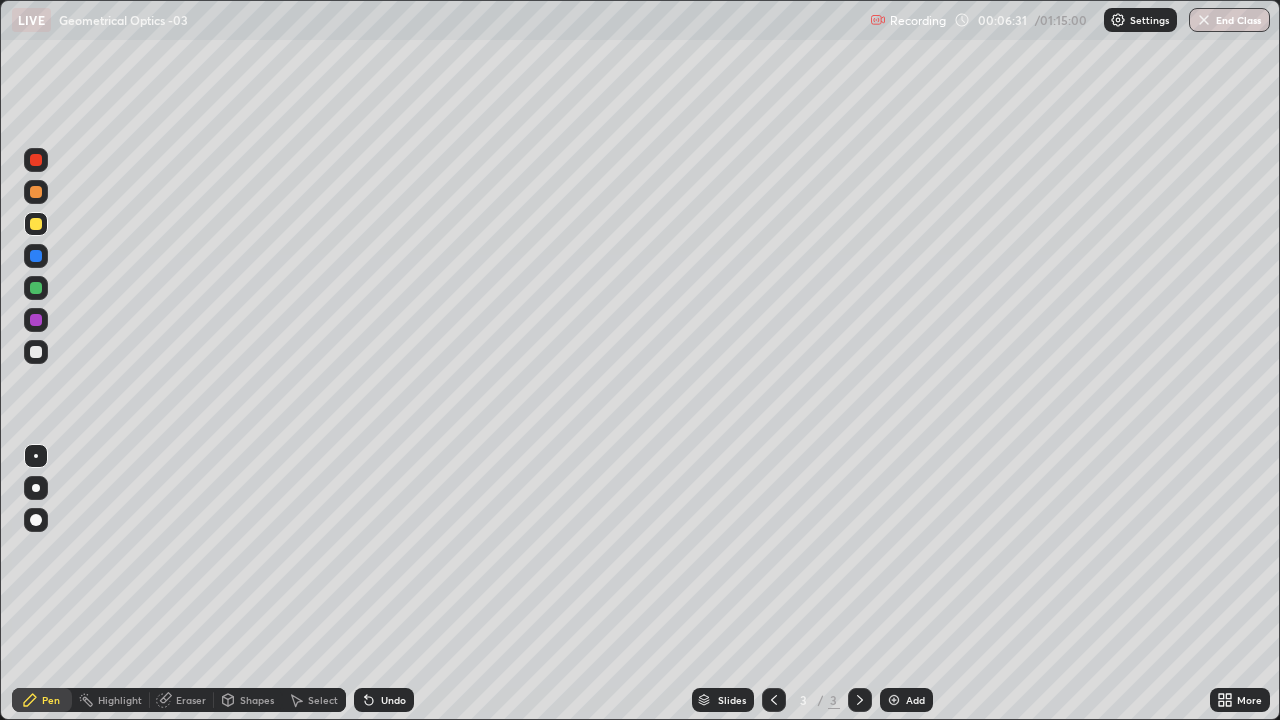click at bounding box center [36, 352] 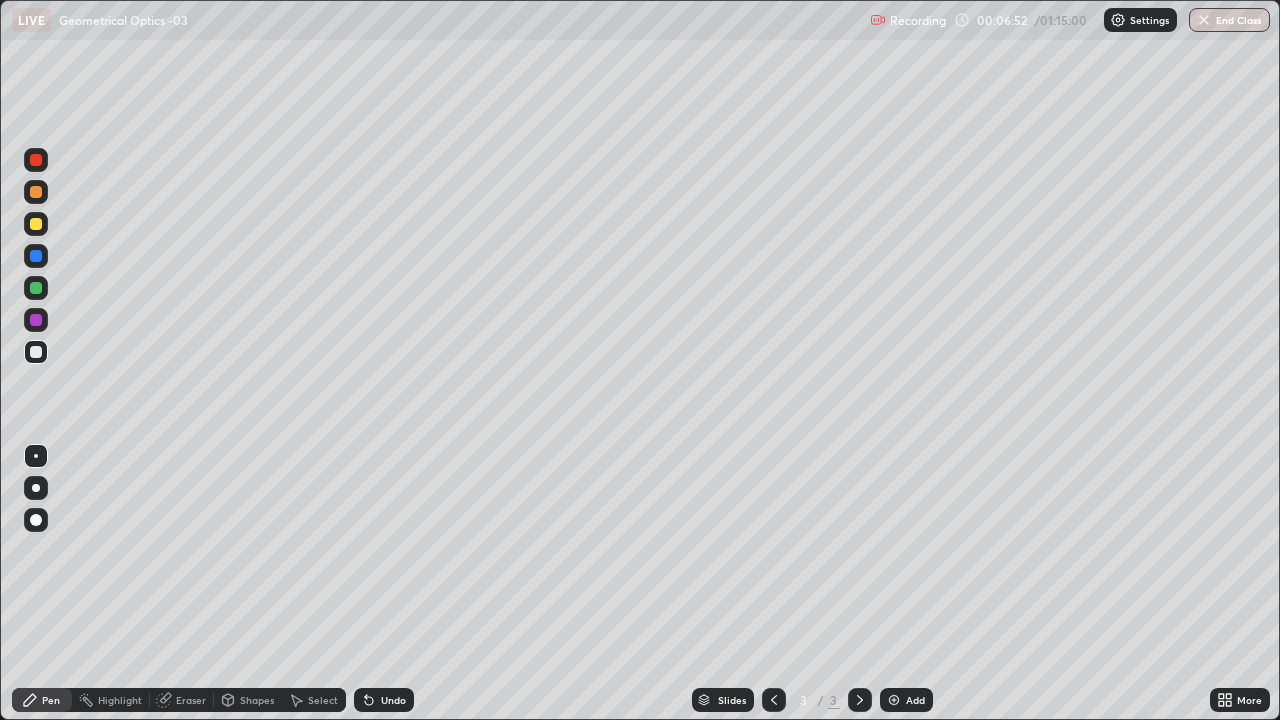 click on "Pen" at bounding box center (42, 700) 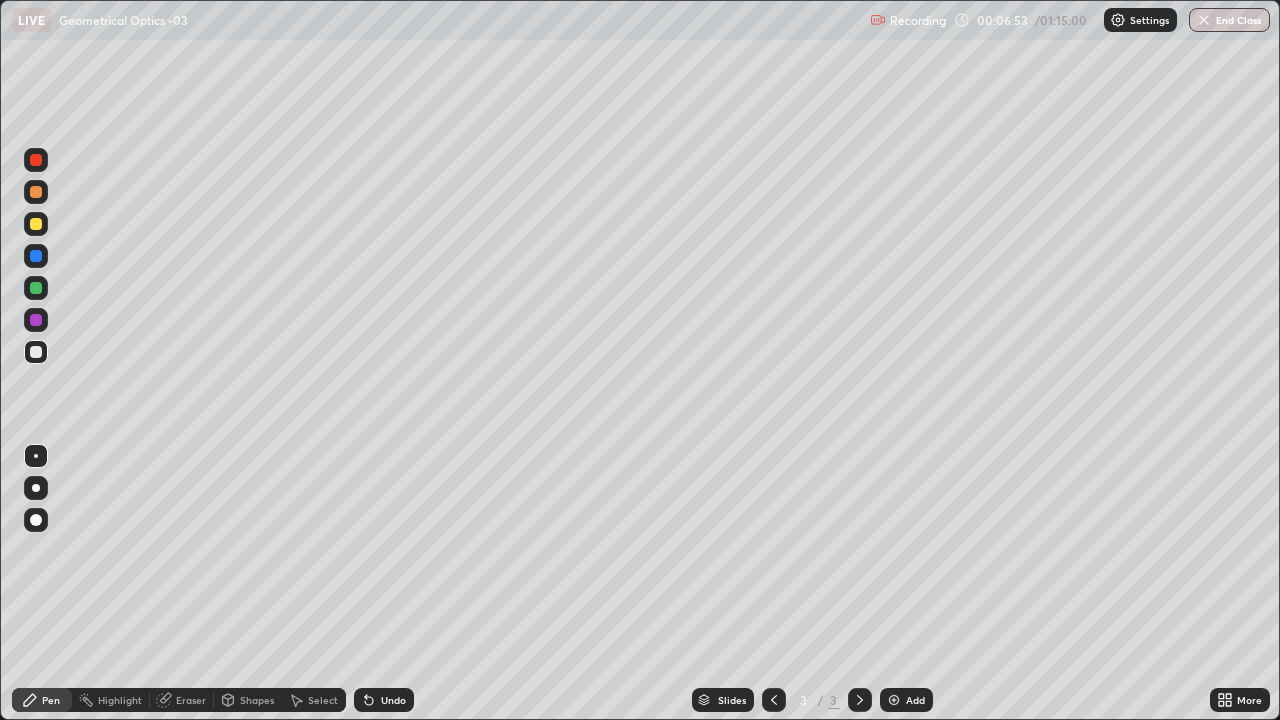 click at bounding box center (36, 352) 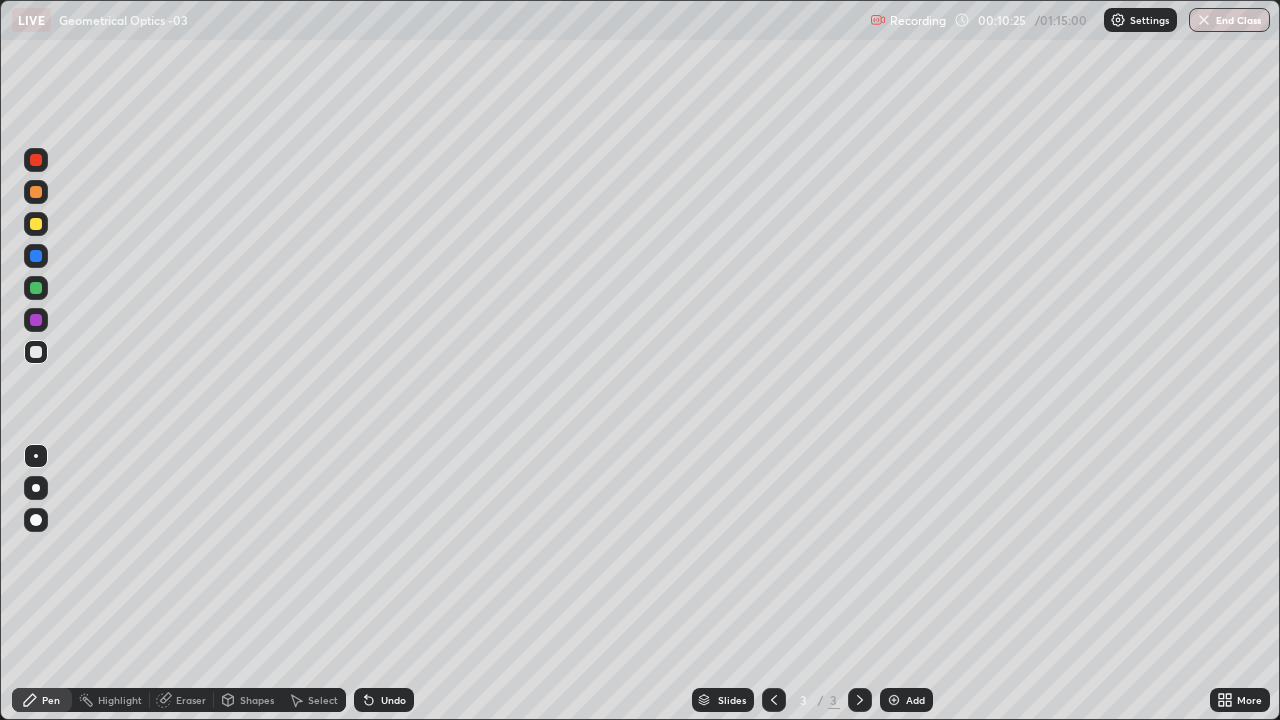 click on "Add" at bounding box center [906, 700] 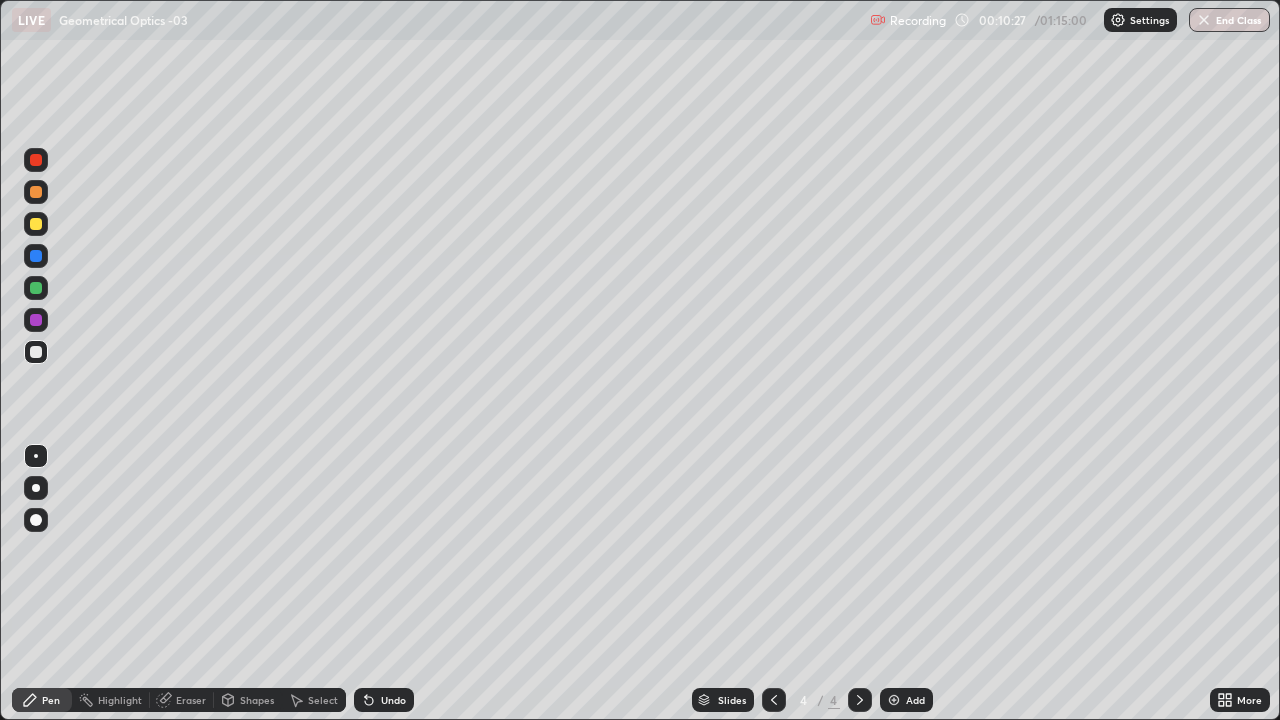 click at bounding box center (36, 224) 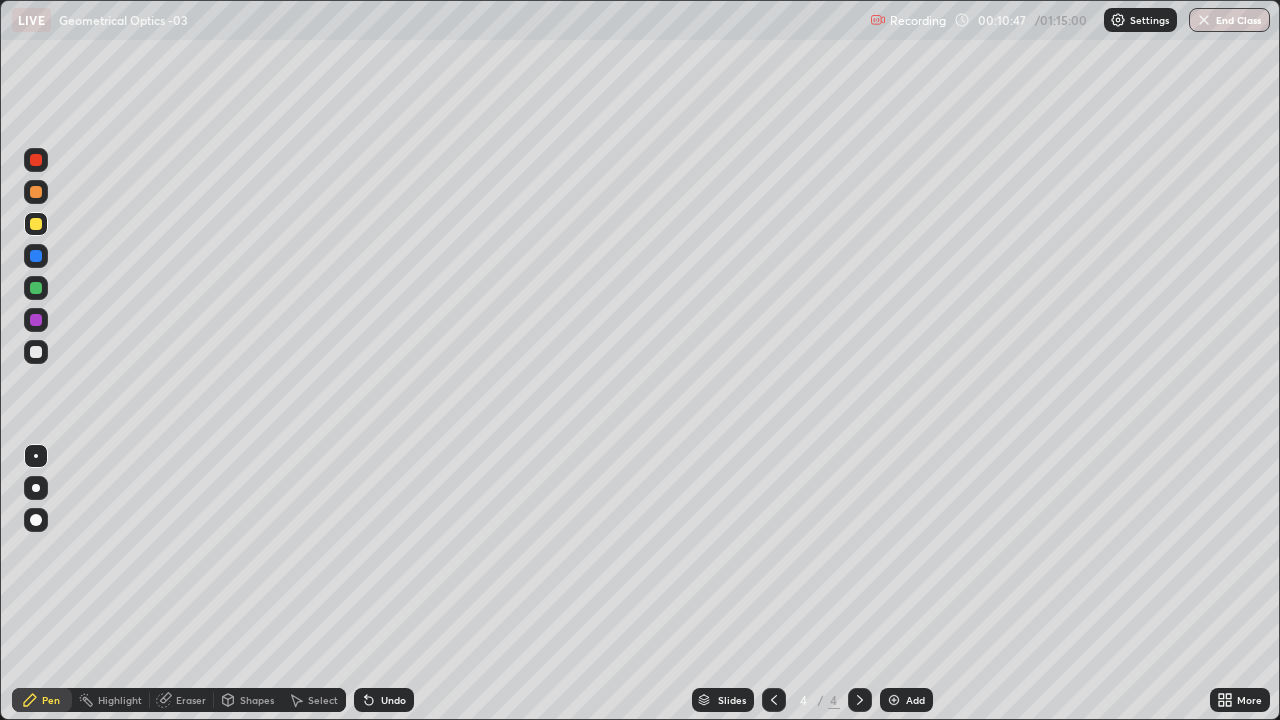 click on "Shapes" at bounding box center [257, 700] 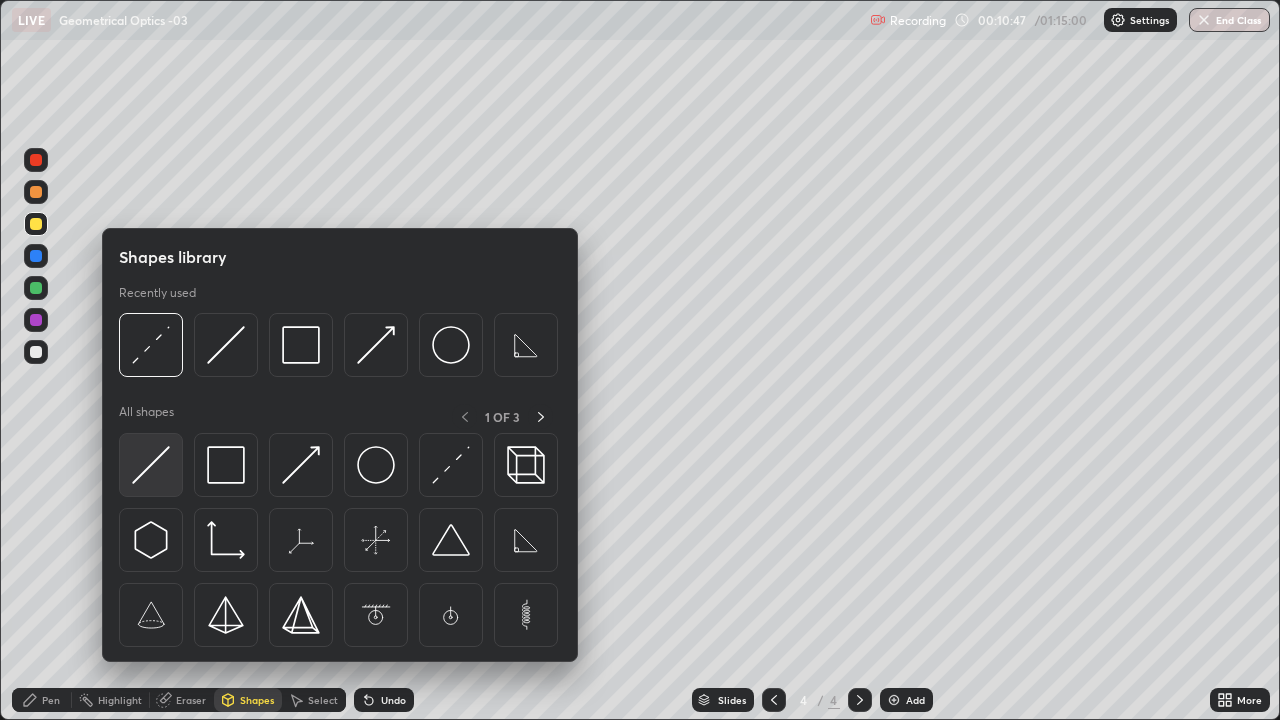 click at bounding box center [151, 465] 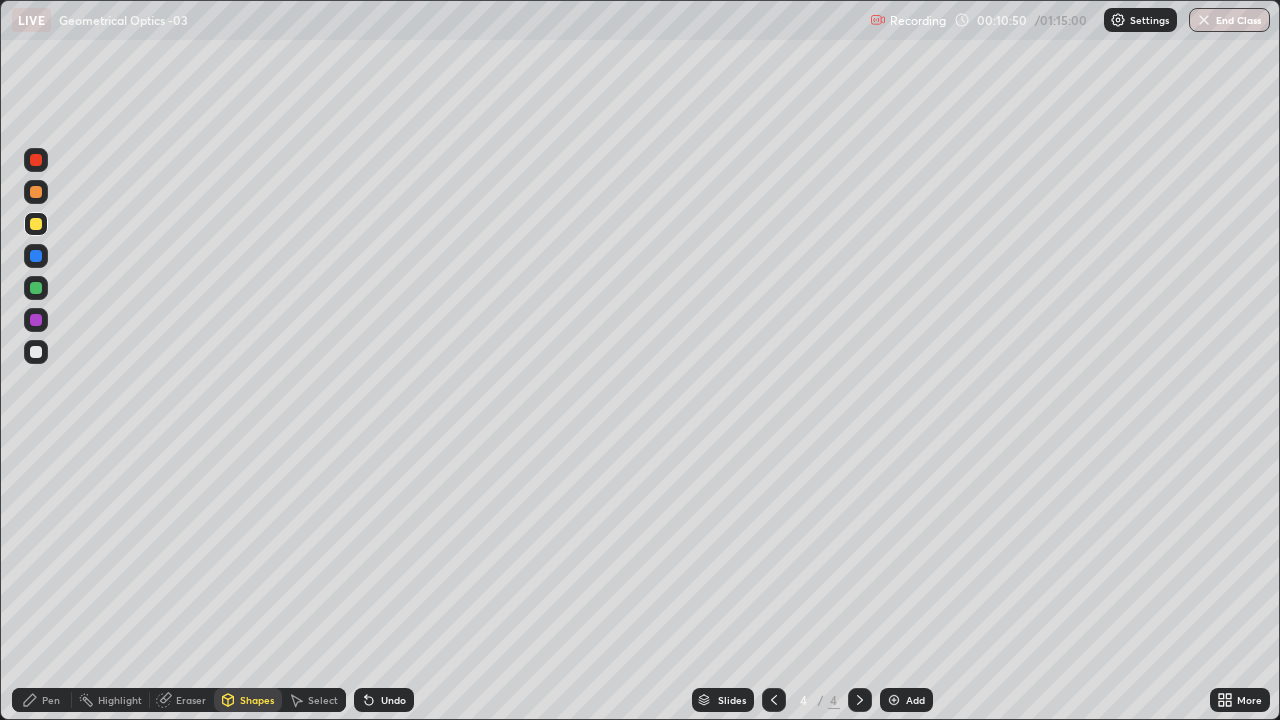 click on "Pen" at bounding box center [42, 700] 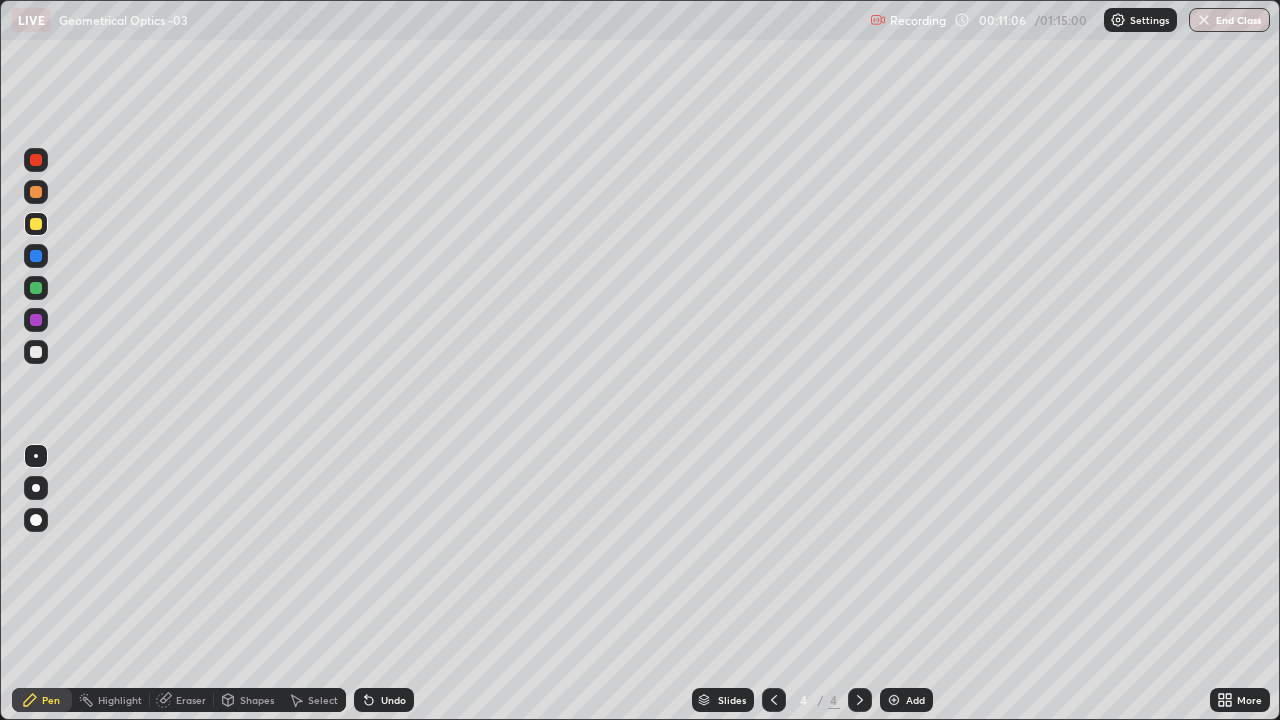 click on "Shapes" at bounding box center (248, 700) 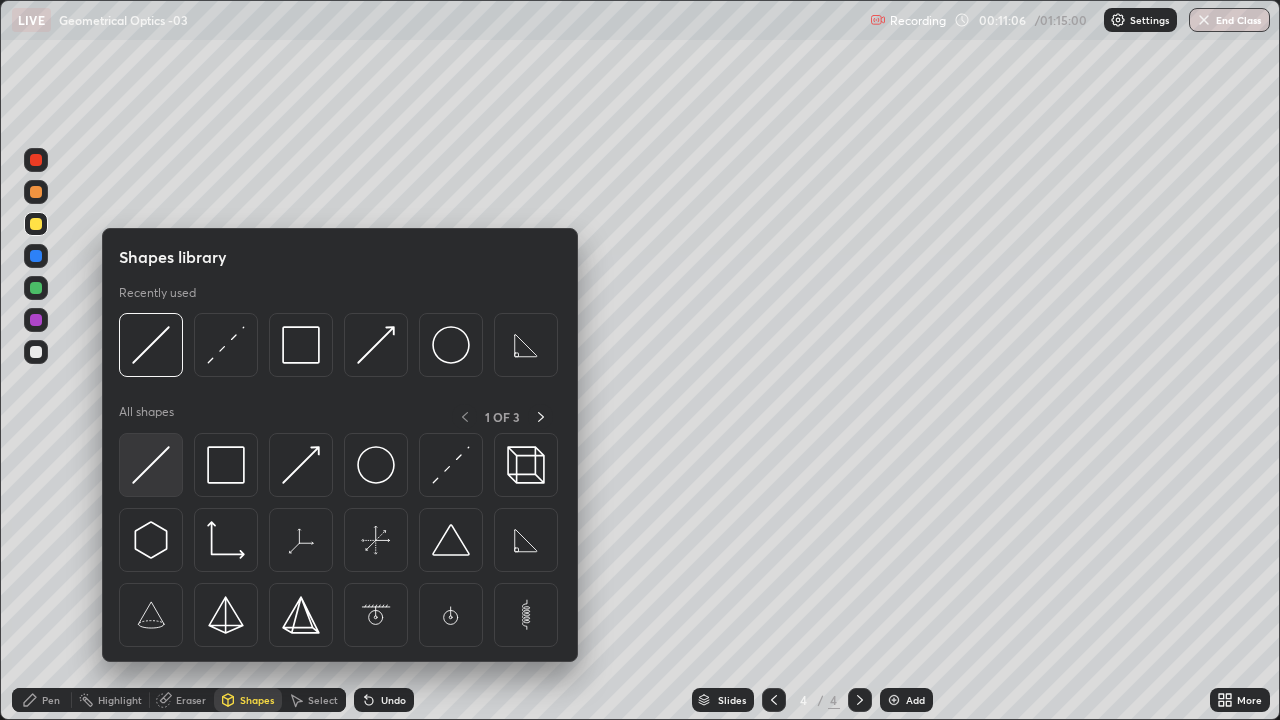 click at bounding box center [151, 465] 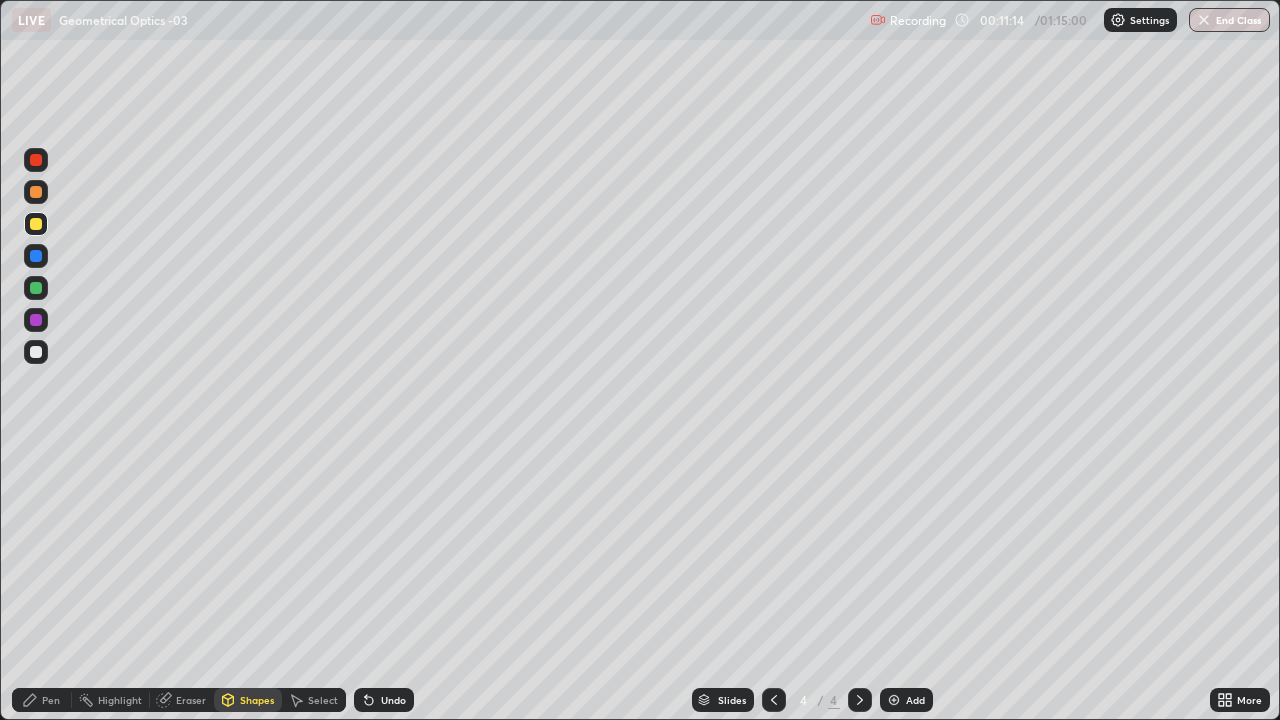 click on "Shapes" at bounding box center [248, 700] 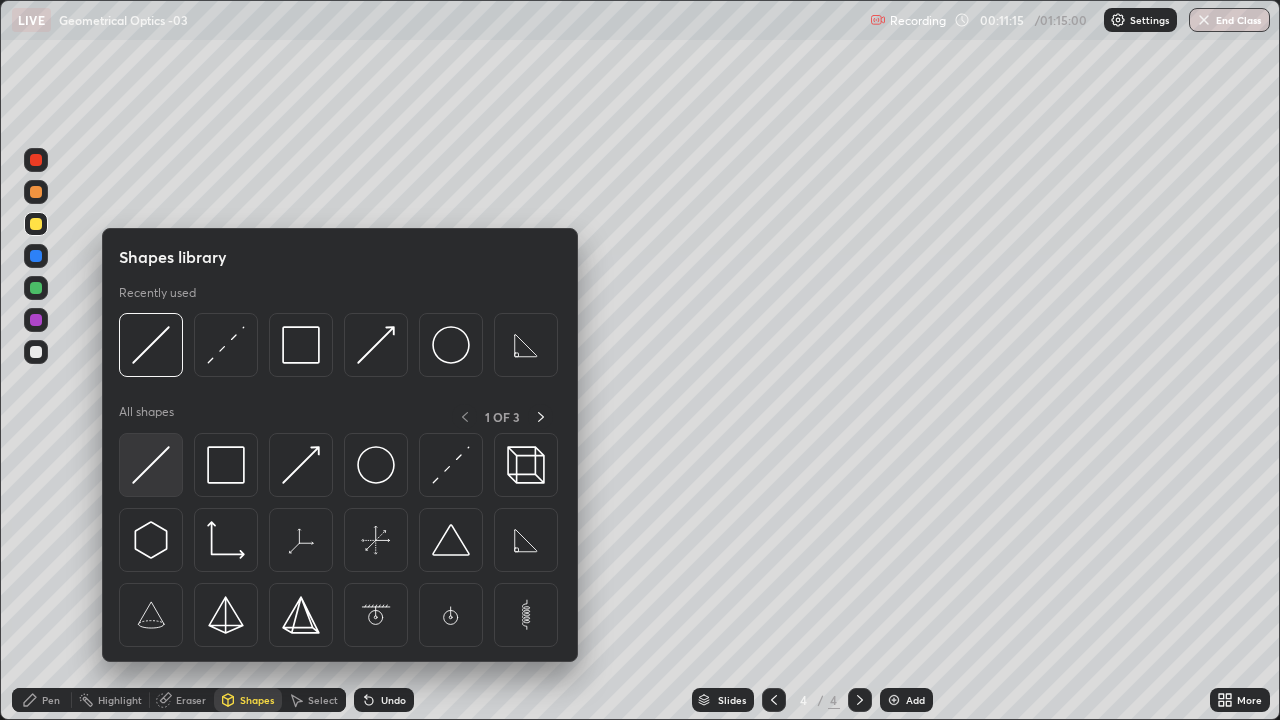 click at bounding box center (151, 465) 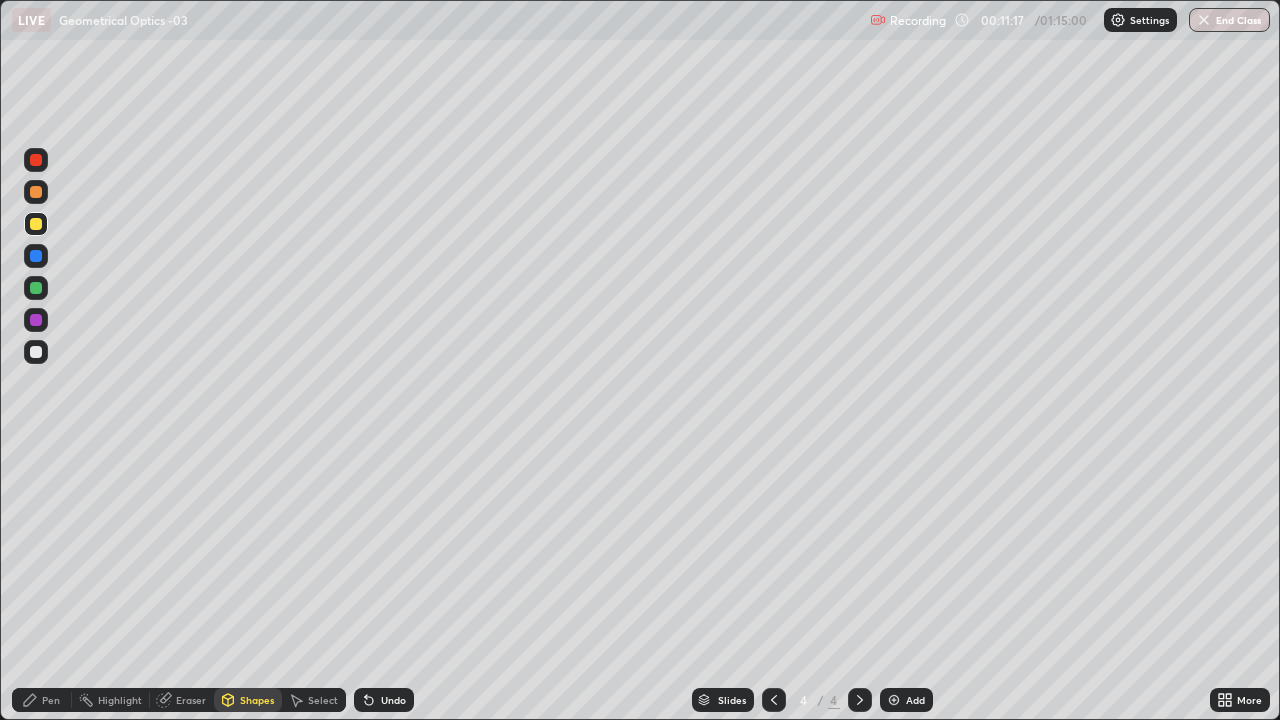 click on "Undo" at bounding box center [393, 700] 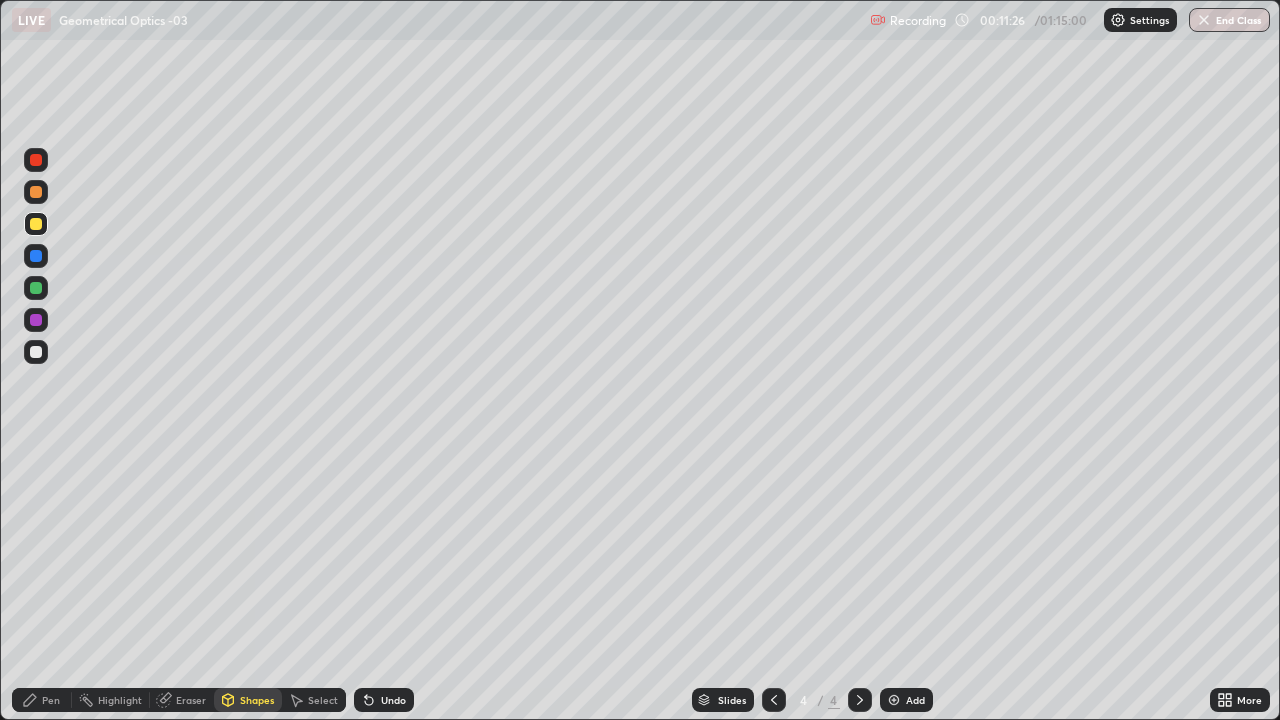 click on "Shapes" at bounding box center [248, 700] 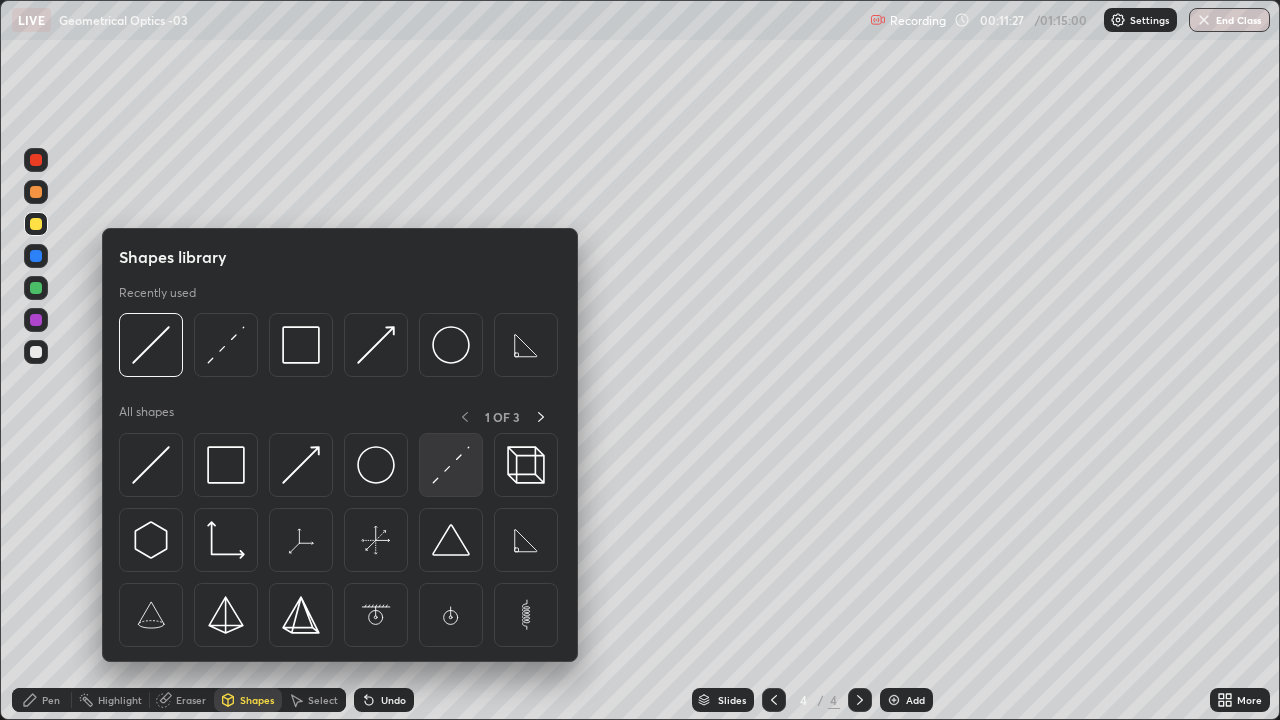 click at bounding box center [451, 465] 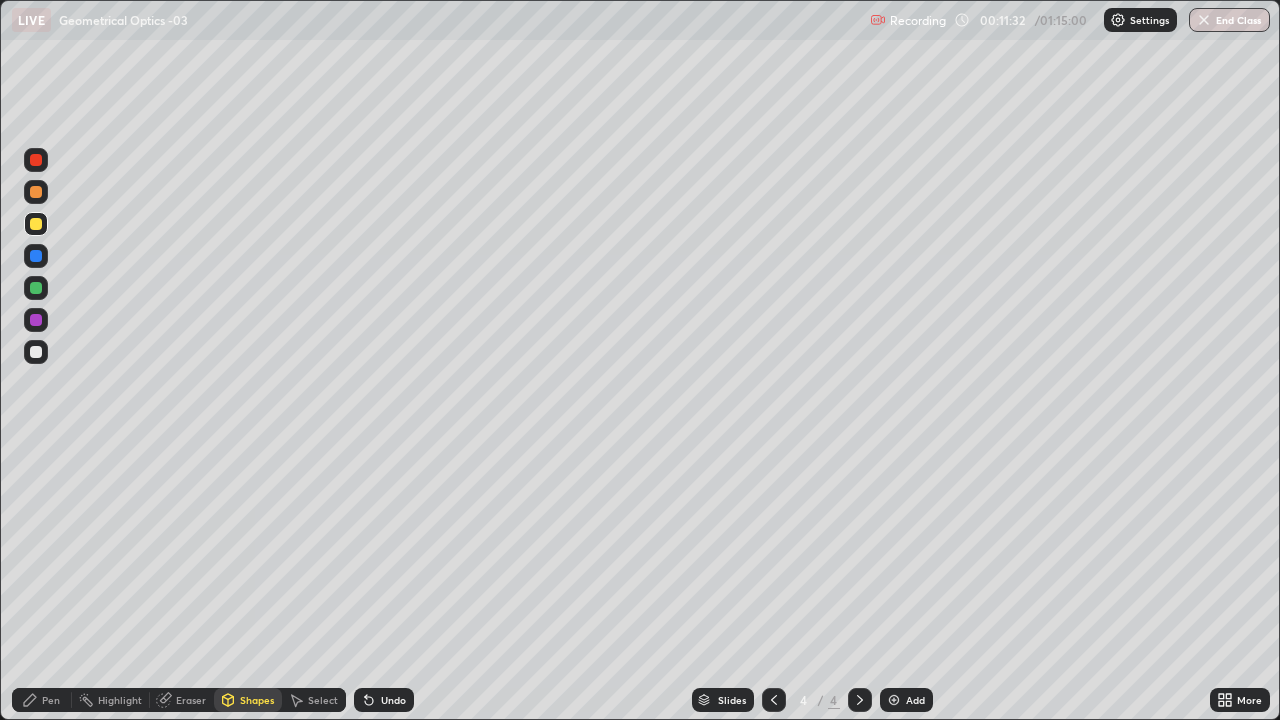 click on "Shapes" at bounding box center (257, 700) 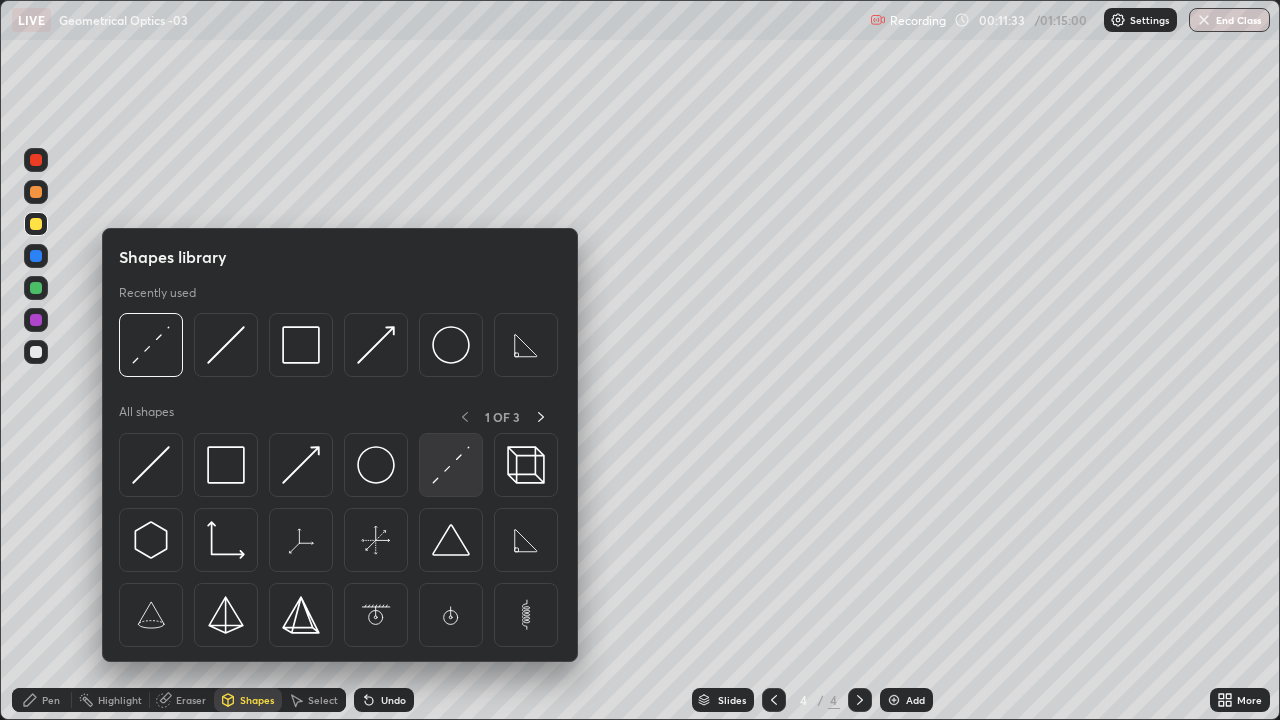 click at bounding box center (451, 465) 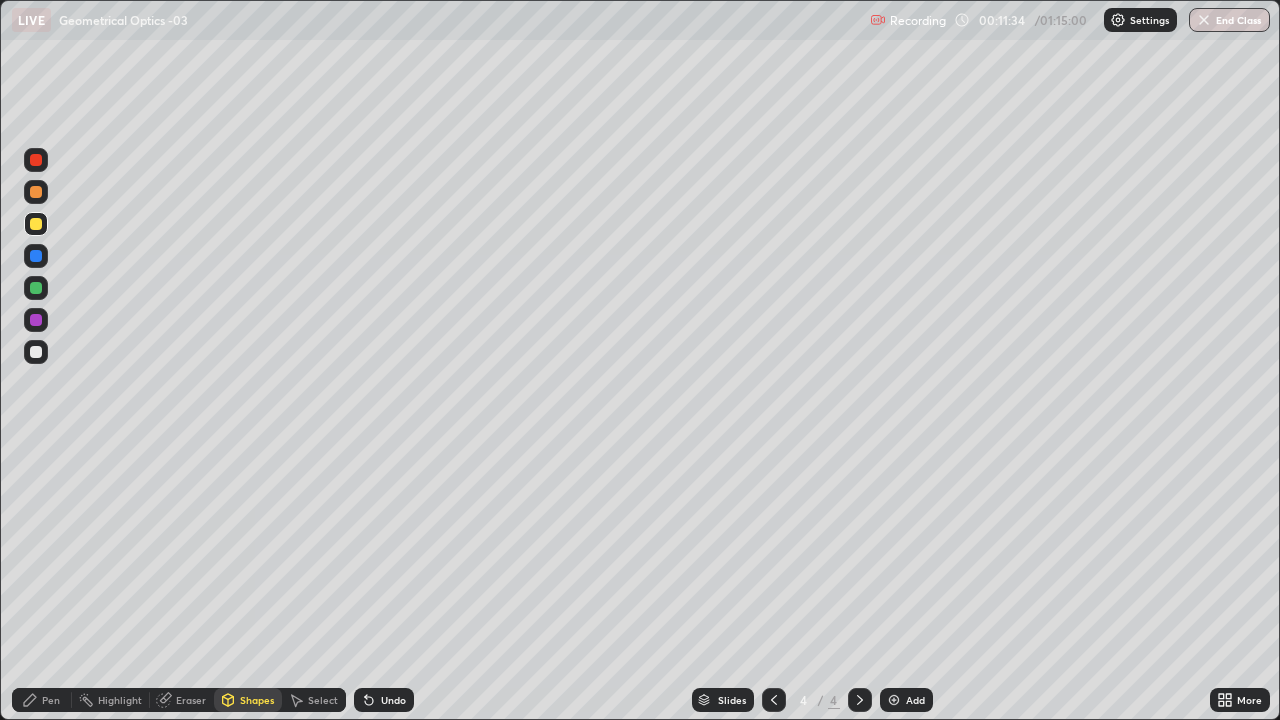 click on "Pen" at bounding box center [51, 700] 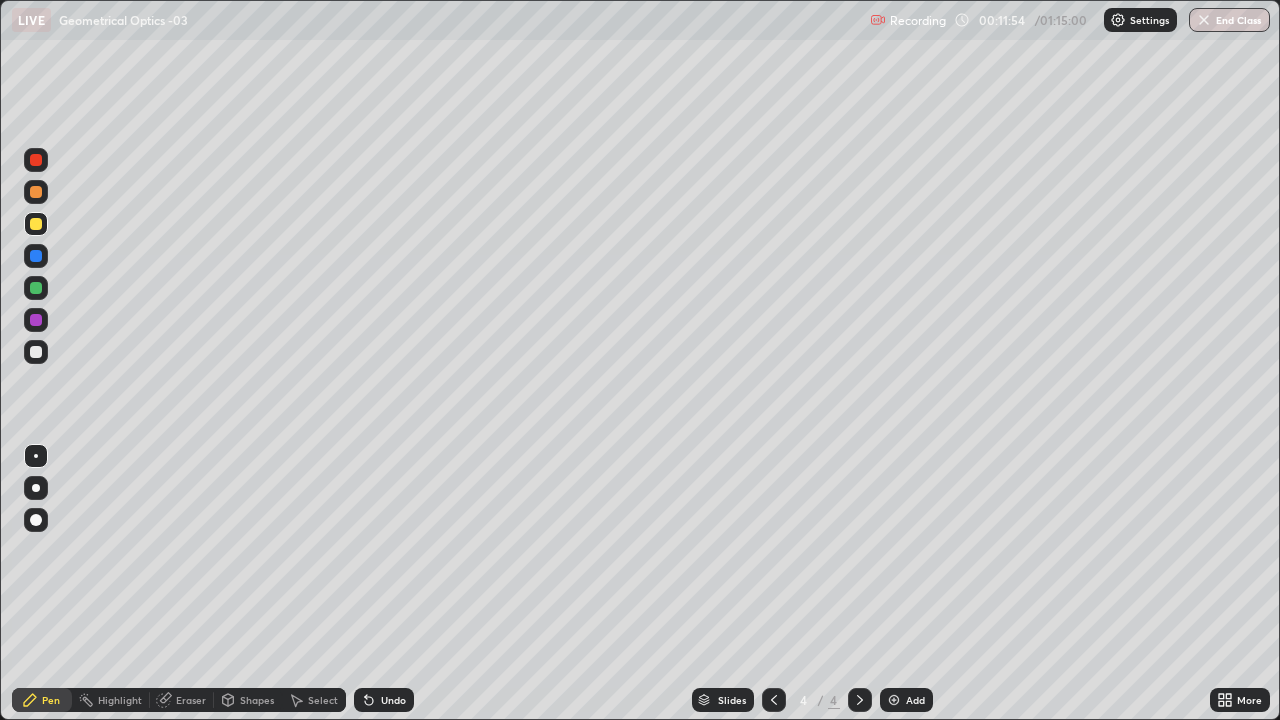 click on "Shapes" at bounding box center [248, 700] 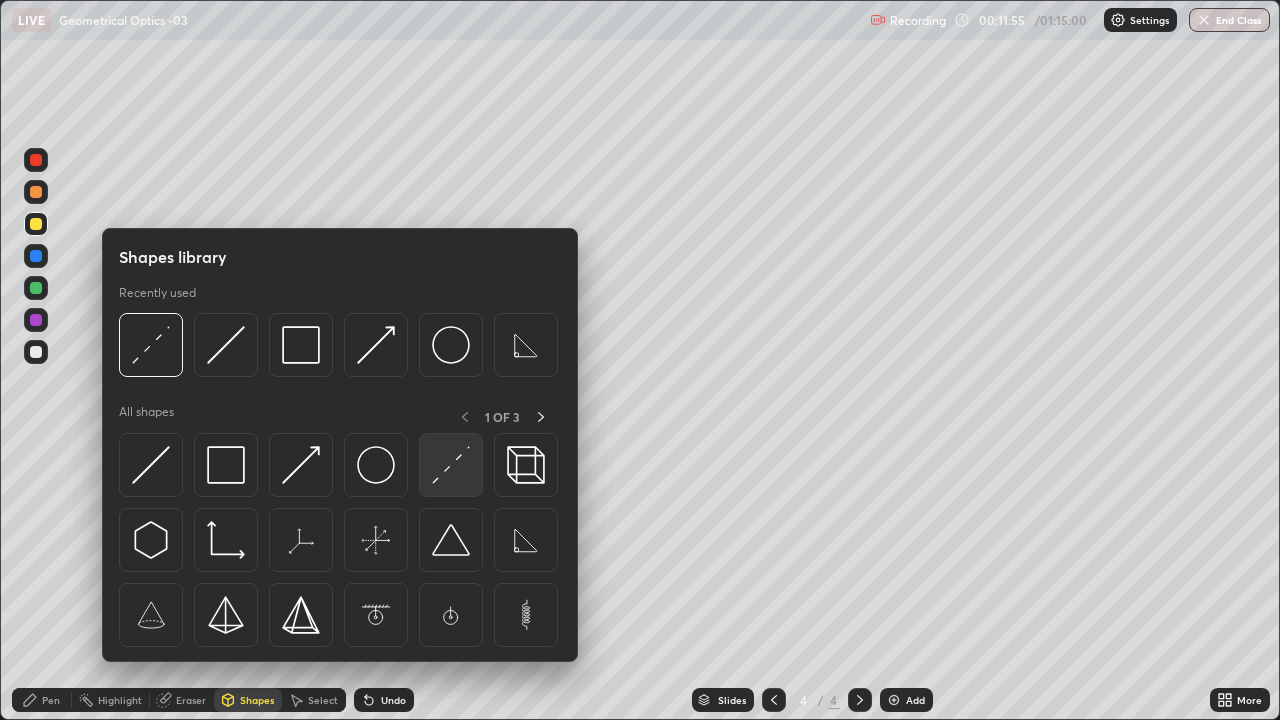 click at bounding box center [451, 465] 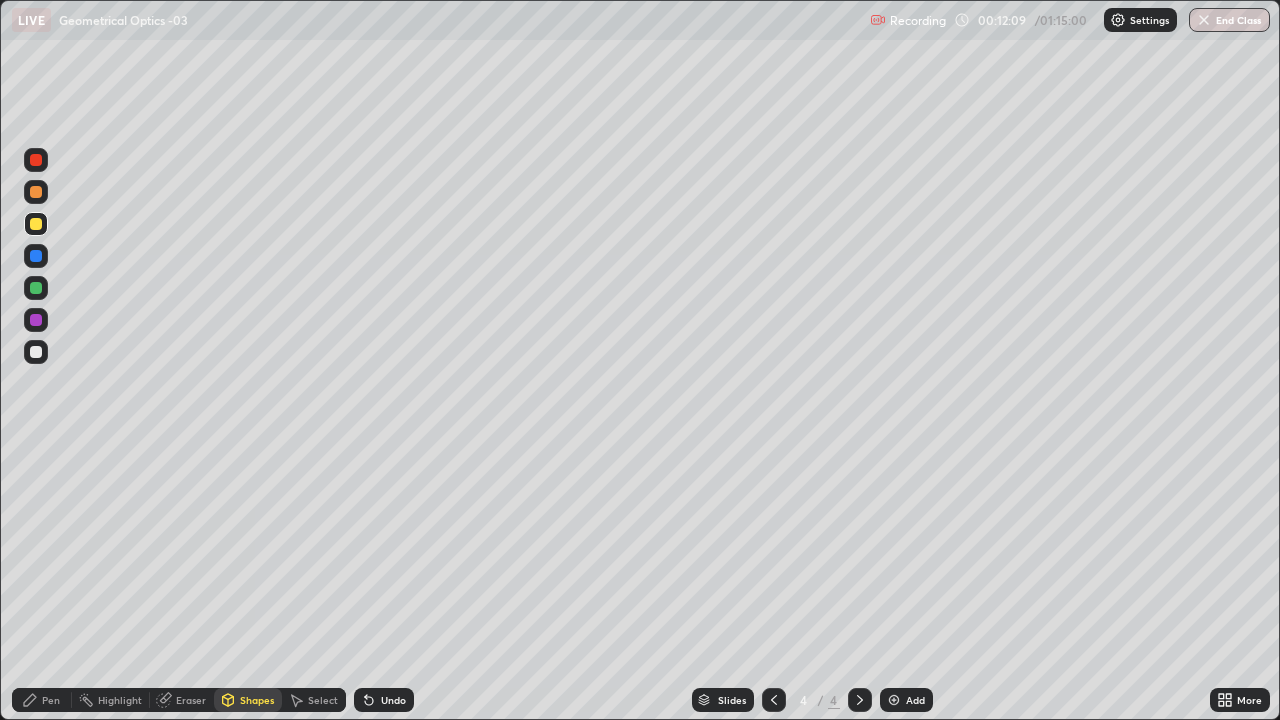 click 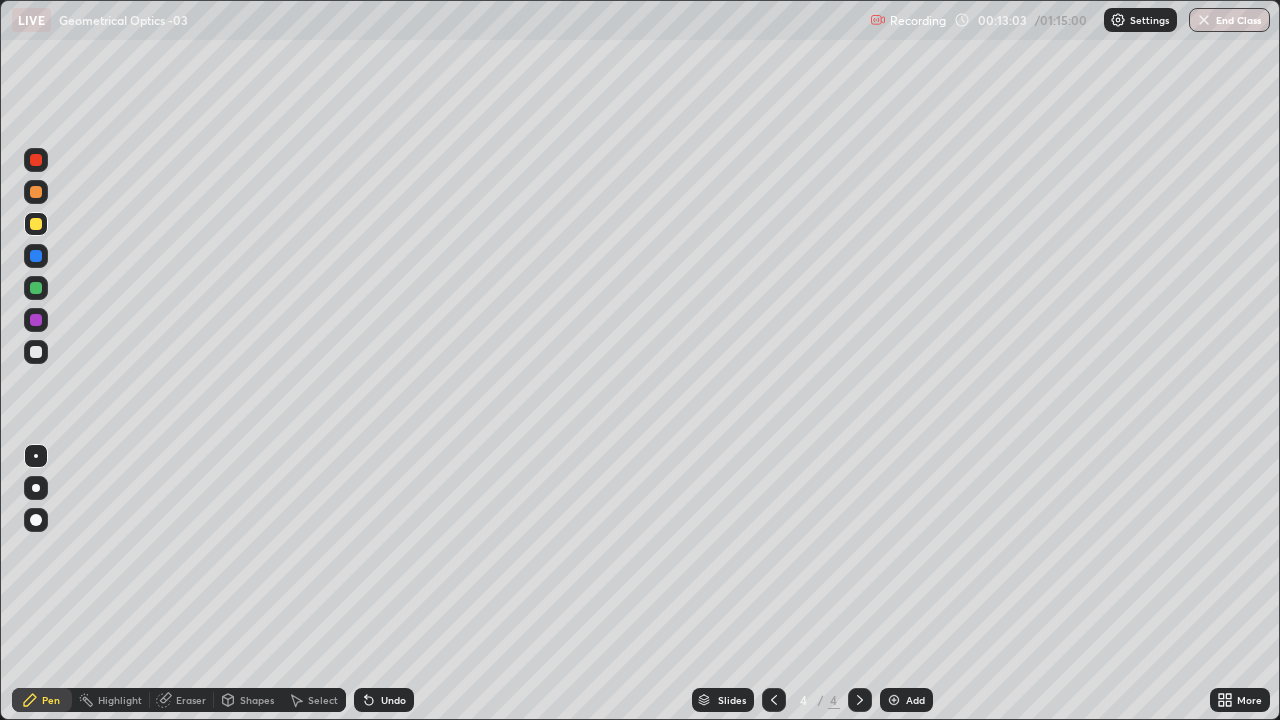click on "Eraser" at bounding box center (182, 700) 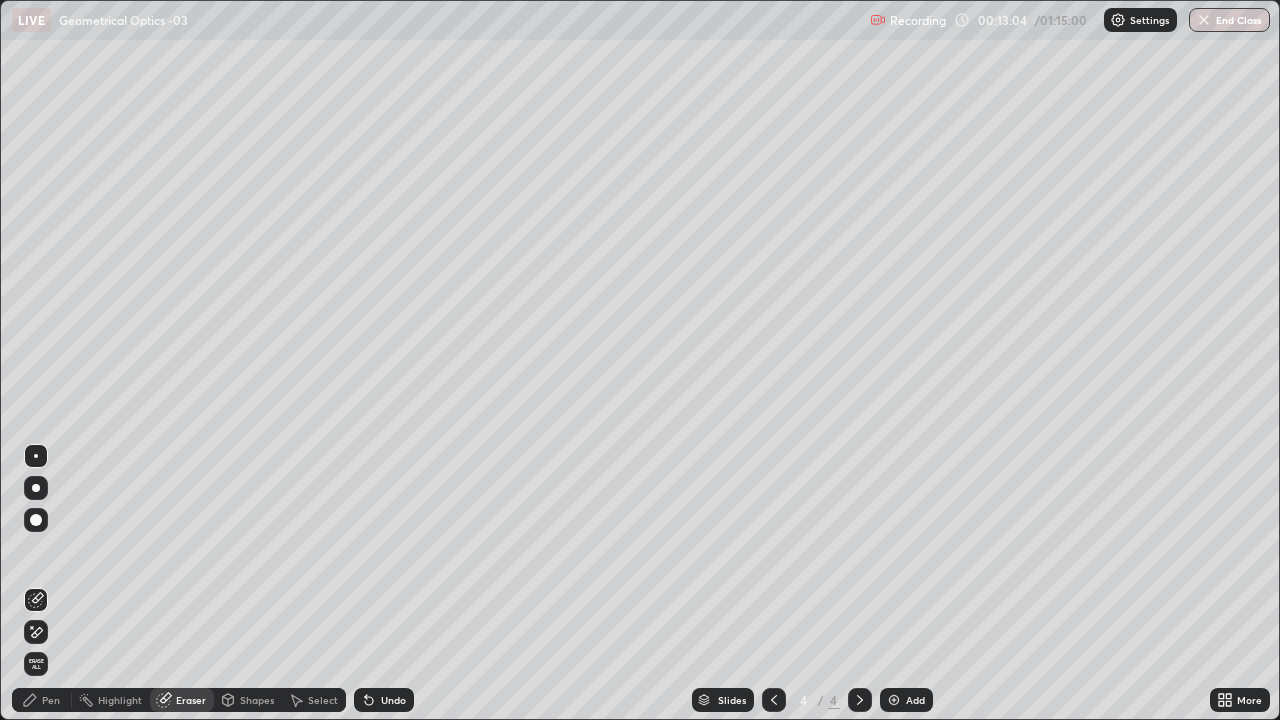 click 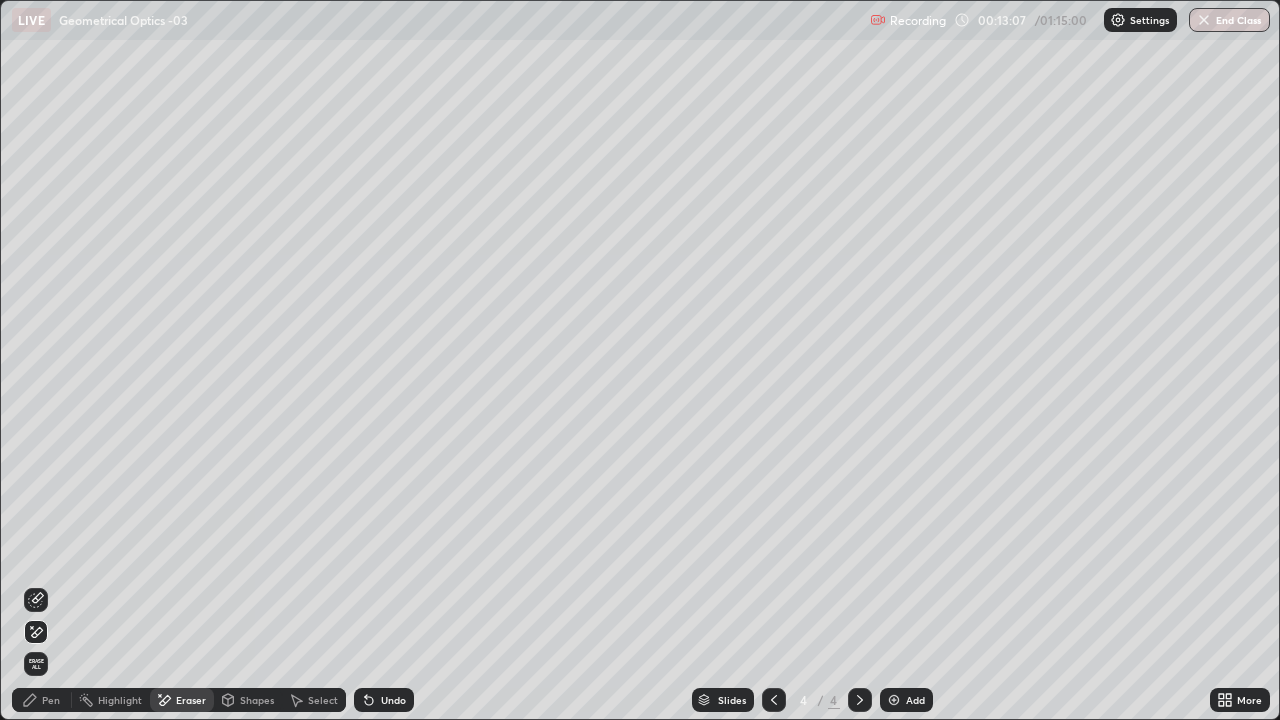 click on "Pen" at bounding box center (42, 700) 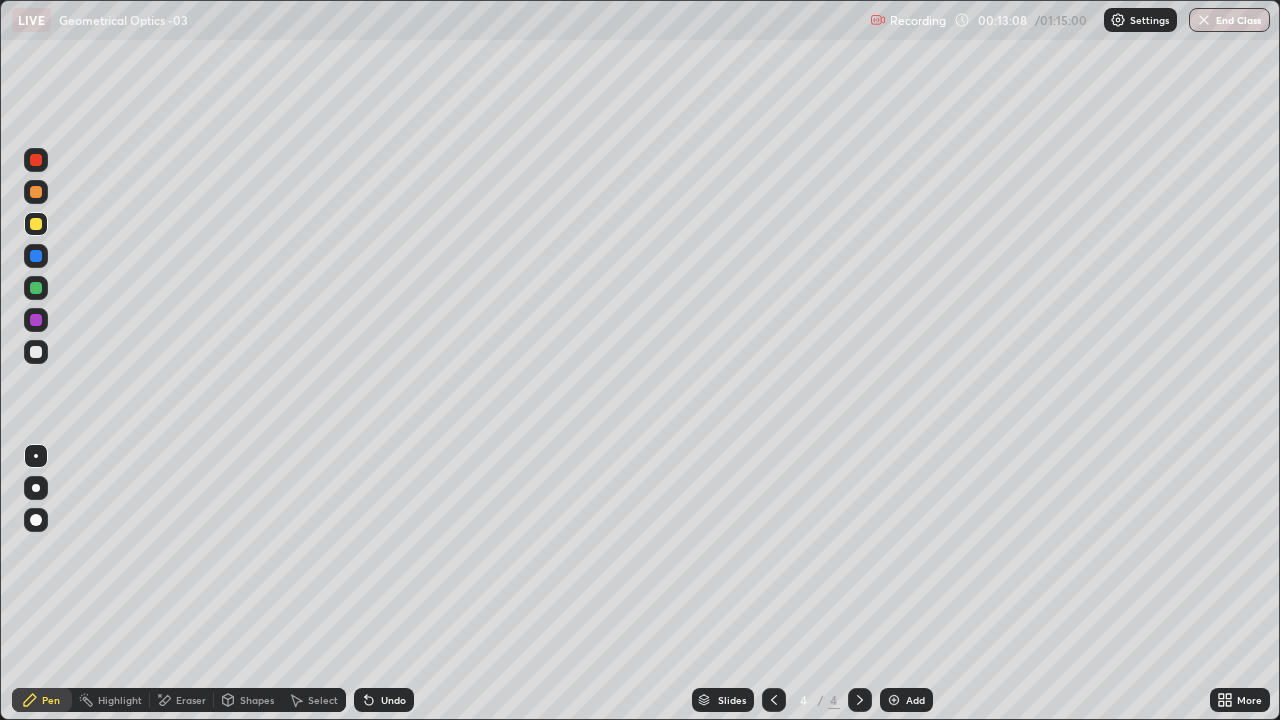 click at bounding box center (36, 288) 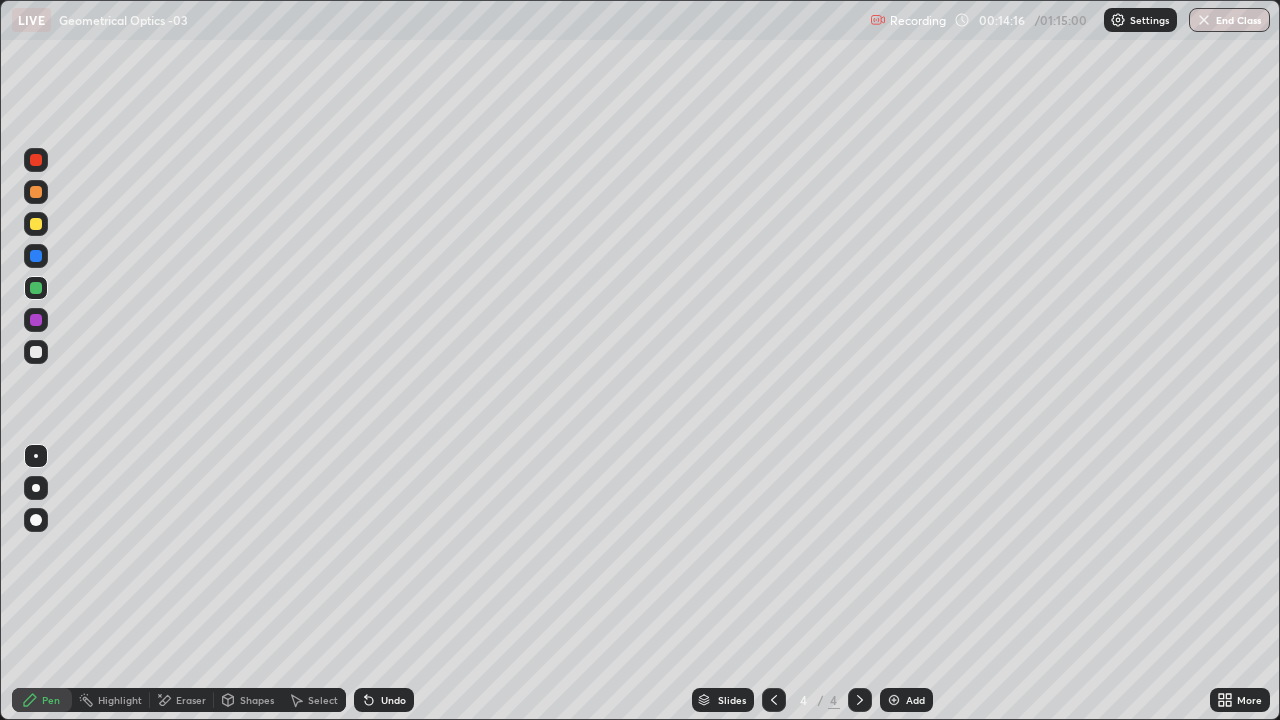 click on "Add" at bounding box center [915, 700] 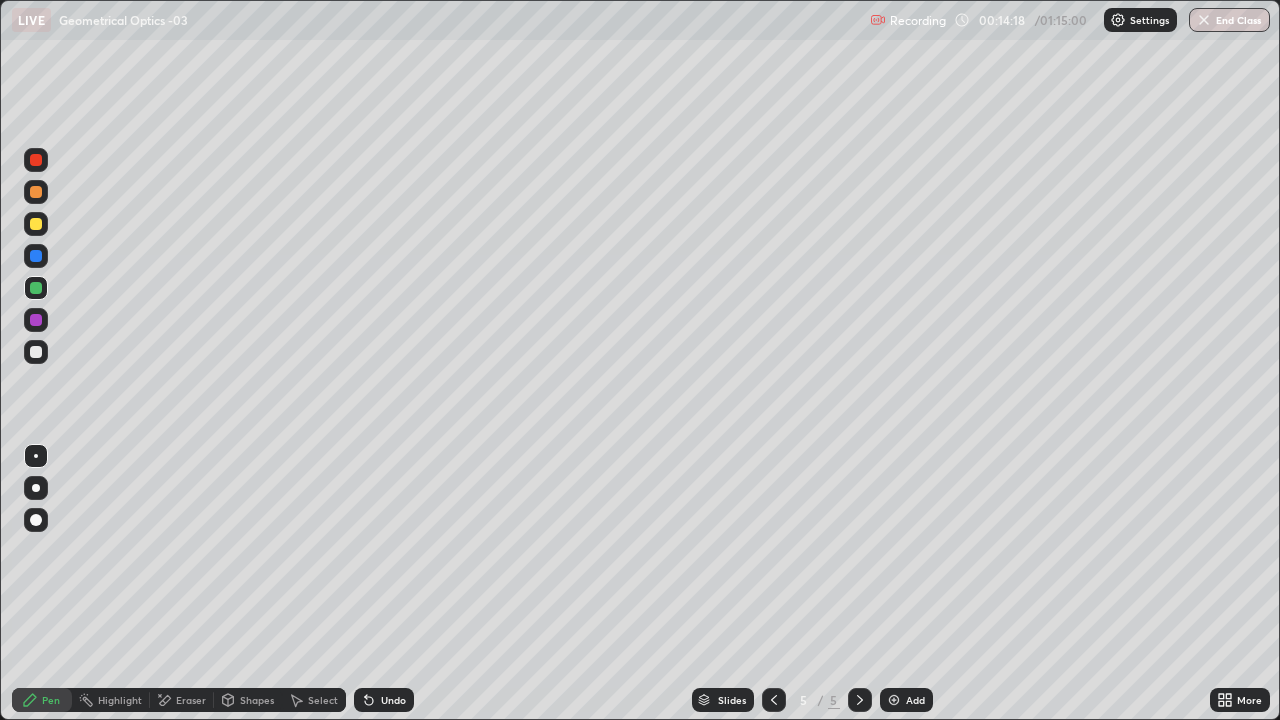 click on "Pen" at bounding box center [42, 700] 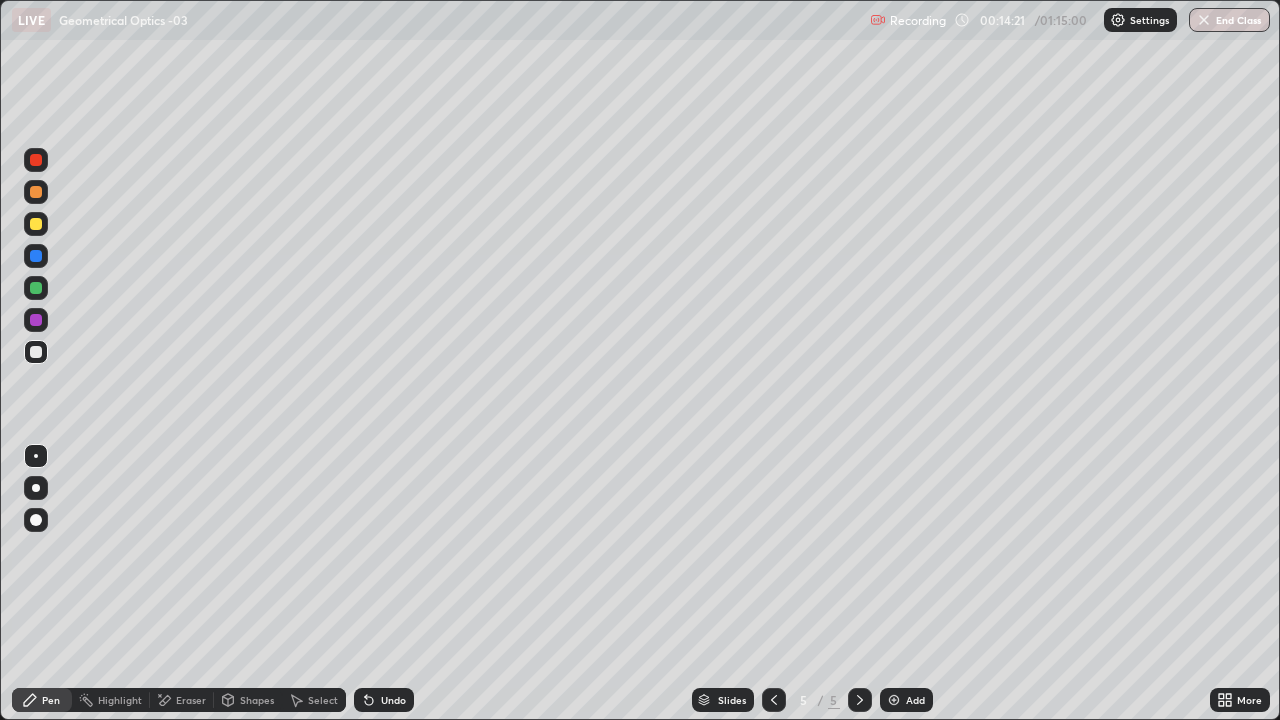 click on "Shapes" at bounding box center (248, 700) 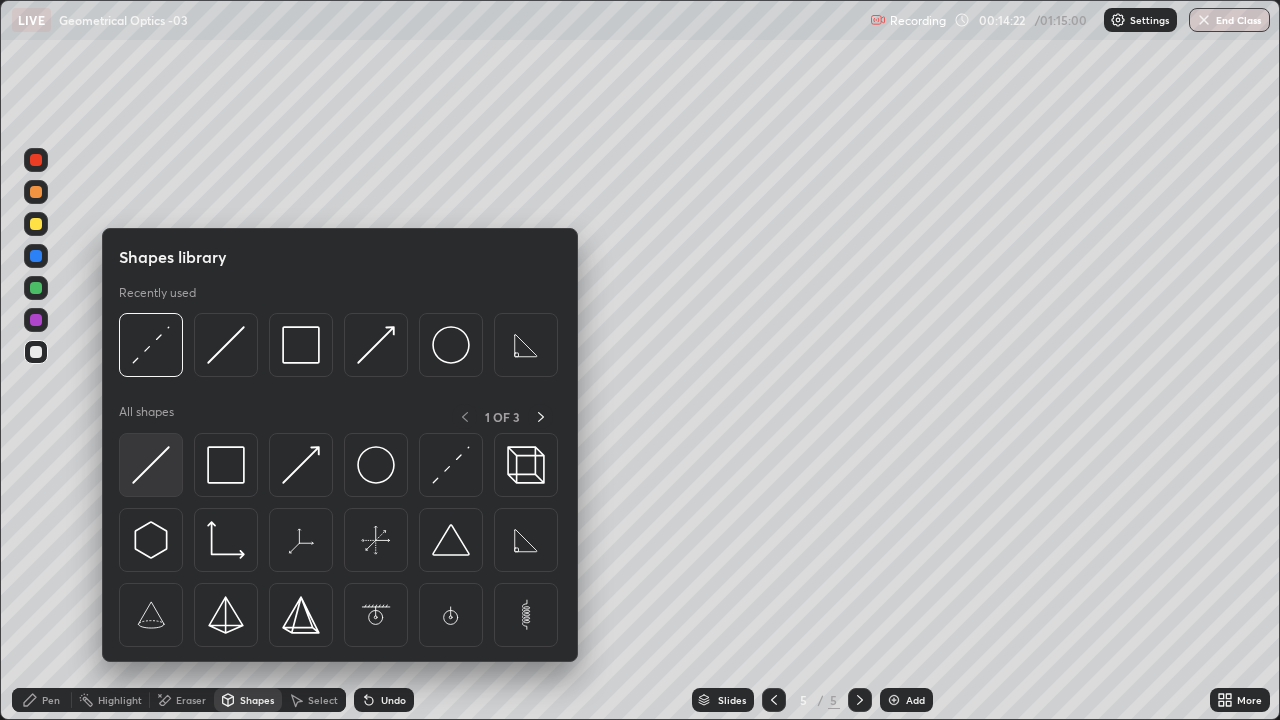click at bounding box center (151, 465) 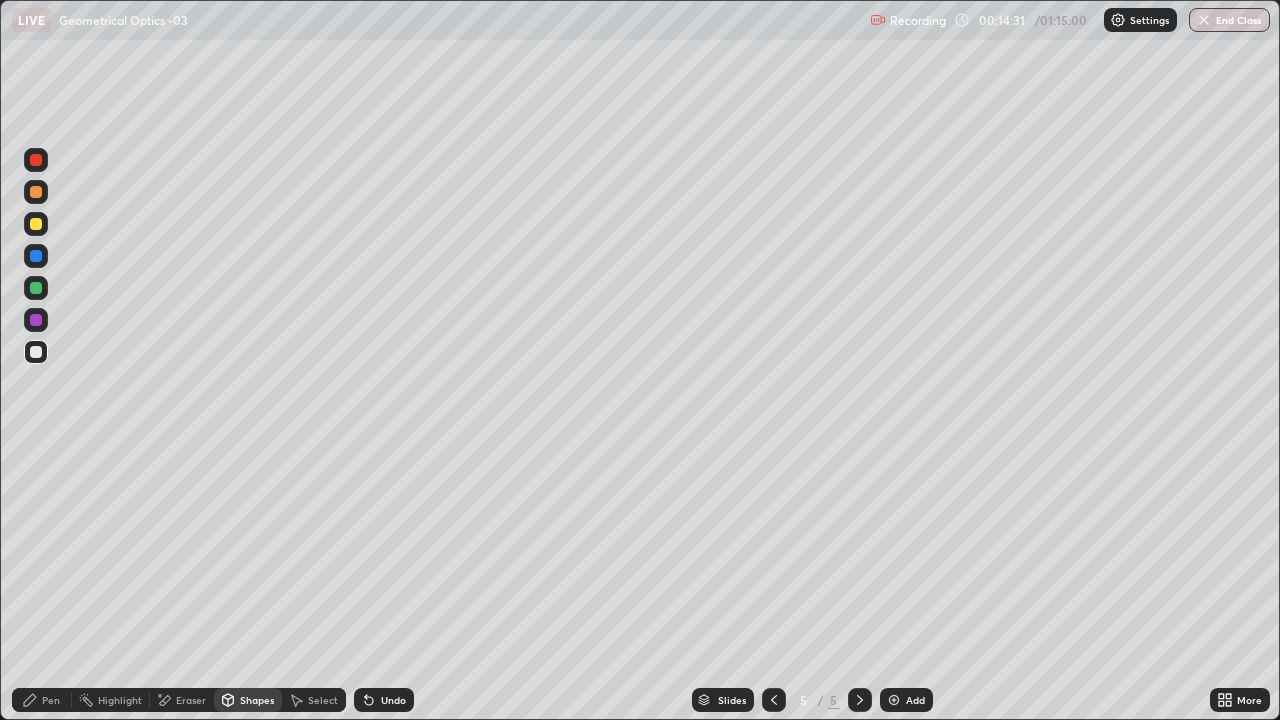 click on "Shapes" at bounding box center (248, 700) 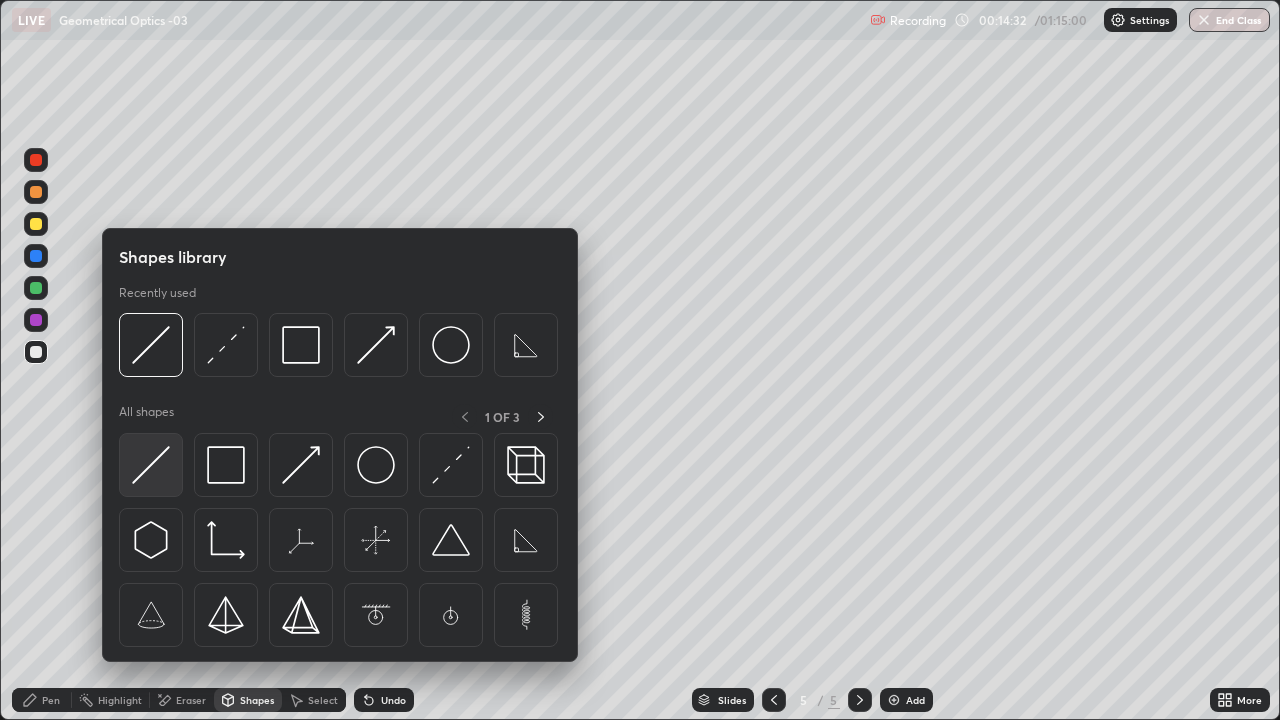 click at bounding box center (151, 465) 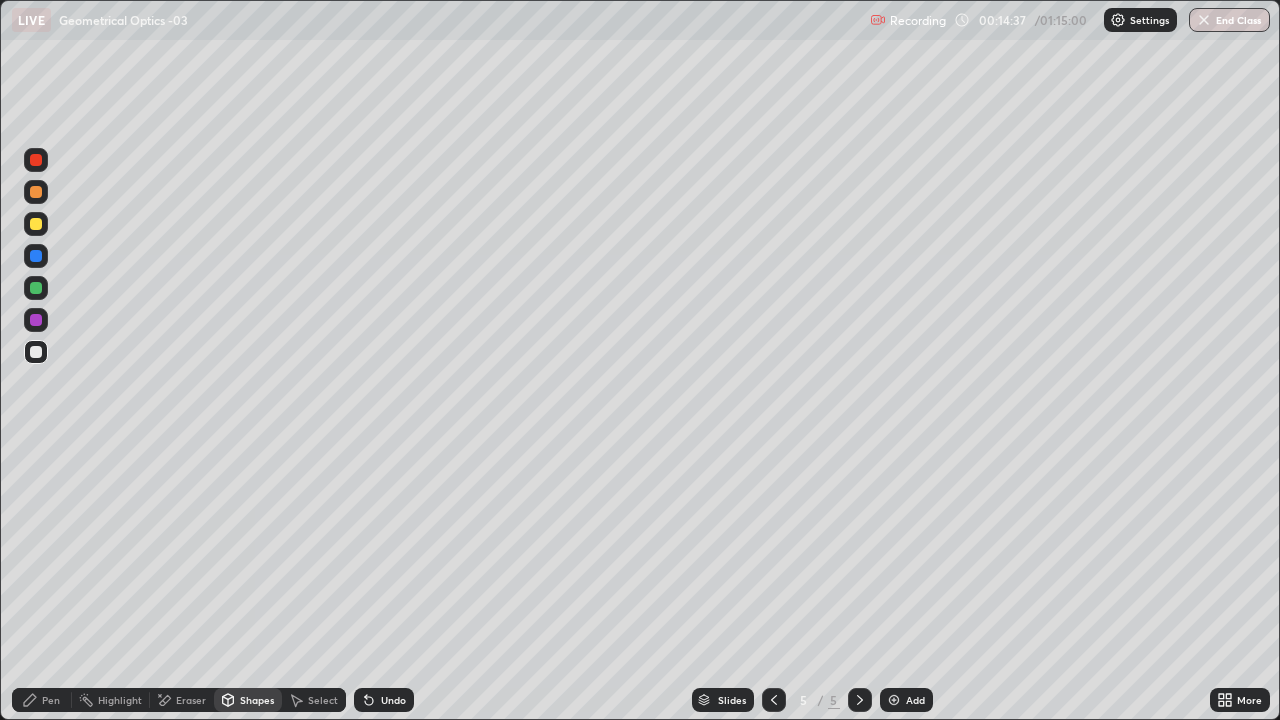 click on "Undo" at bounding box center (384, 700) 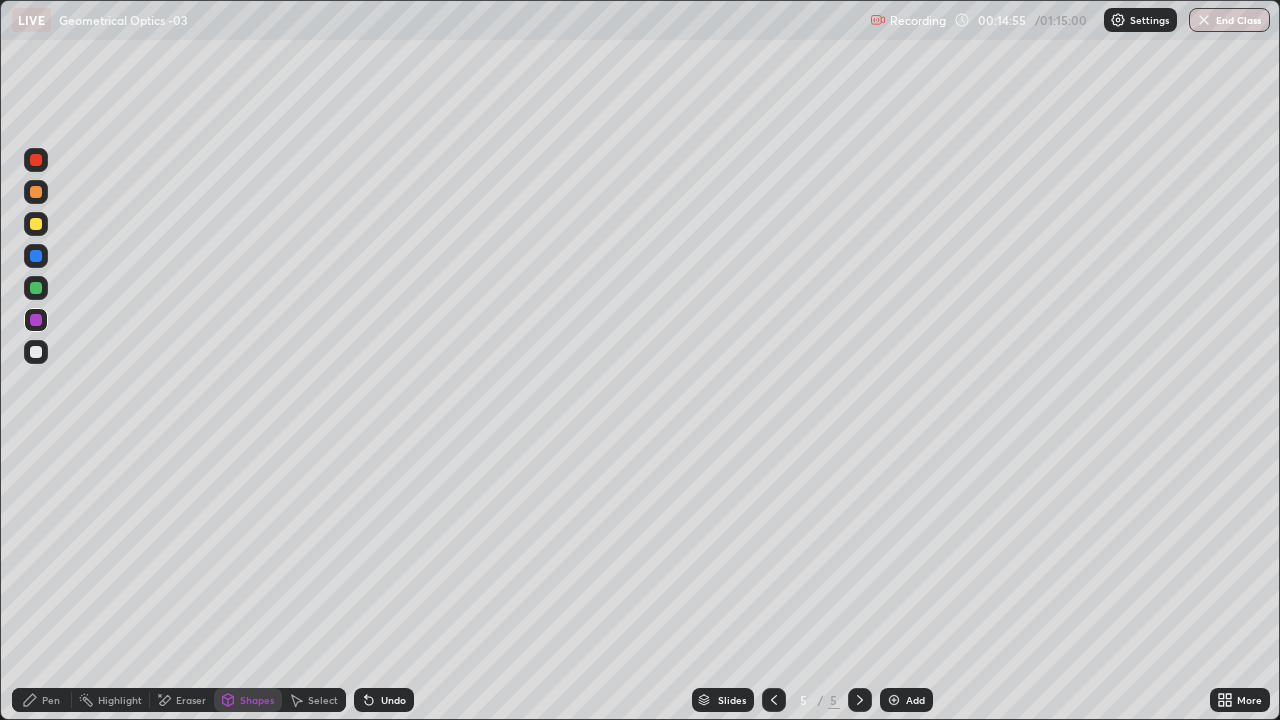 click on "Pen" at bounding box center (42, 700) 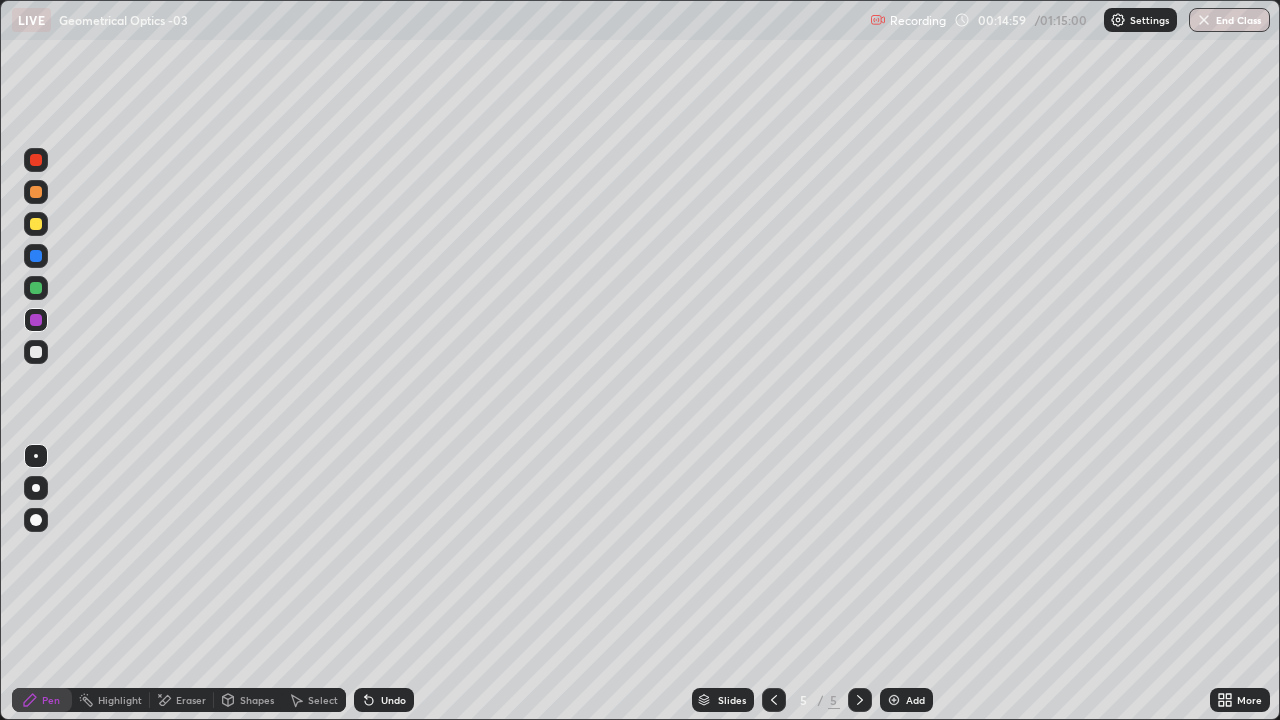 click on "Shapes" at bounding box center [257, 700] 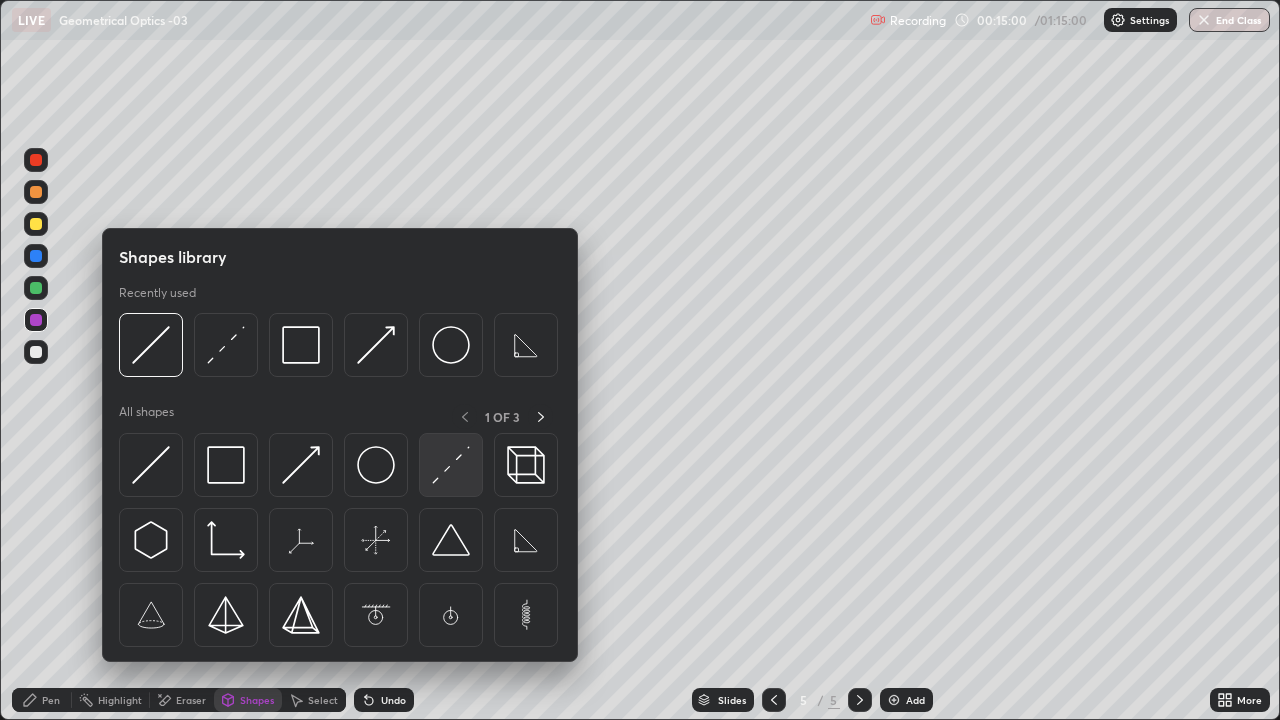 click at bounding box center [451, 465] 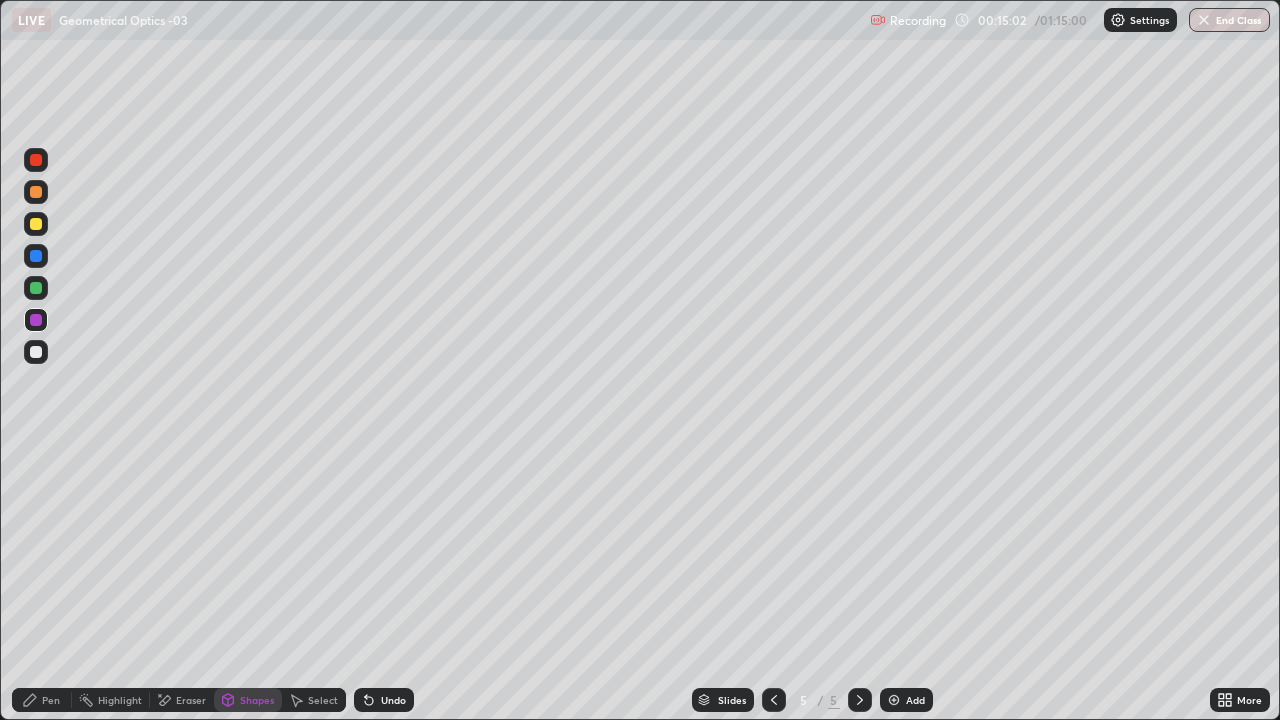 click on "Shapes" at bounding box center (248, 700) 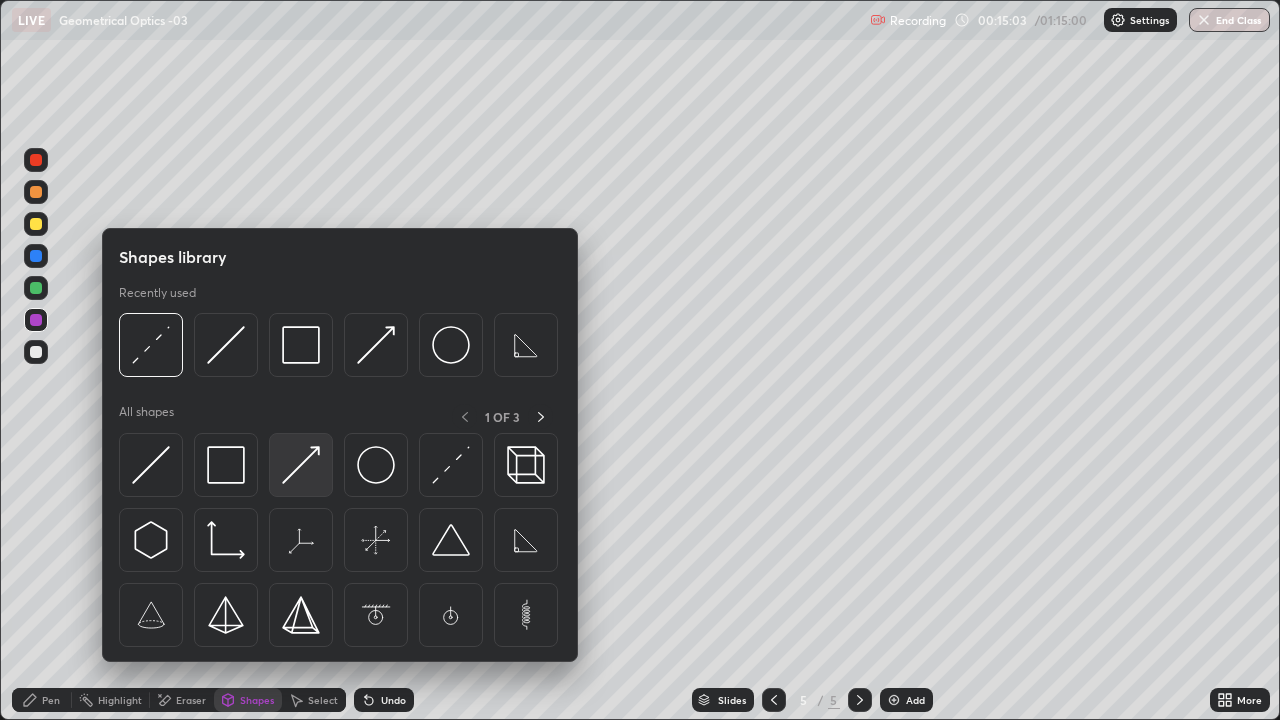 click at bounding box center (301, 465) 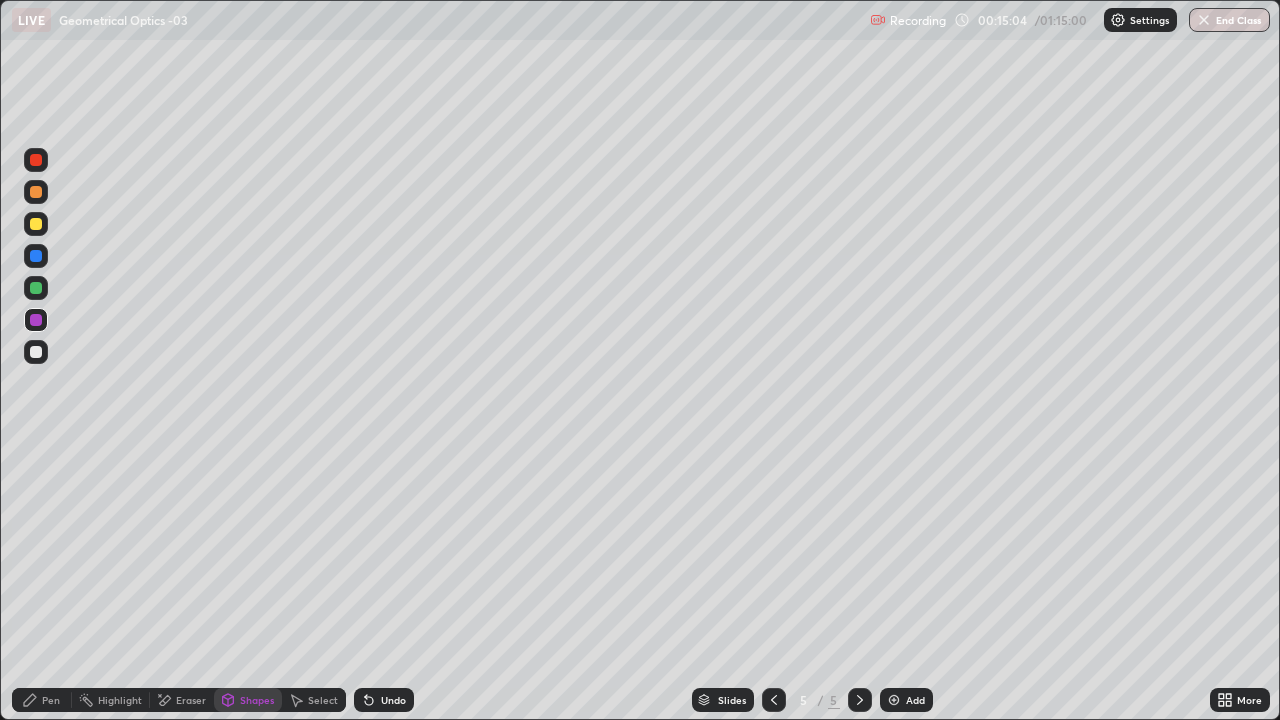 click at bounding box center (36, 224) 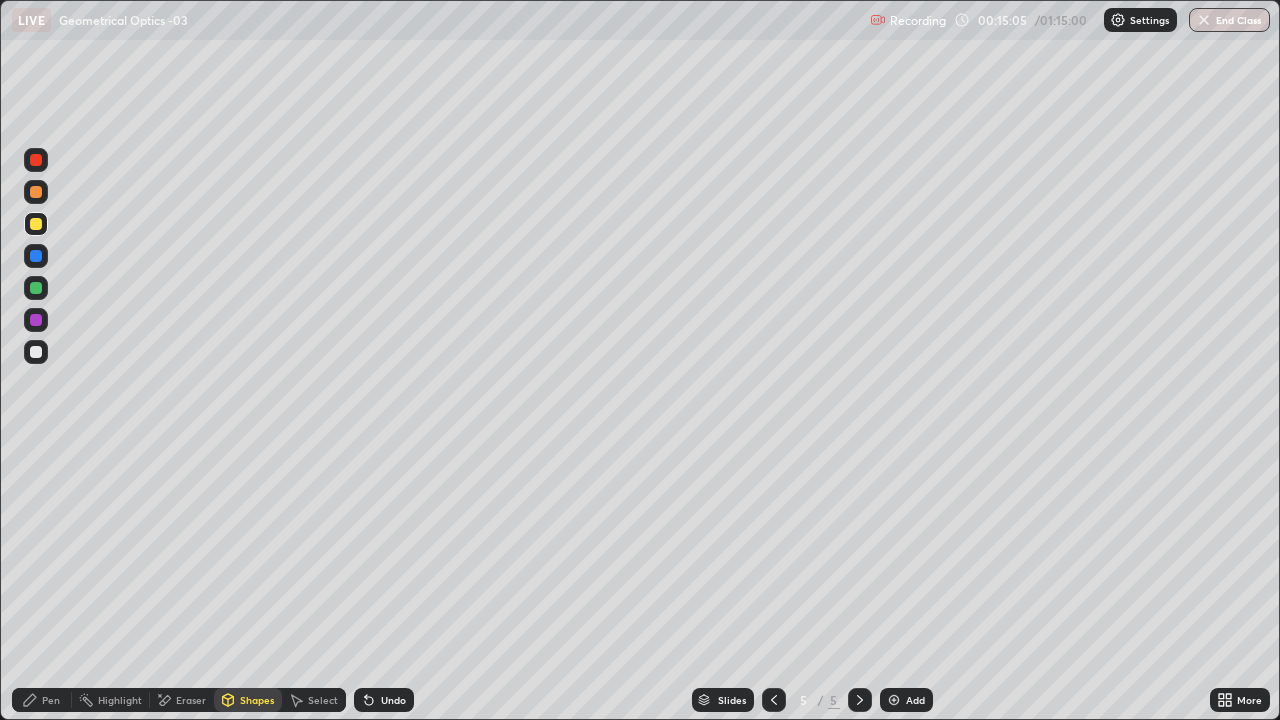 click on "Shapes" at bounding box center (248, 700) 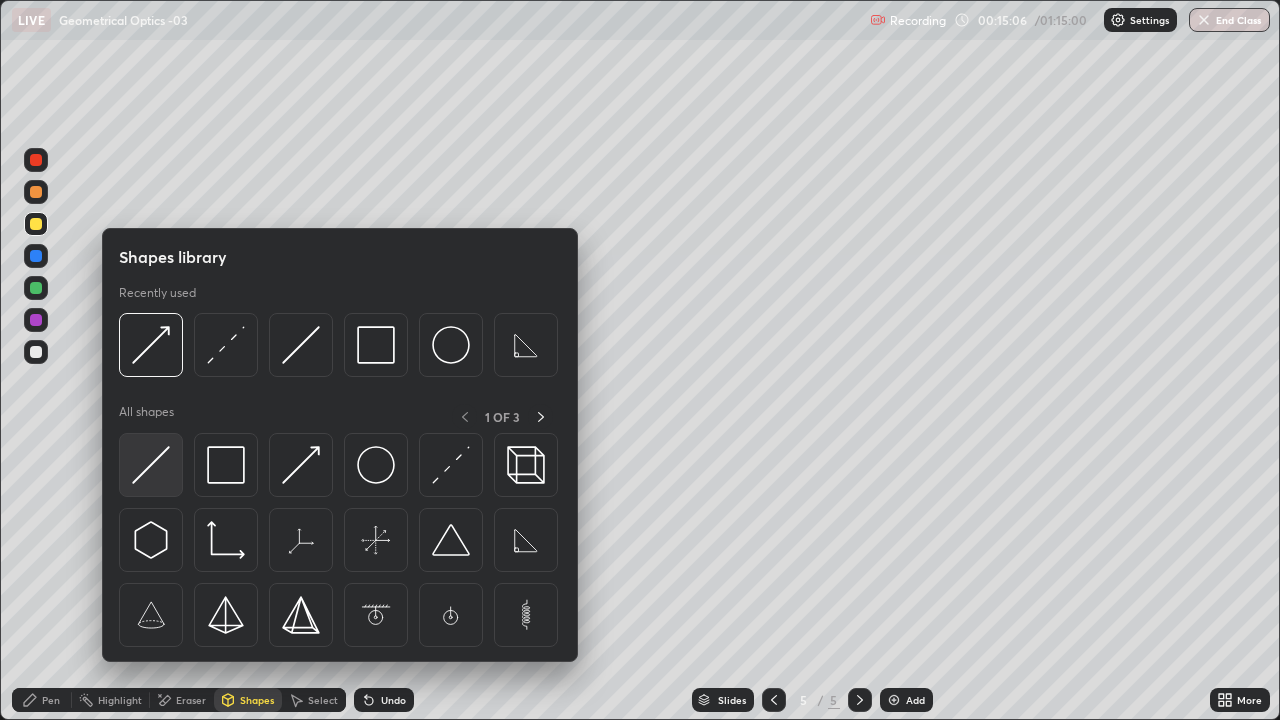 click at bounding box center (151, 465) 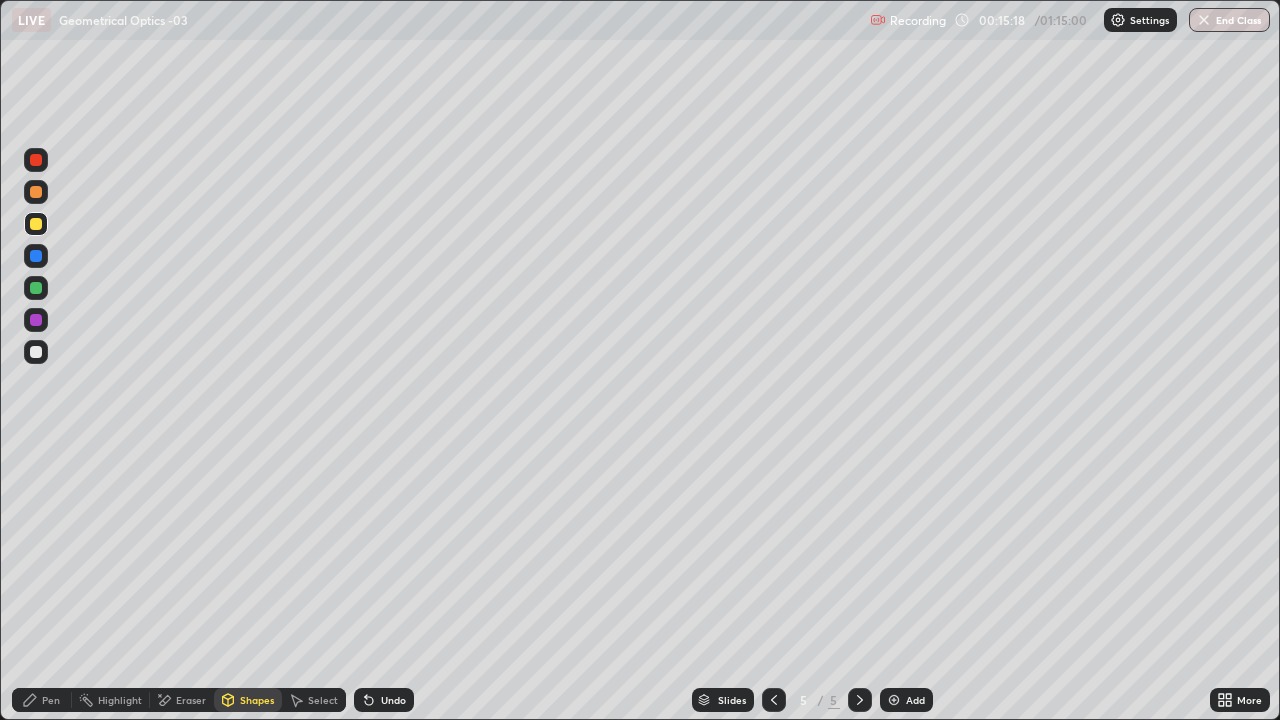 click on "Pen" at bounding box center (51, 700) 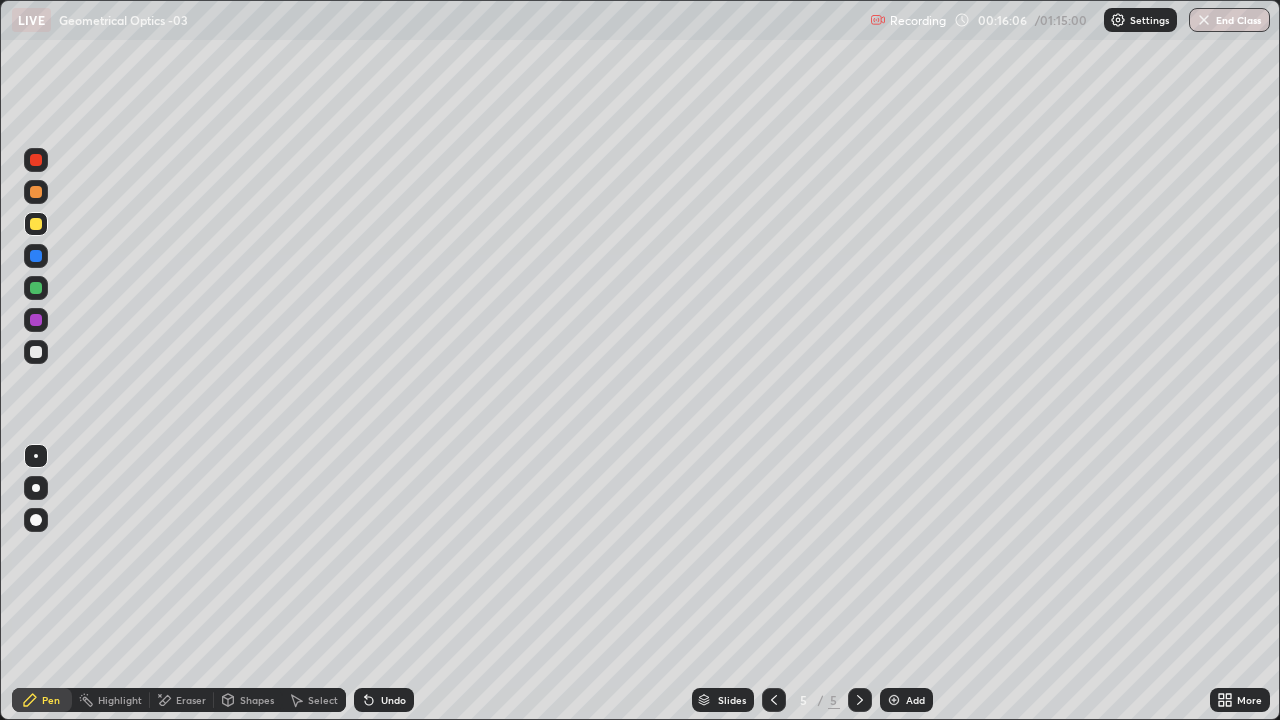 click on "Eraser" at bounding box center (182, 700) 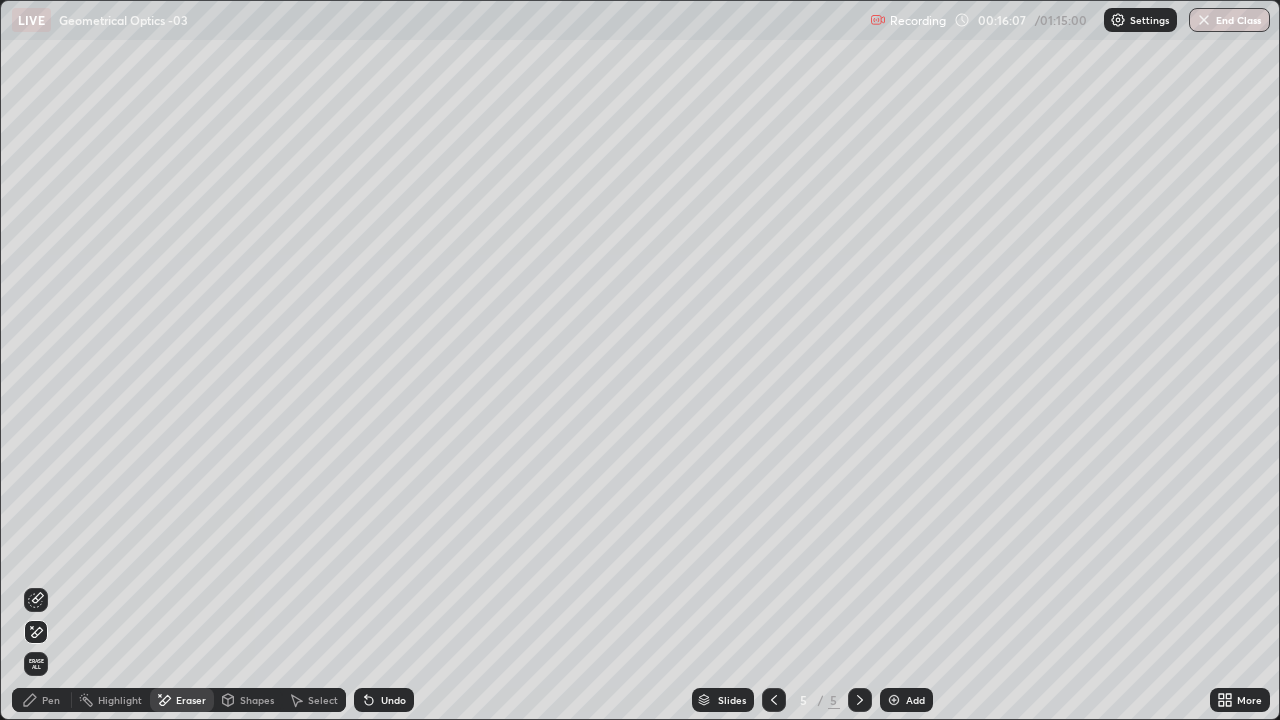 click on "Pen" at bounding box center (42, 700) 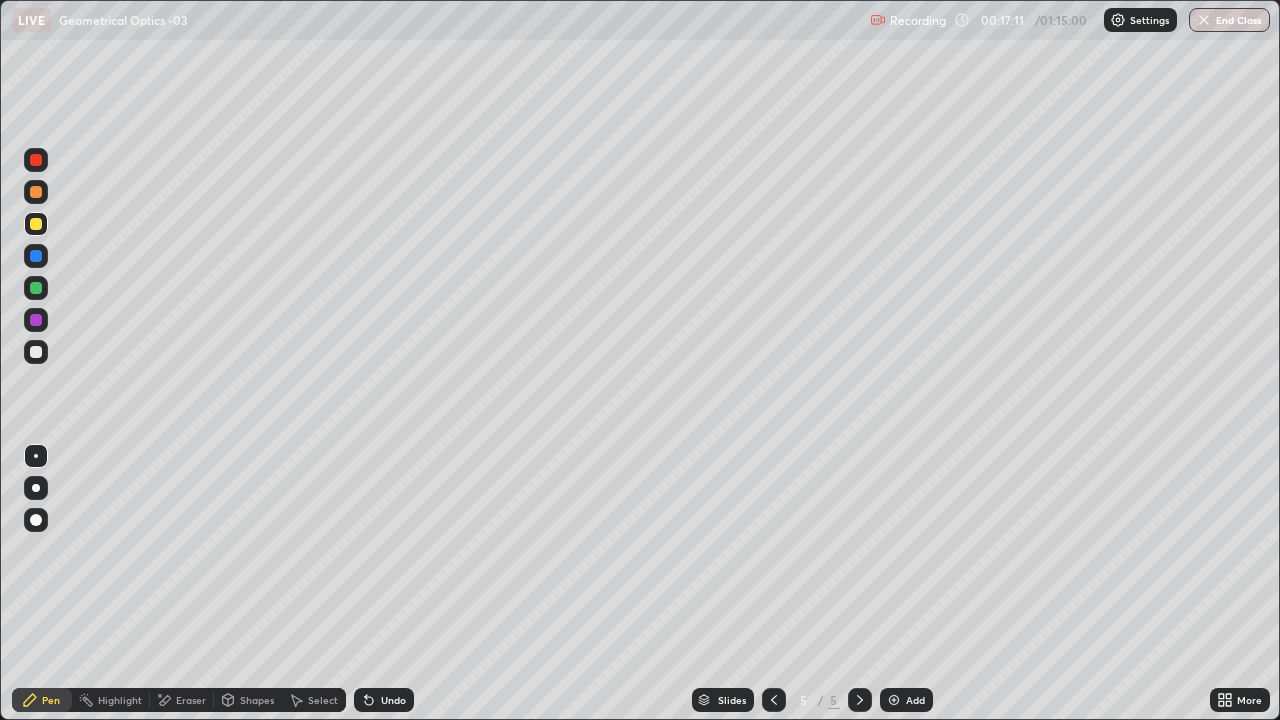click on "Shapes" at bounding box center [257, 700] 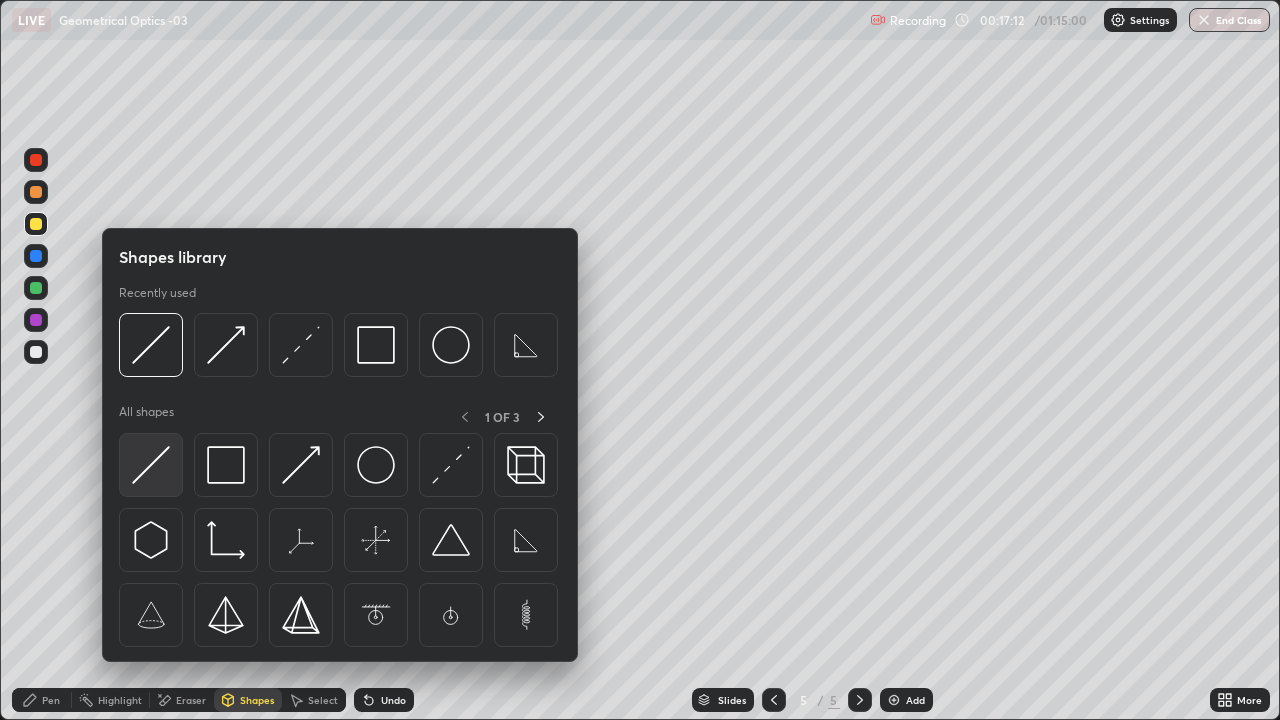 click at bounding box center [151, 465] 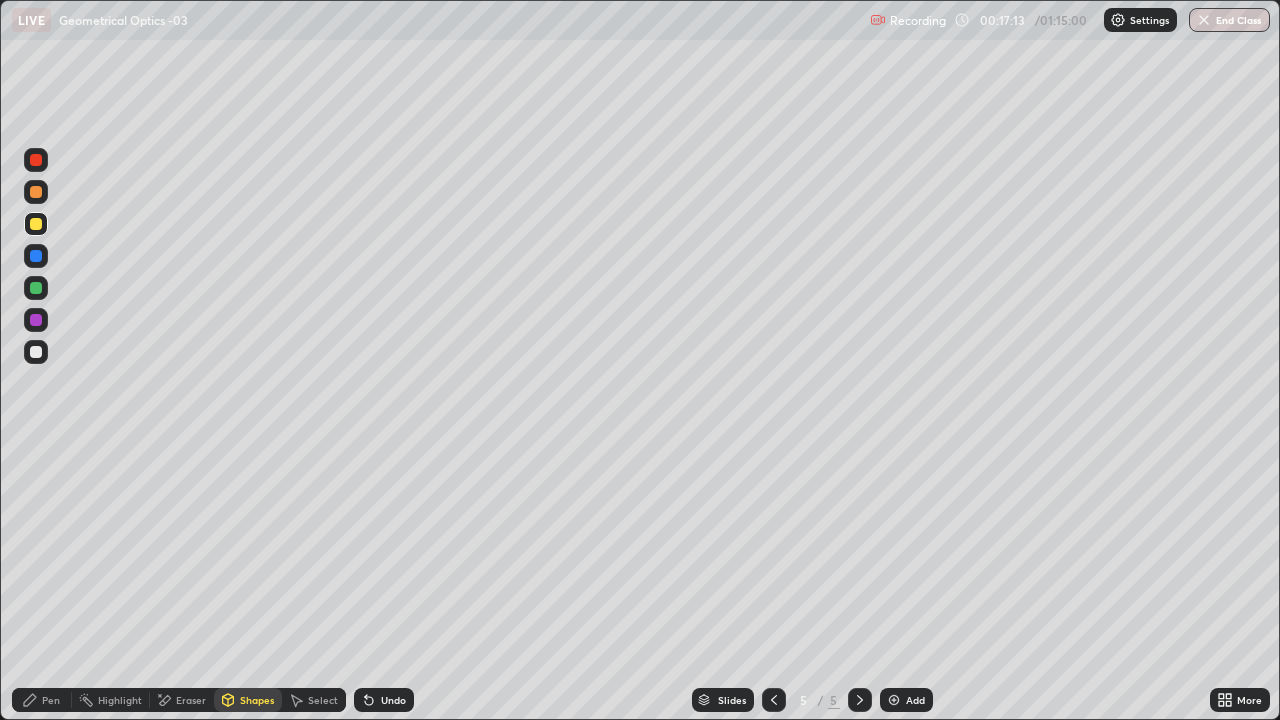 click at bounding box center [36, 288] 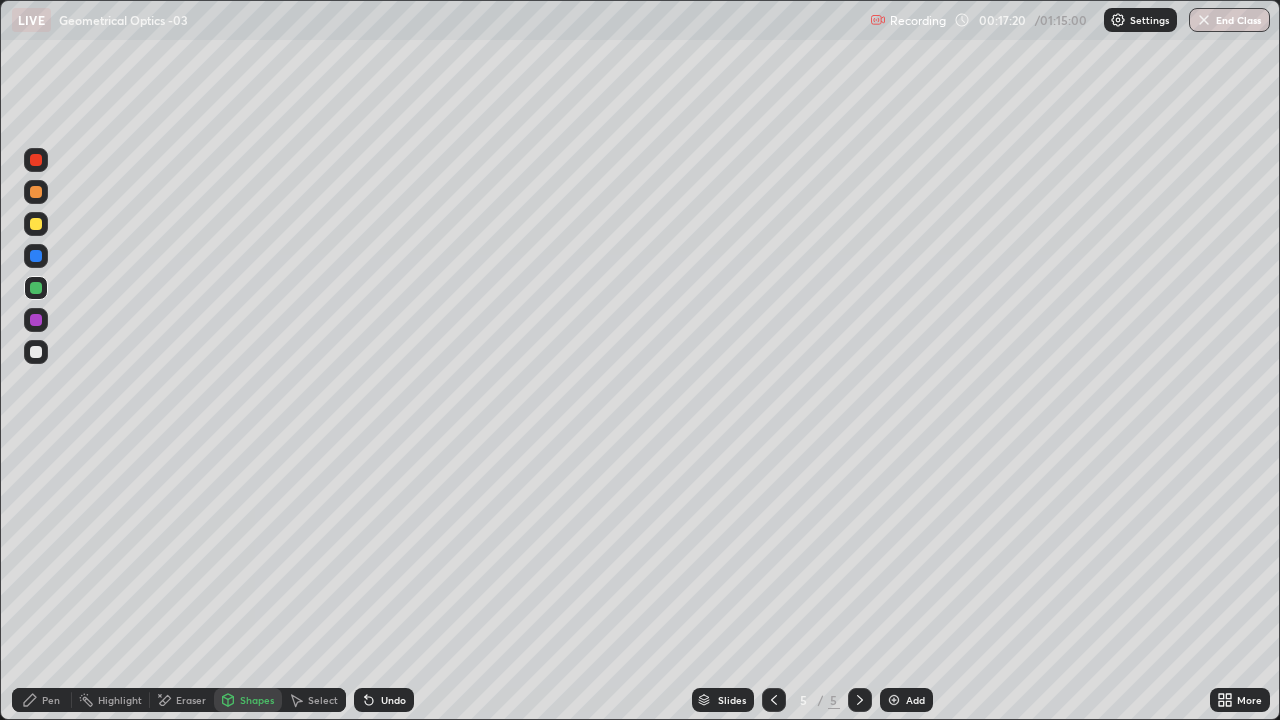 click on "Shapes" at bounding box center (257, 700) 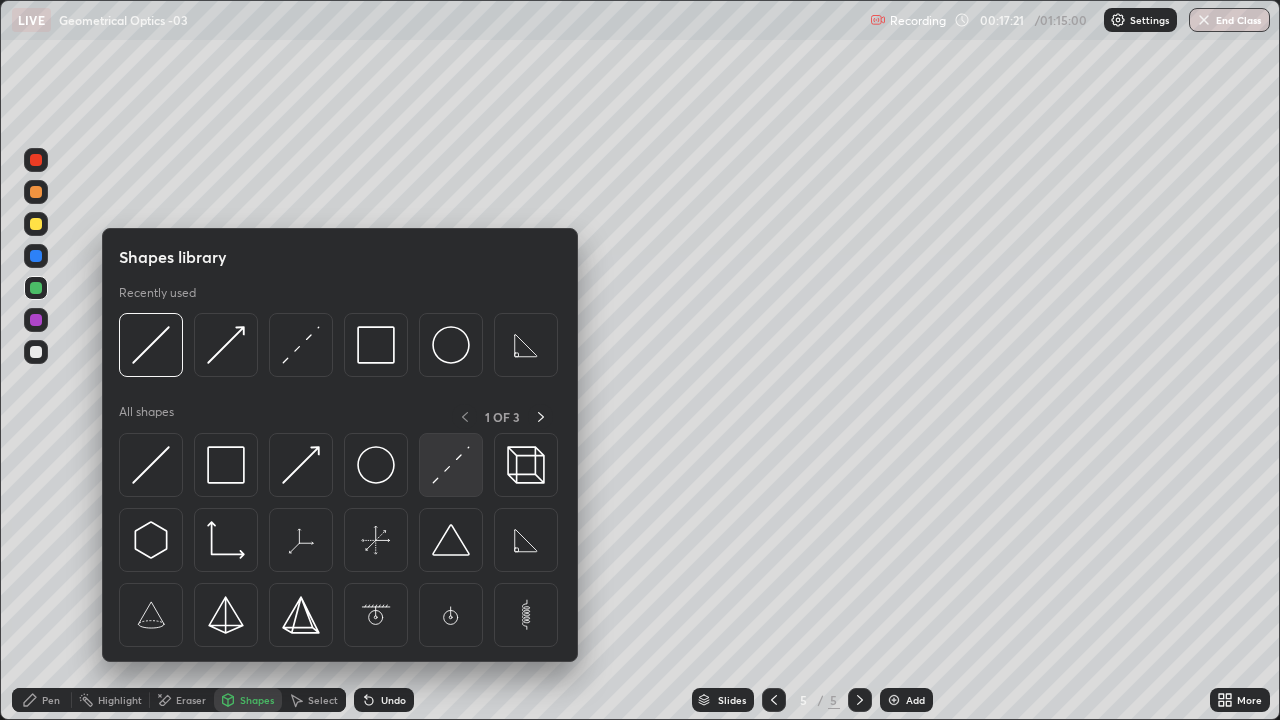 click at bounding box center [451, 465] 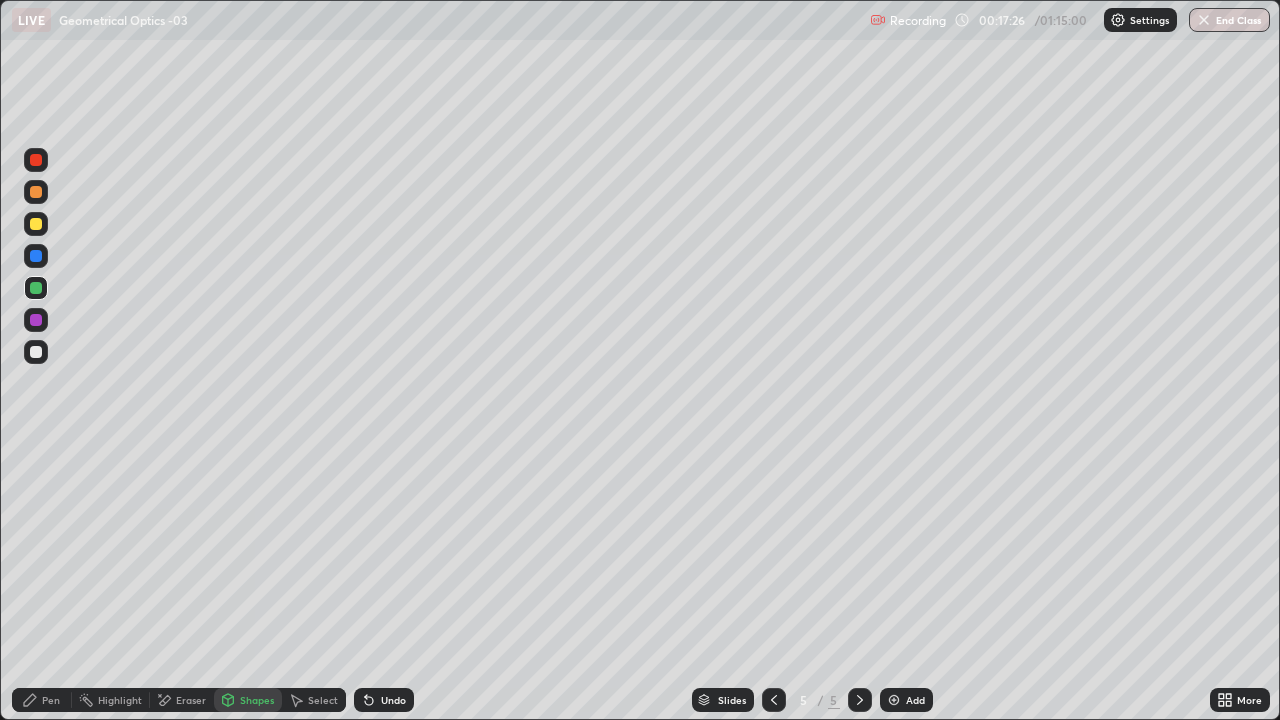 click 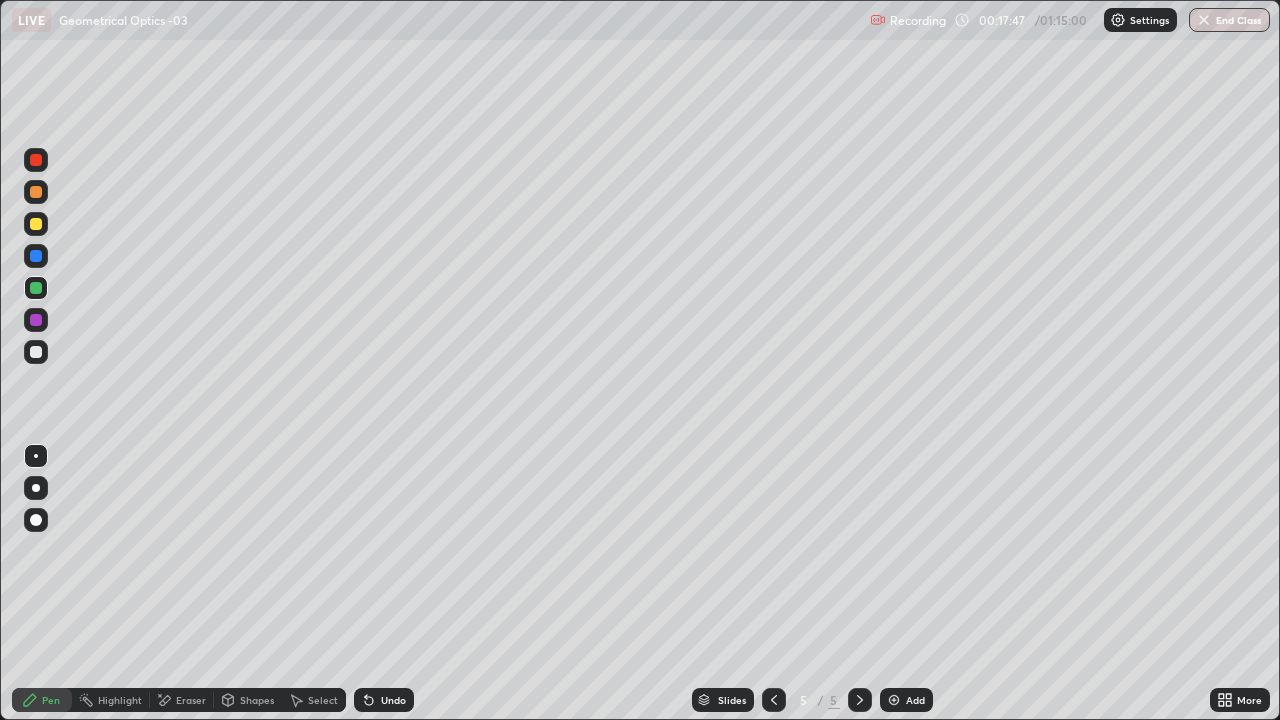 click on "Shapes" at bounding box center [248, 700] 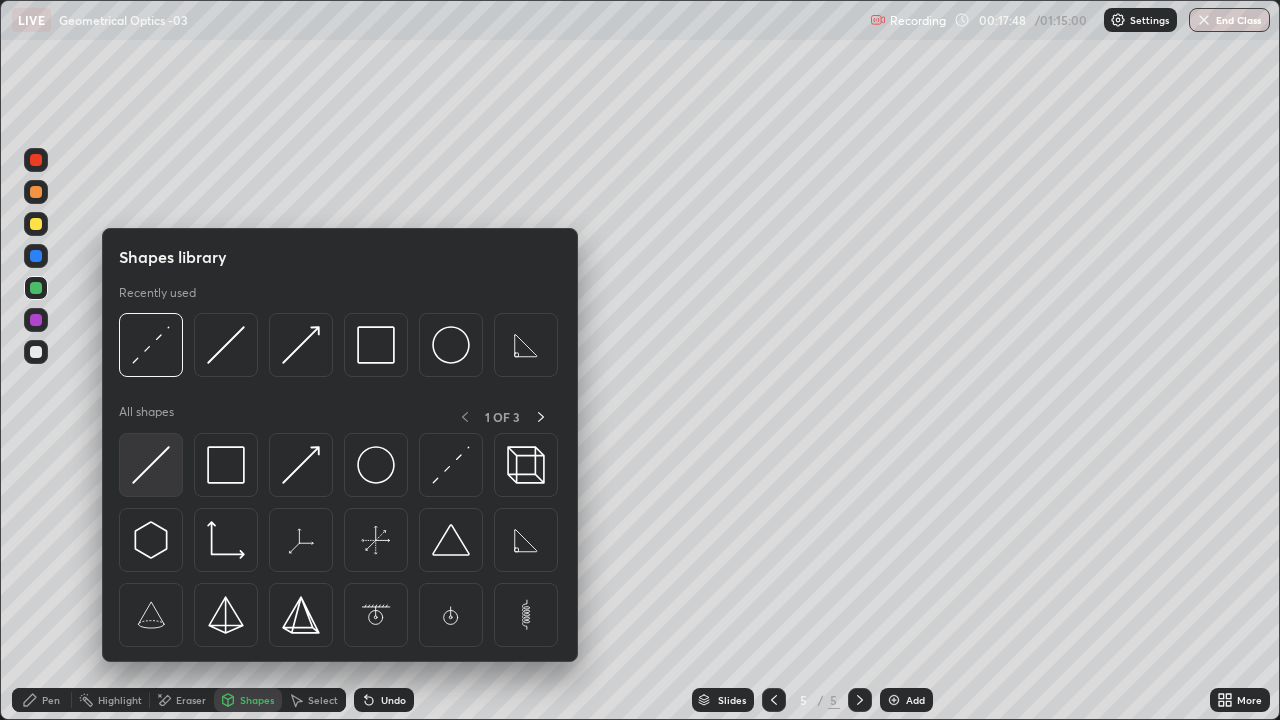 click at bounding box center [151, 465] 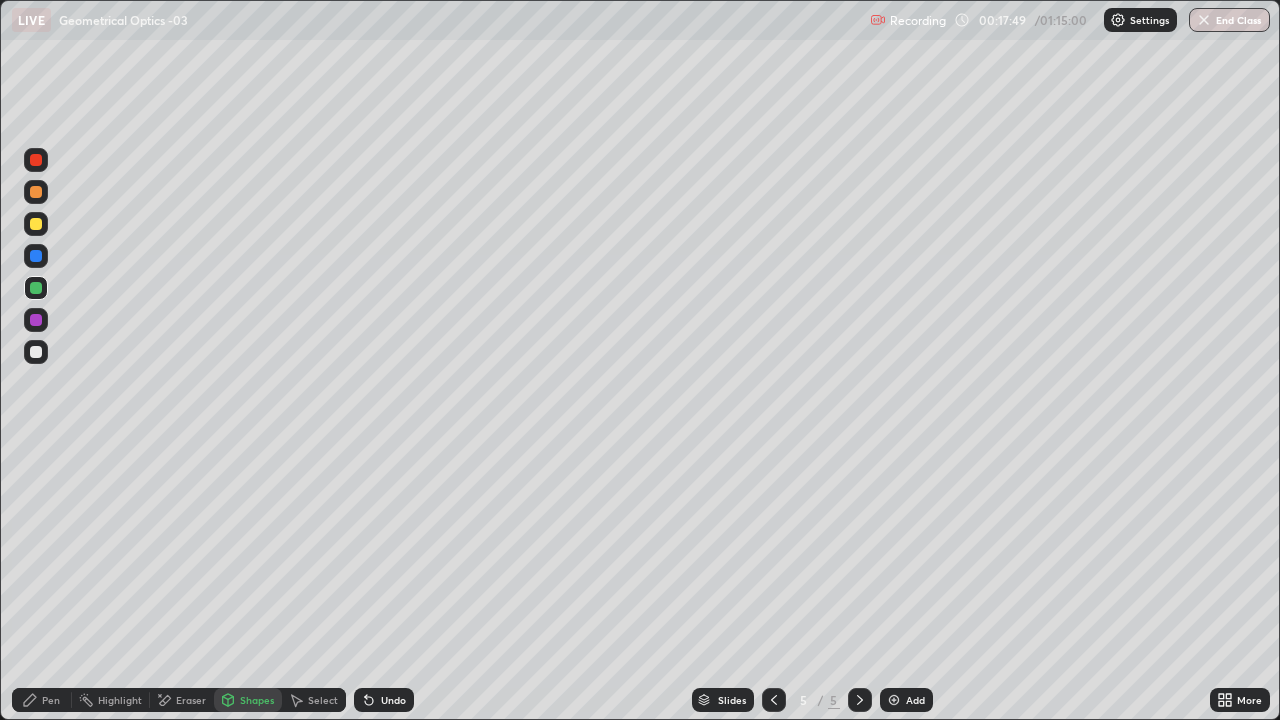 click at bounding box center (36, 288) 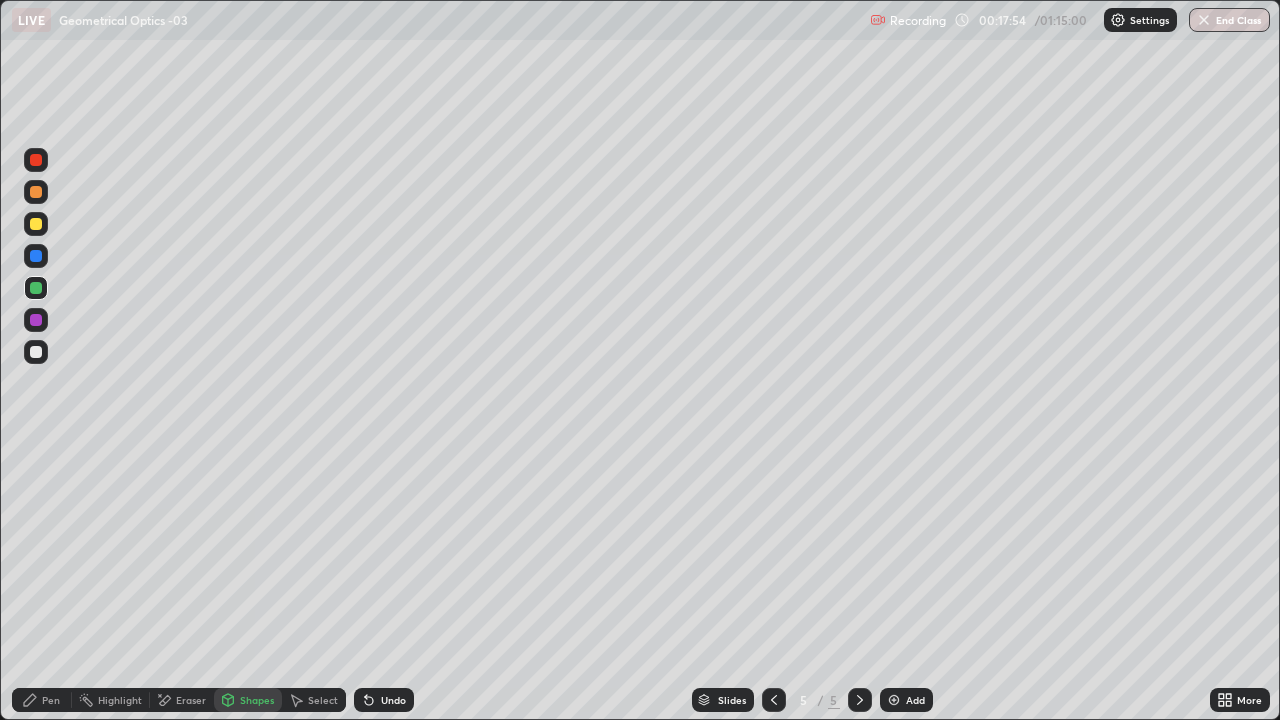 click on "Pen" at bounding box center (42, 700) 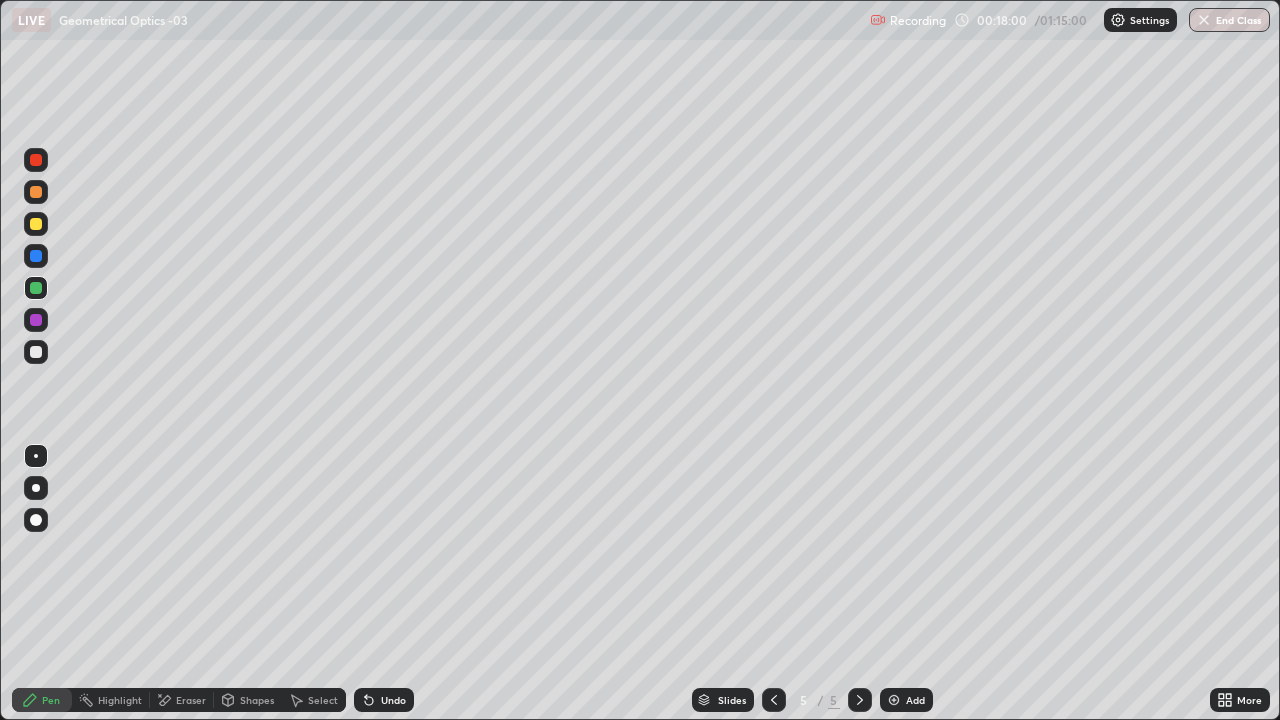 click on "Pen" at bounding box center [51, 700] 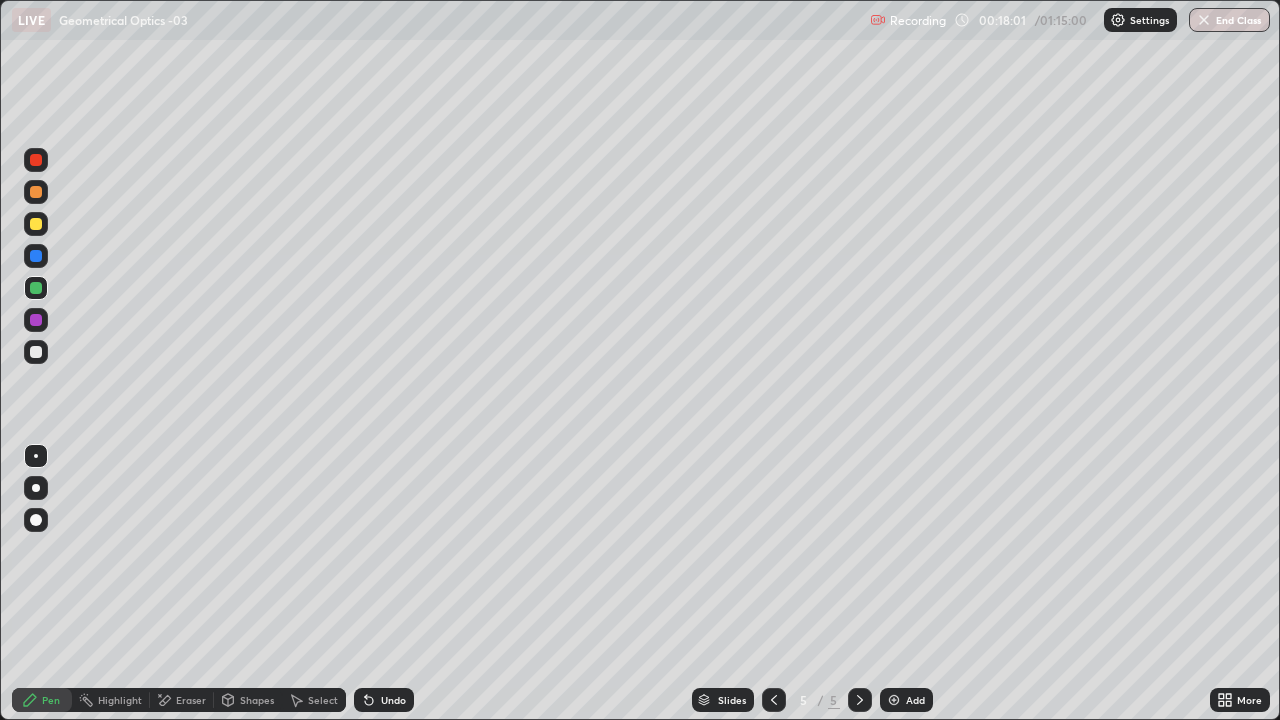 click at bounding box center [36, 352] 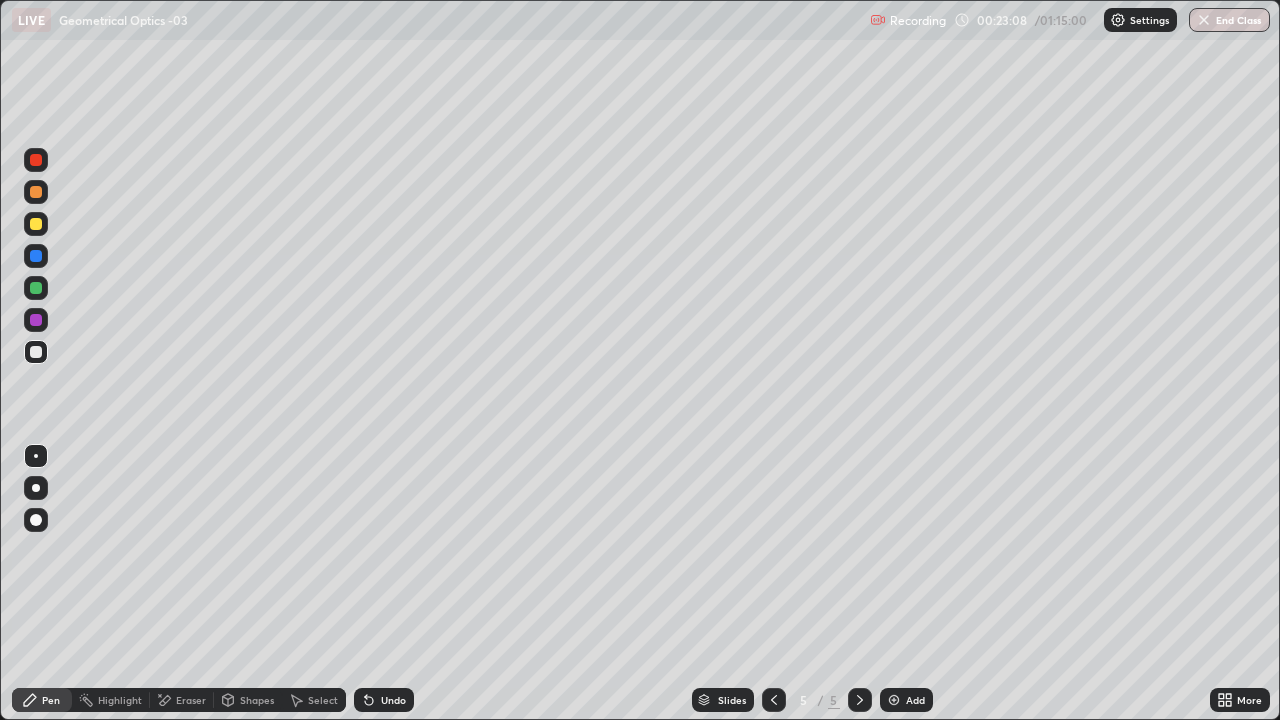 click on "Add" at bounding box center [915, 700] 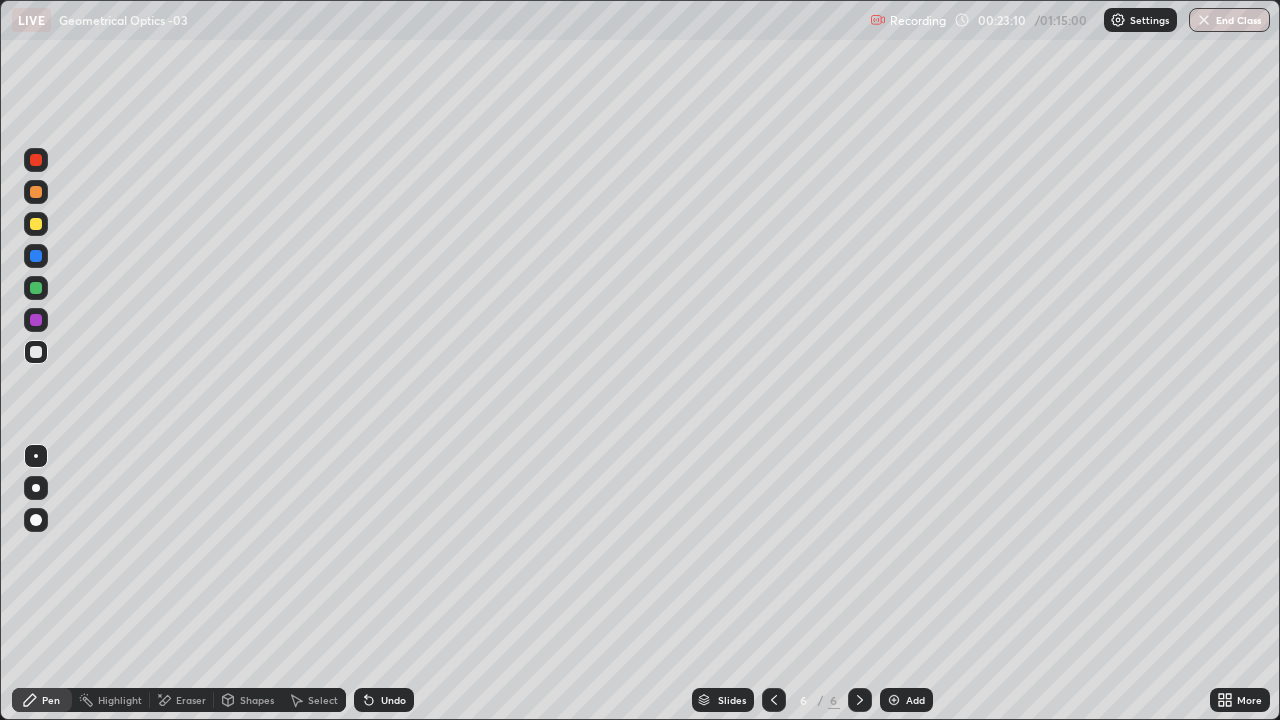 click on "Shapes" at bounding box center [248, 700] 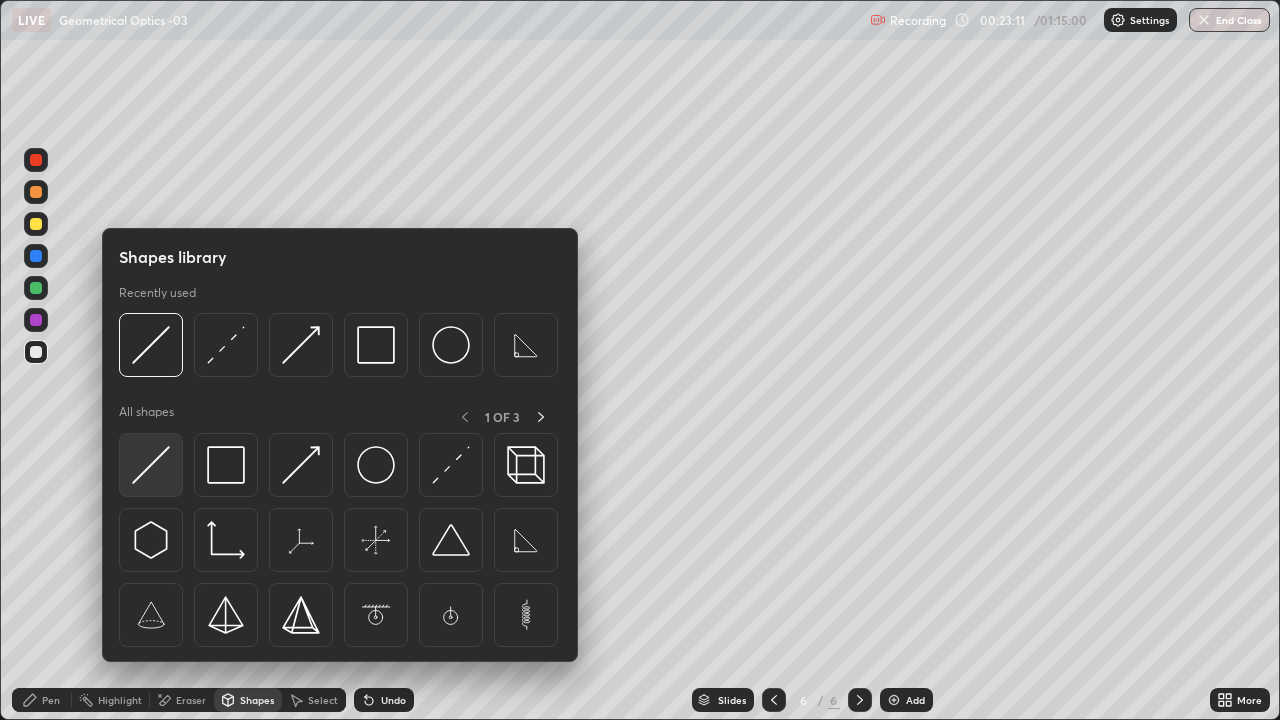 click at bounding box center [151, 465] 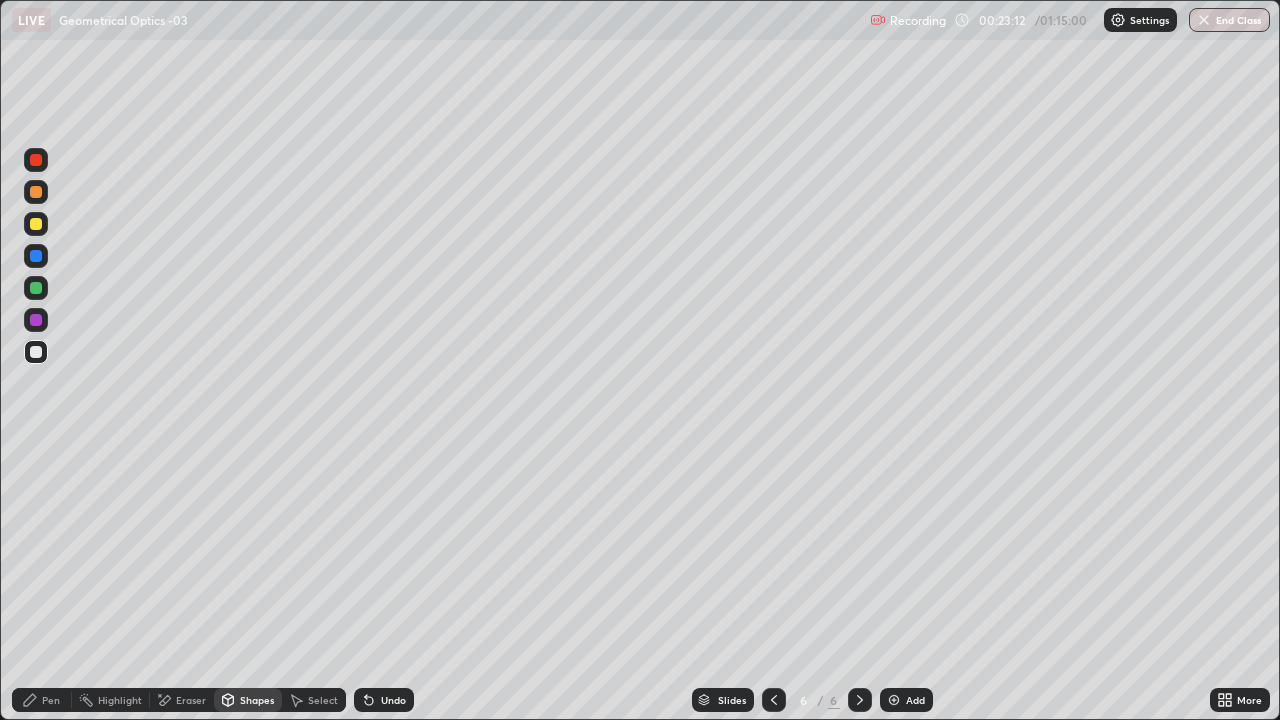click at bounding box center (36, 224) 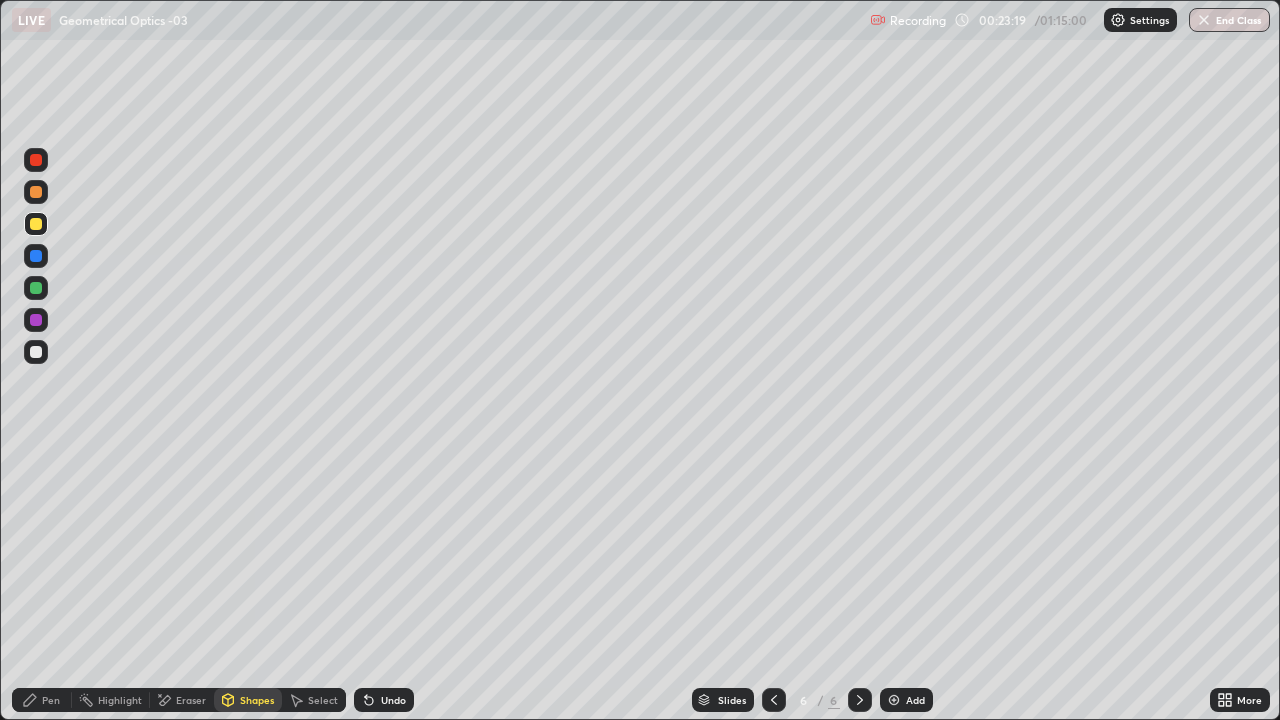 click on "Shapes" at bounding box center [248, 700] 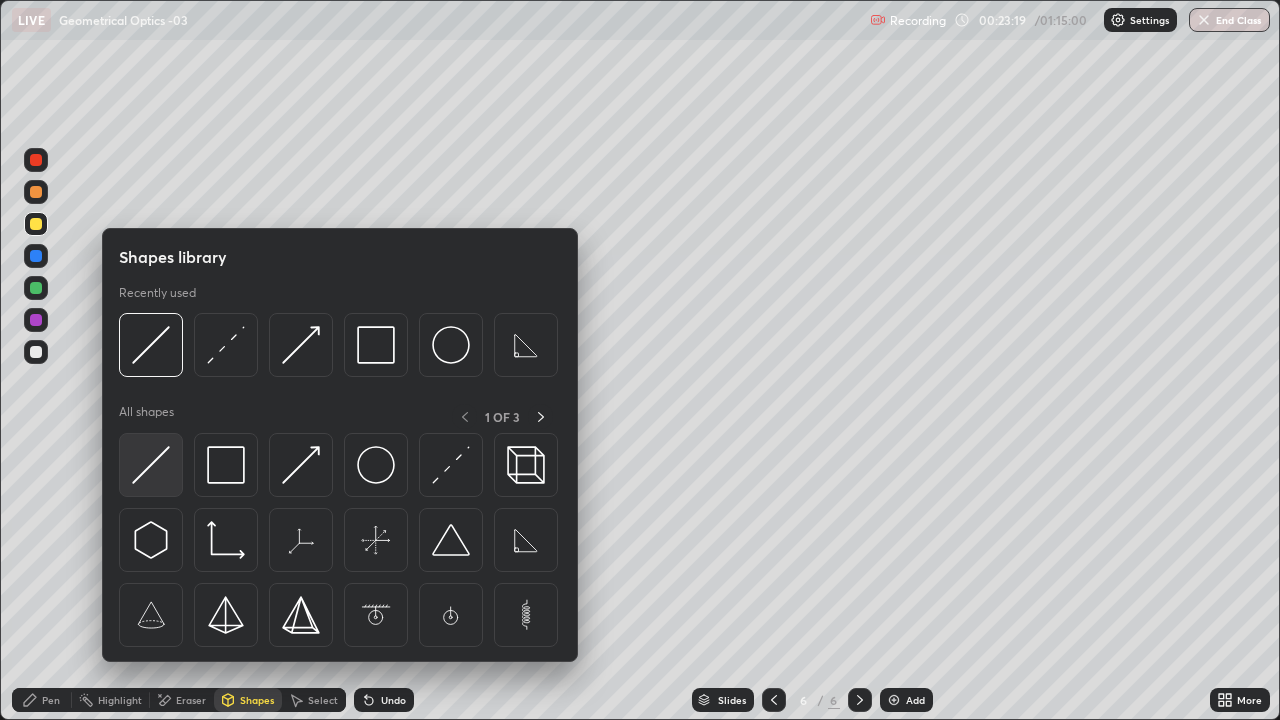click at bounding box center [151, 465] 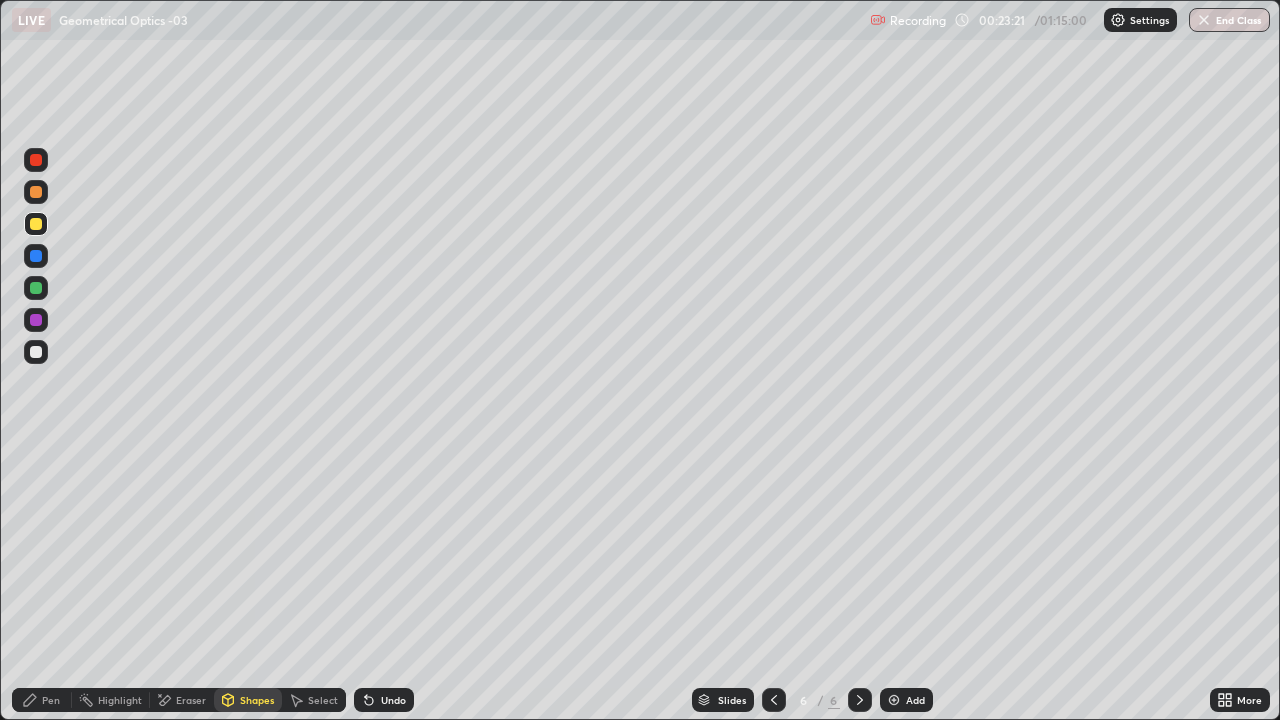 click at bounding box center (36, 288) 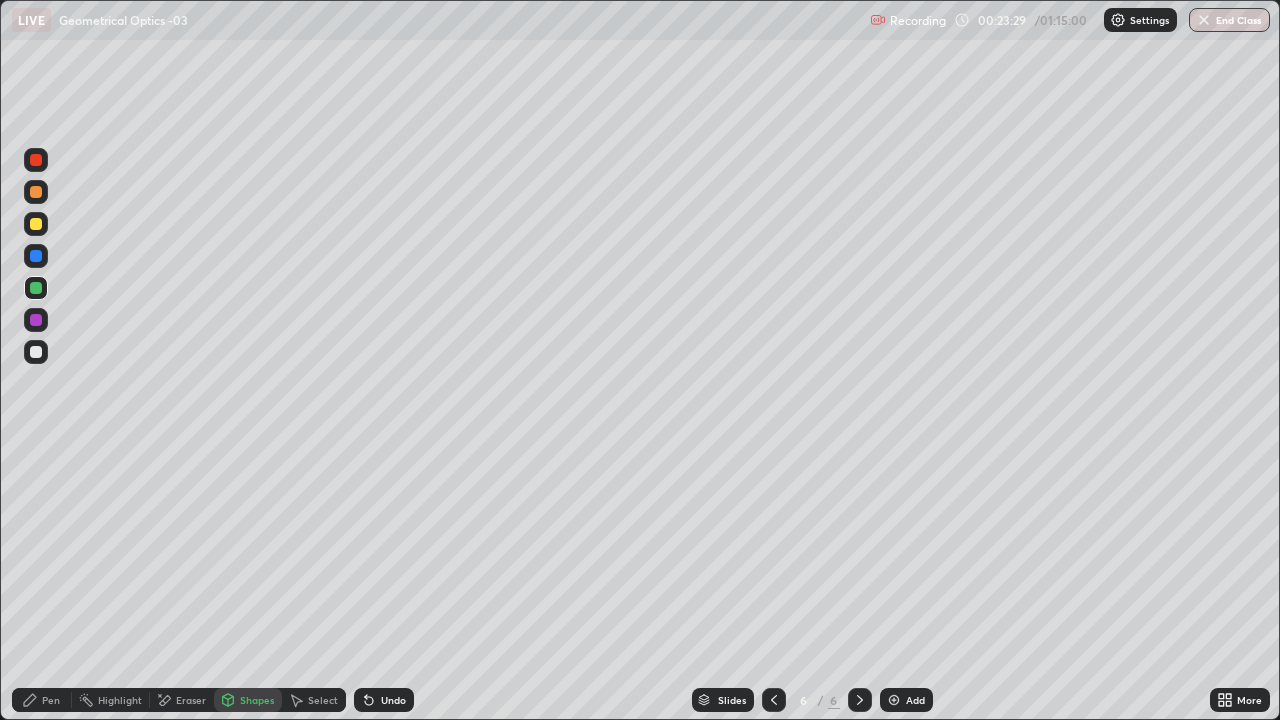 click on "Pen" at bounding box center (42, 700) 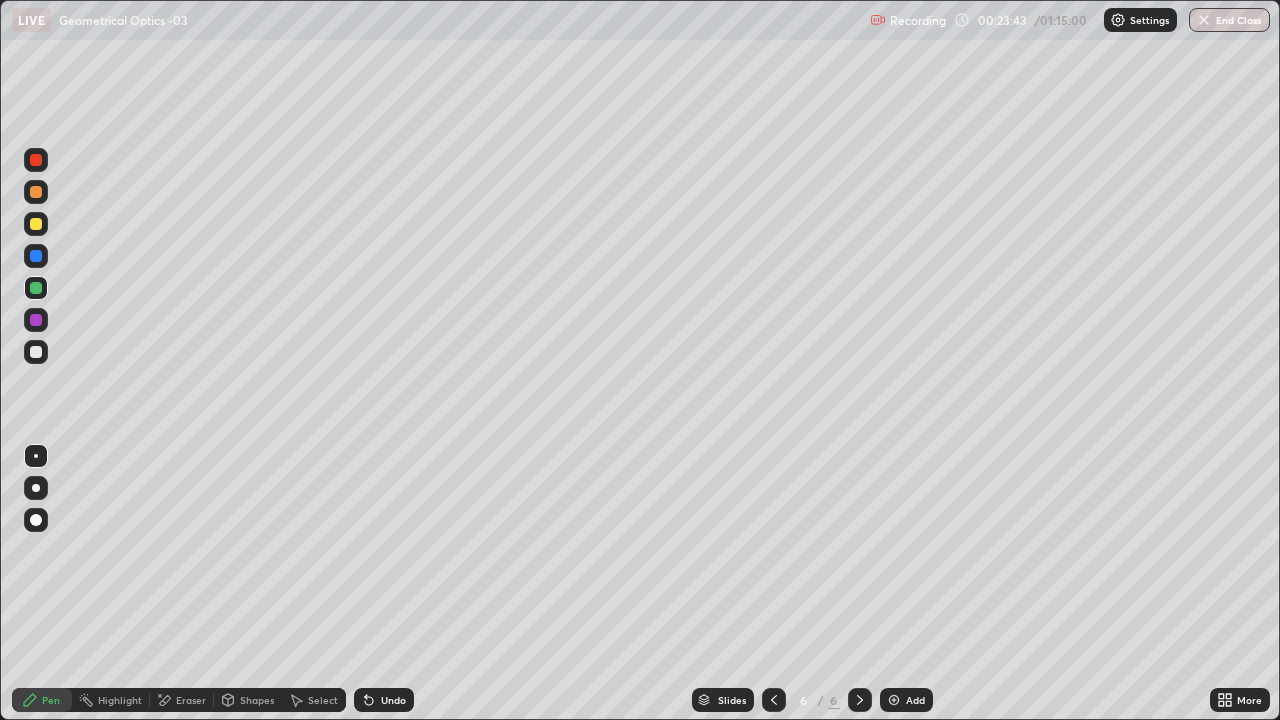 click on "Shapes" at bounding box center (248, 700) 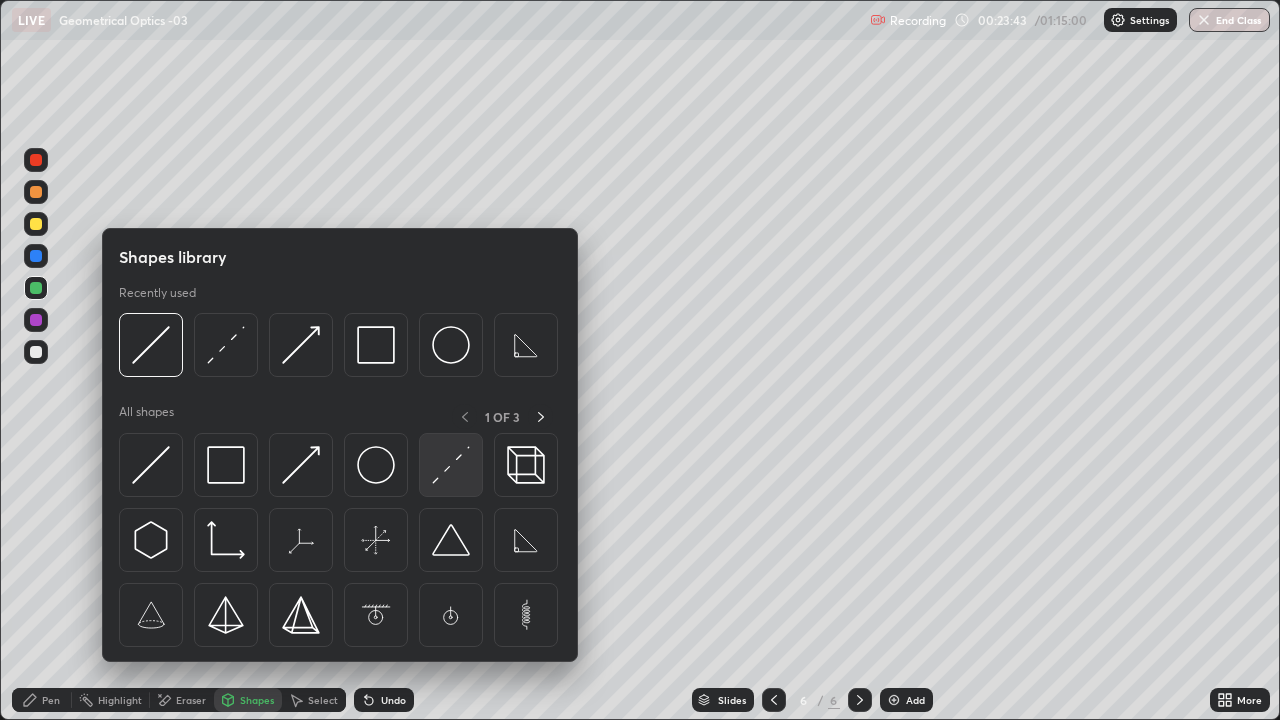 click at bounding box center (451, 465) 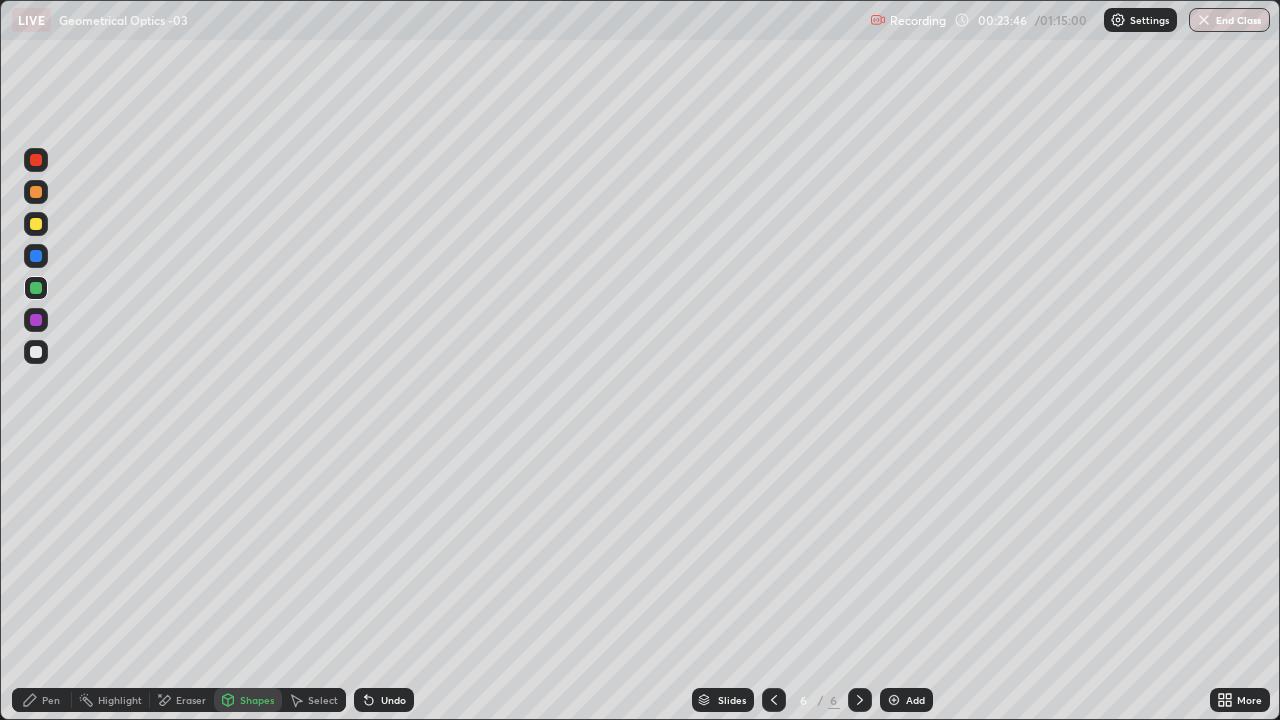 click on "Shapes" at bounding box center [257, 700] 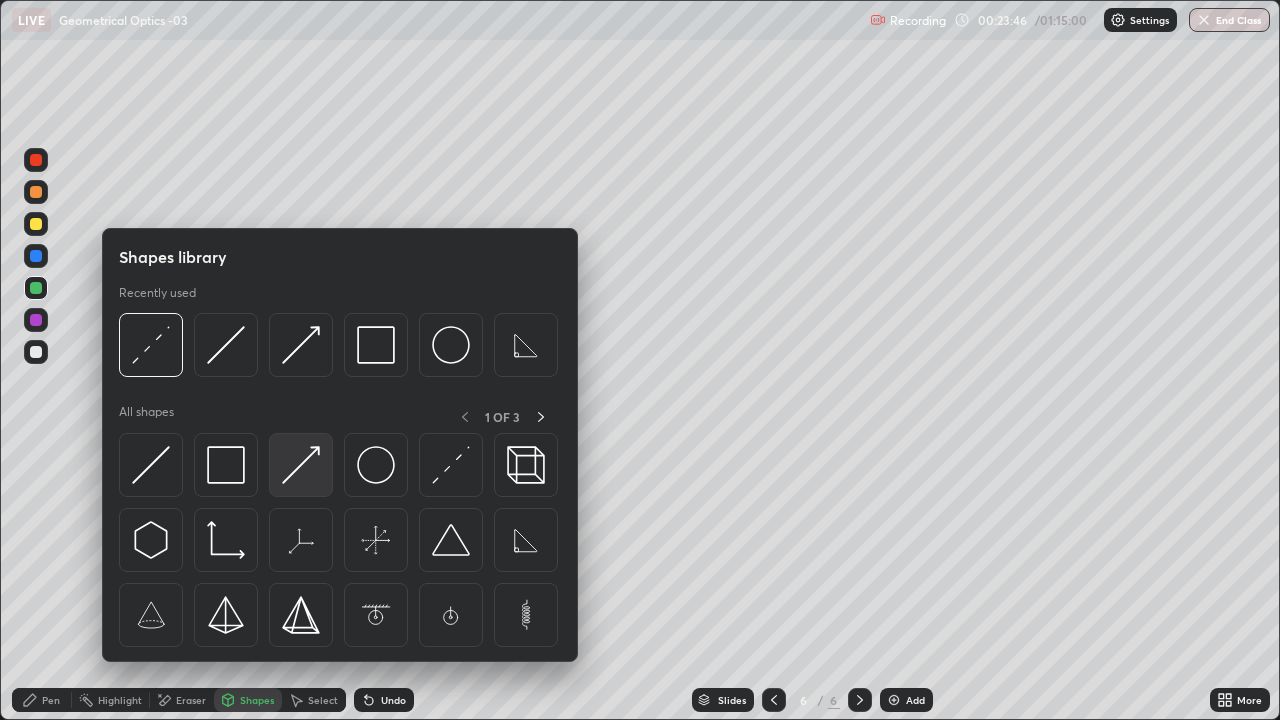 click at bounding box center (301, 465) 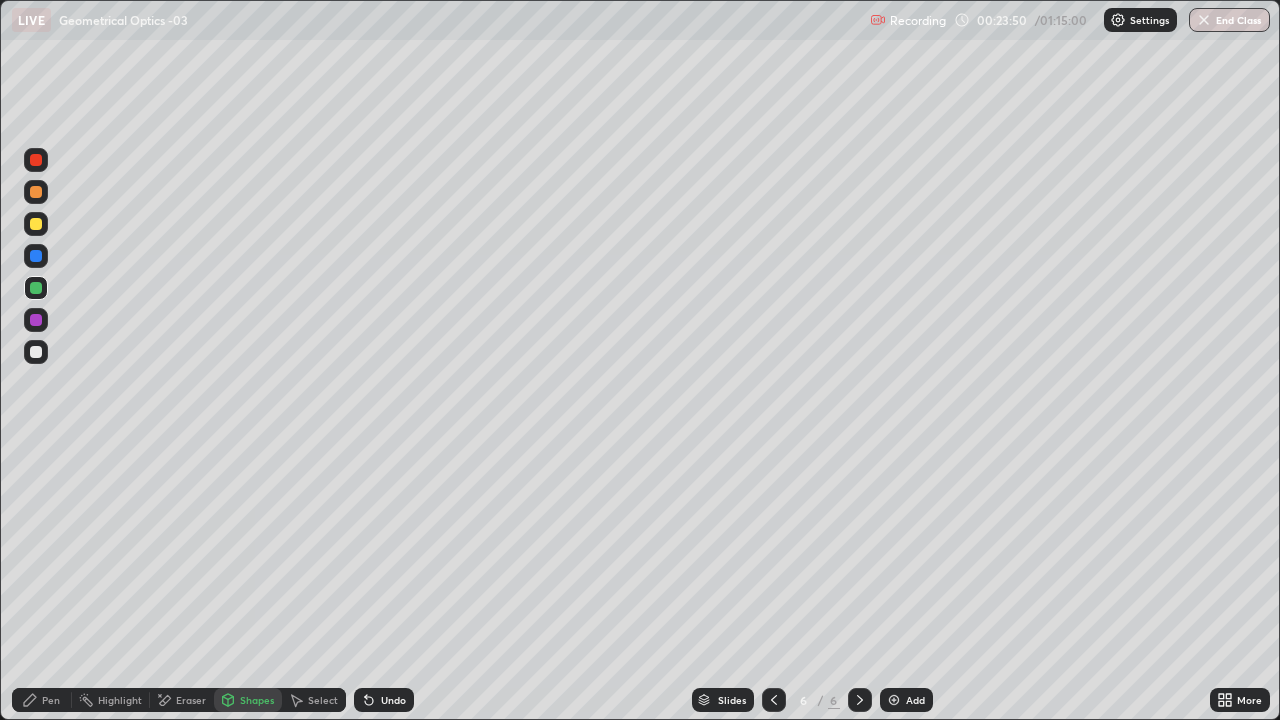 click on "Undo" at bounding box center [384, 700] 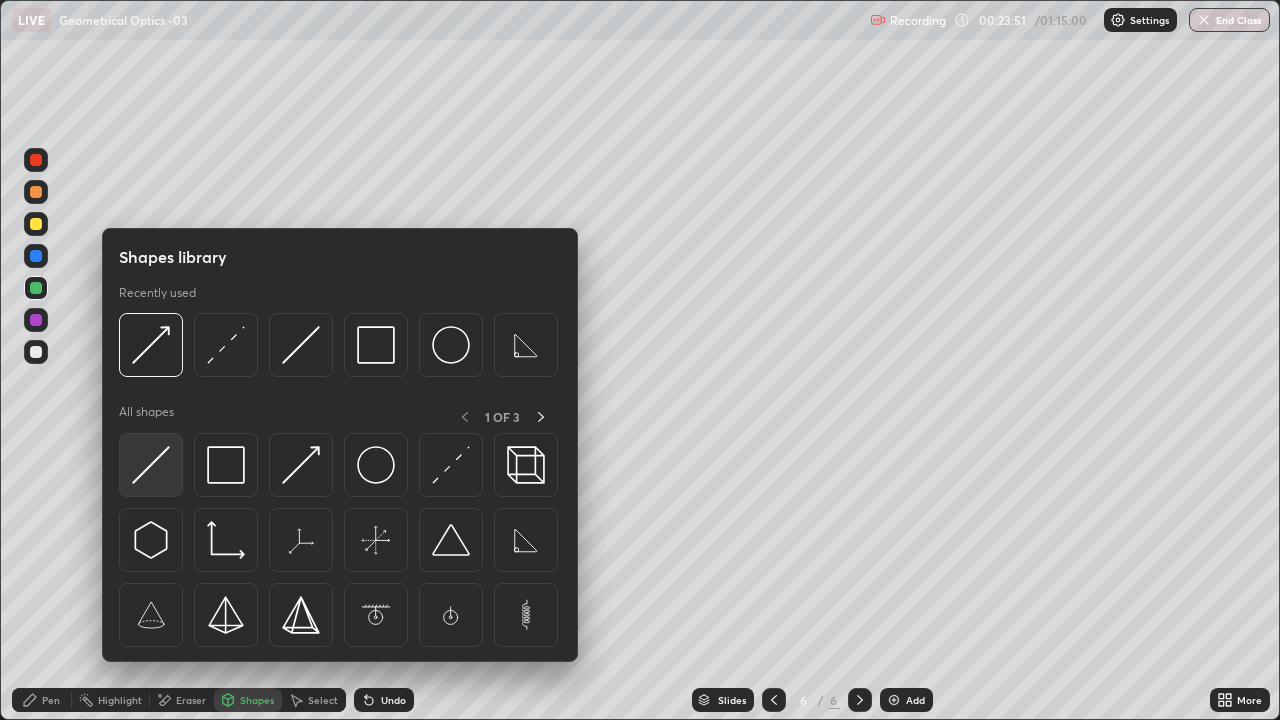 click at bounding box center (151, 465) 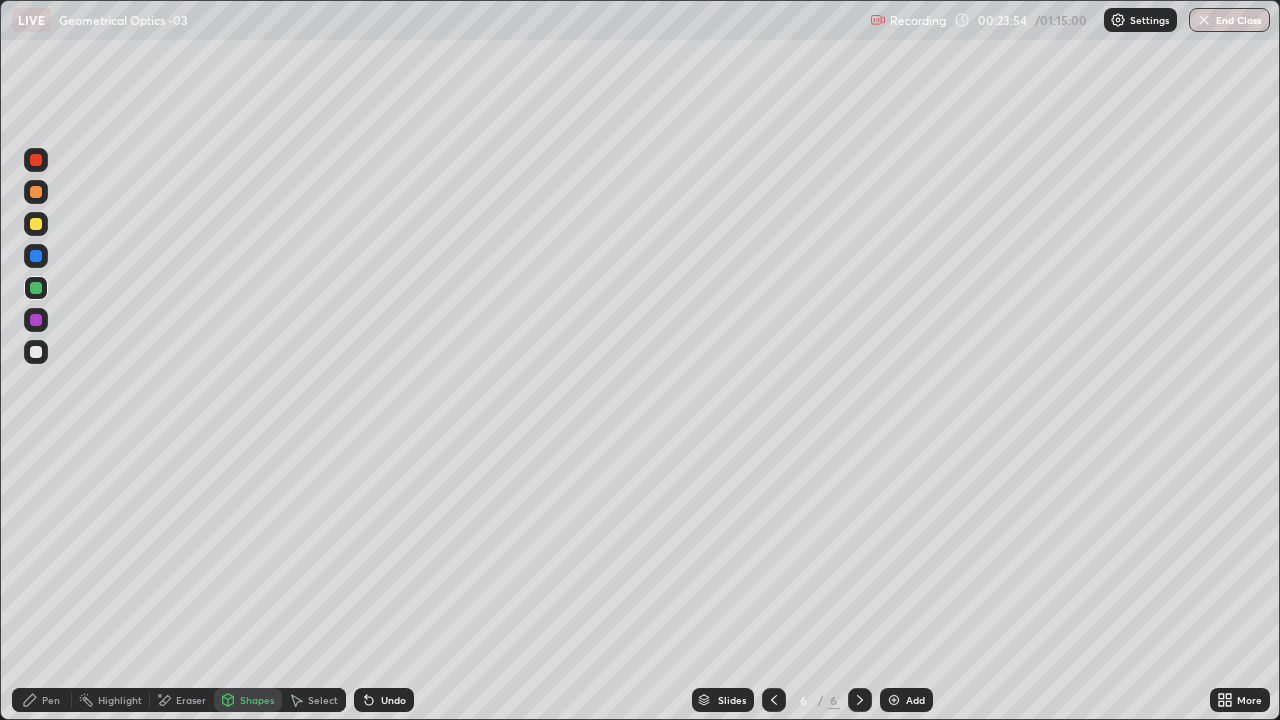 click 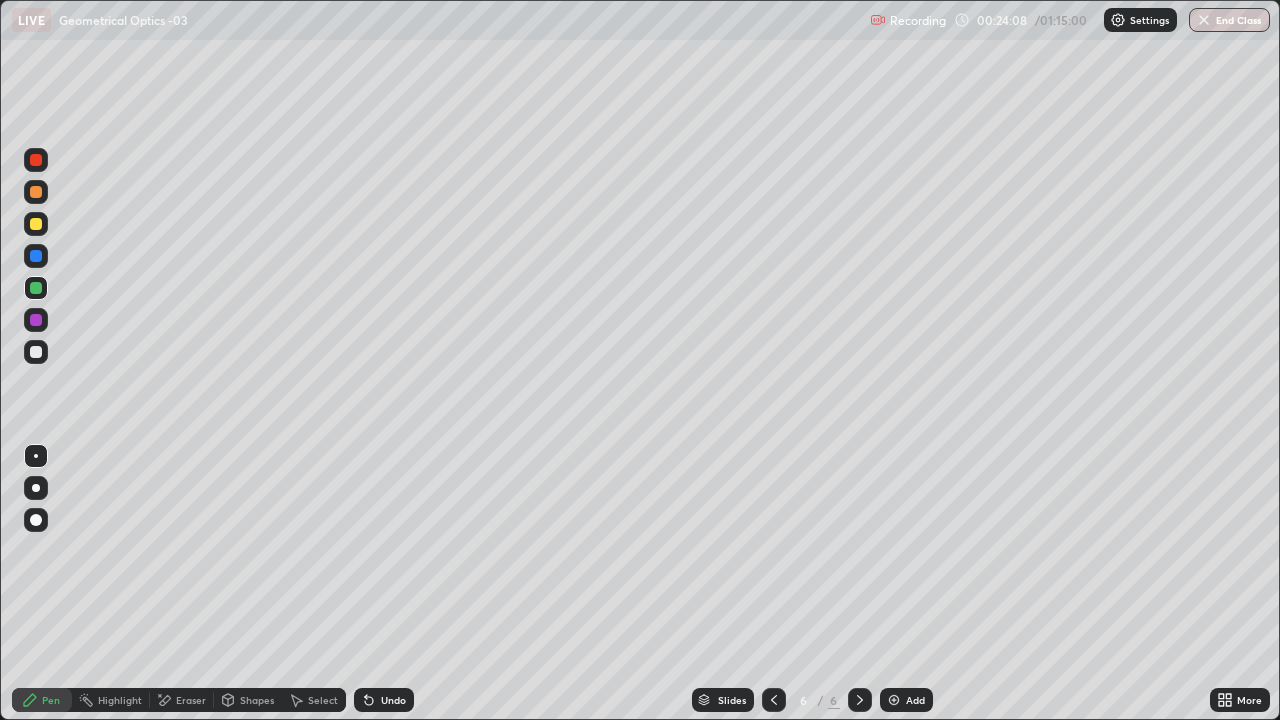 click on "Shapes" at bounding box center (257, 700) 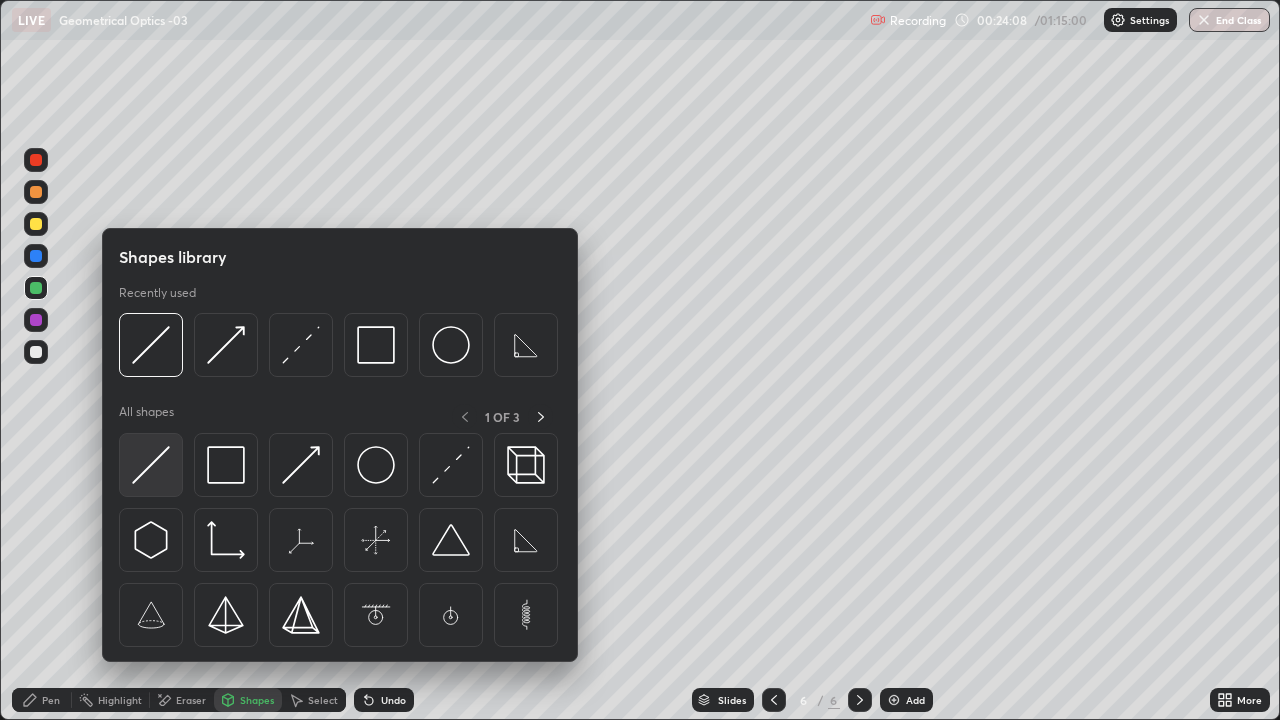 click at bounding box center [151, 465] 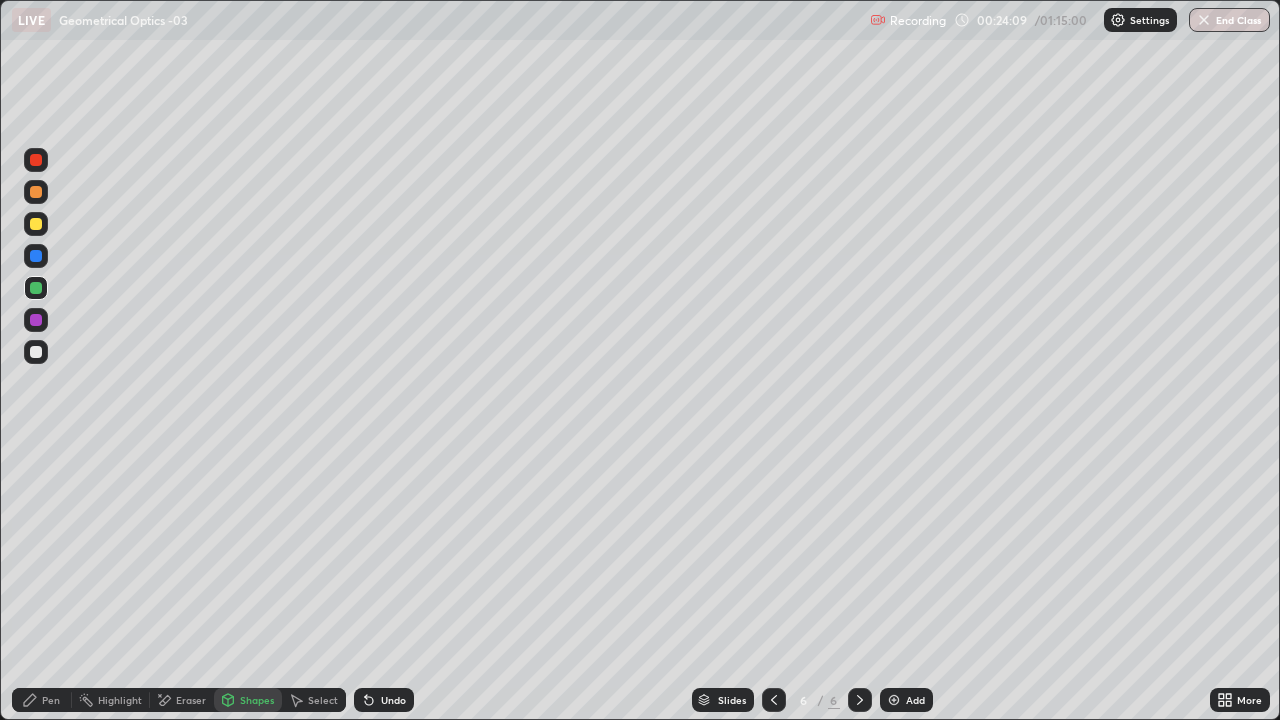 click at bounding box center [36, 320] 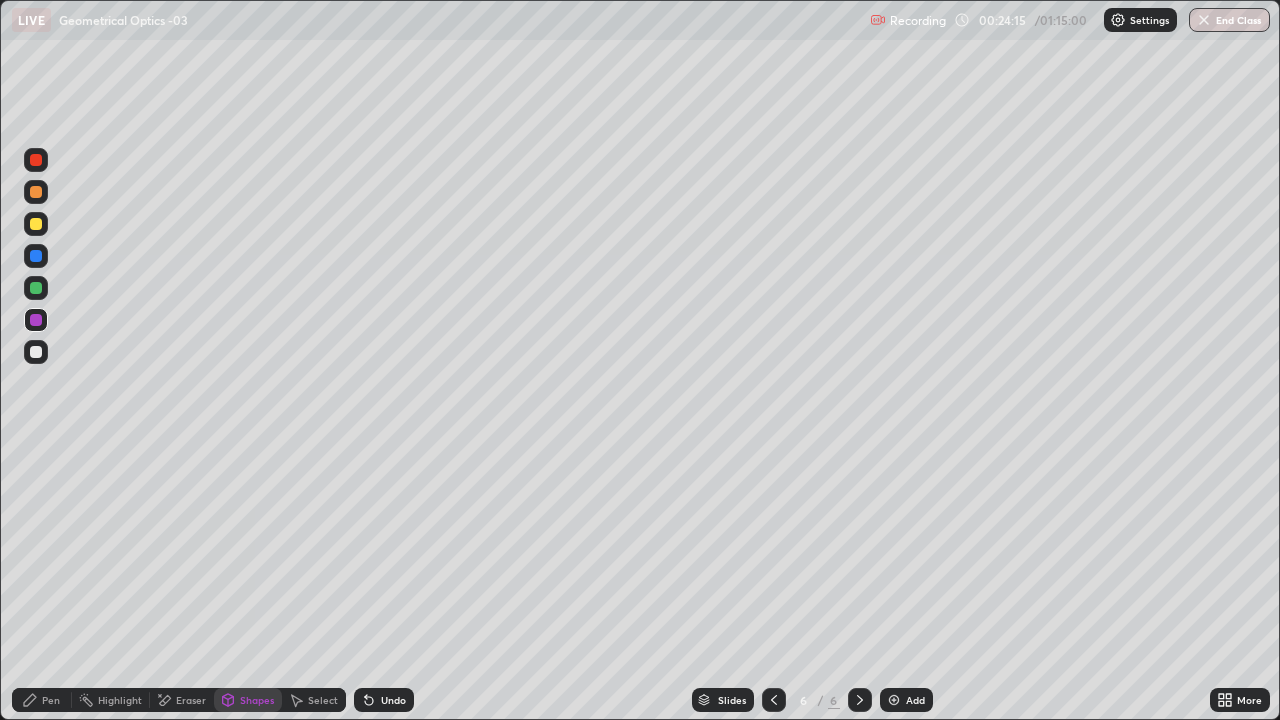 click on "Shapes" at bounding box center [257, 700] 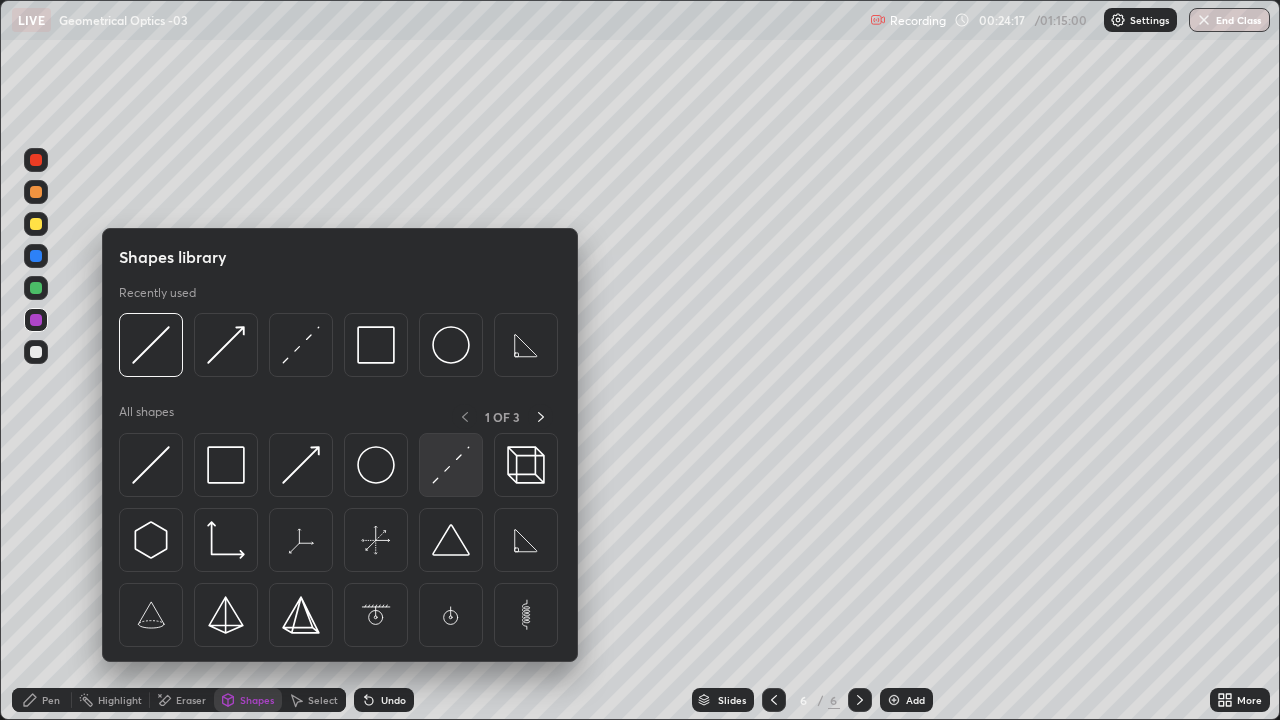 click at bounding box center [451, 465] 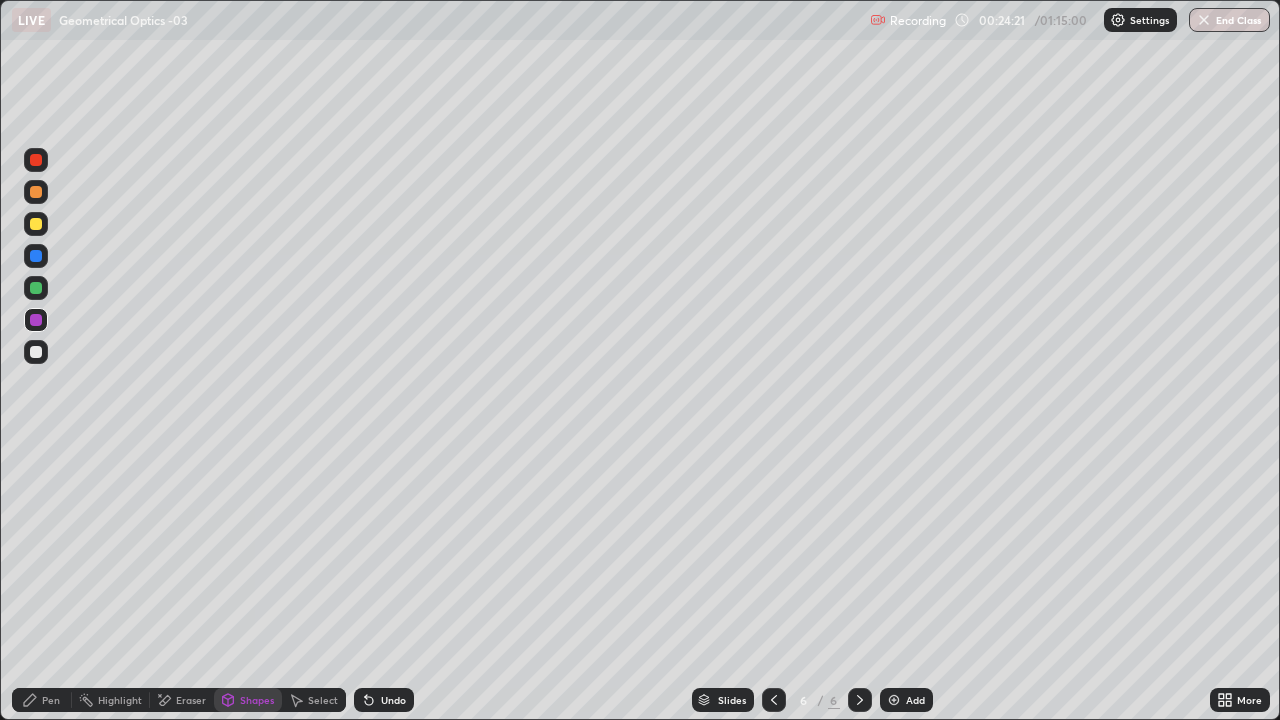 click on "Pen" at bounding box center [42, 700] 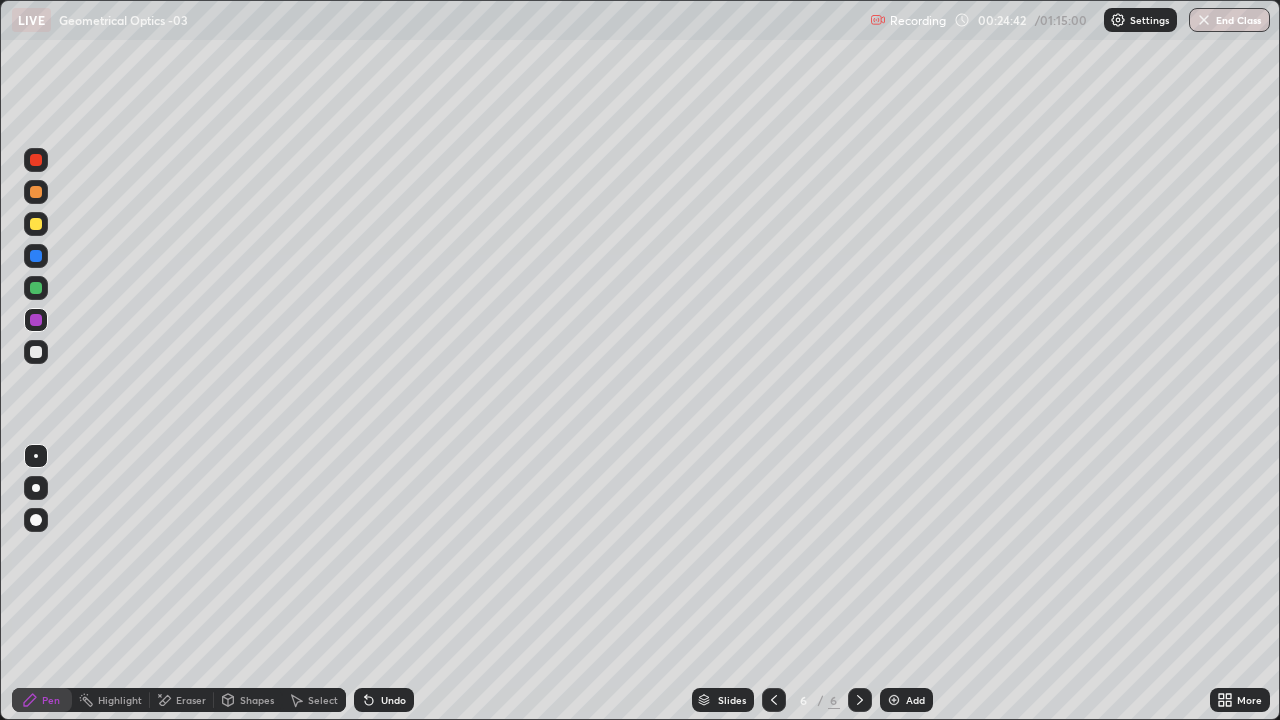 click on "Pen" at bounding box center (51, 700) 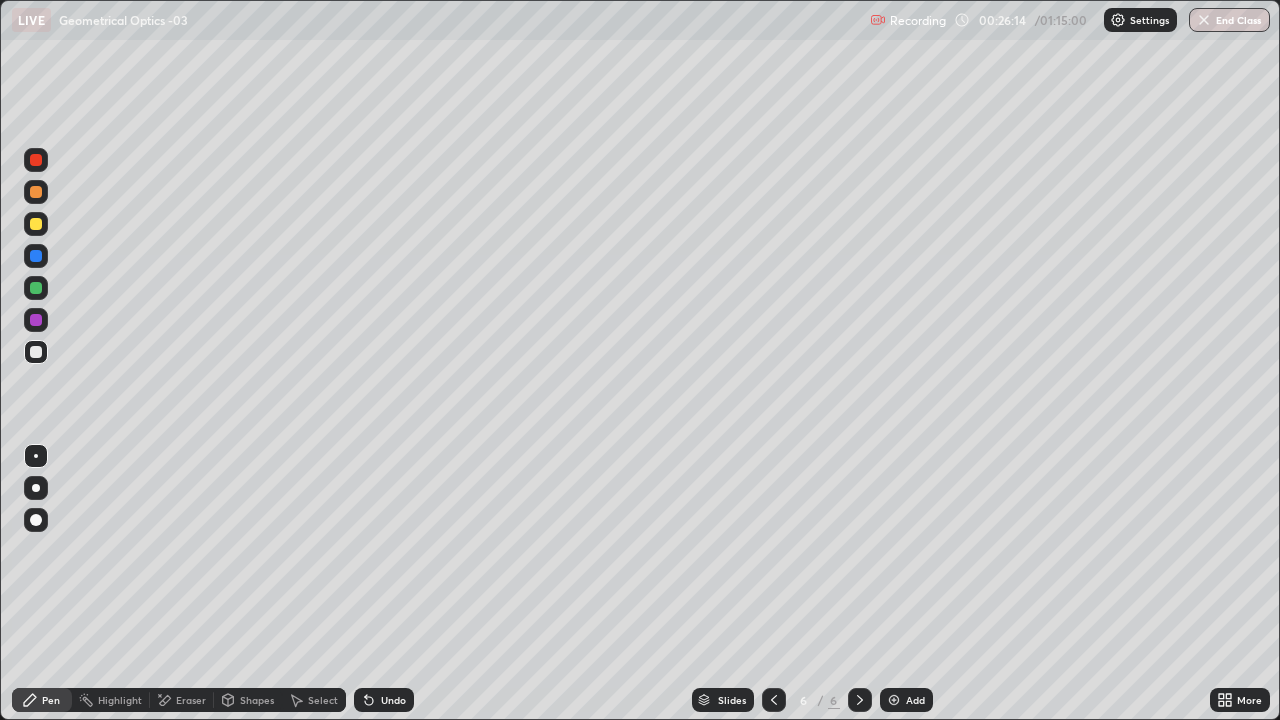 click on "Undo" at bounding box center [393, 700] 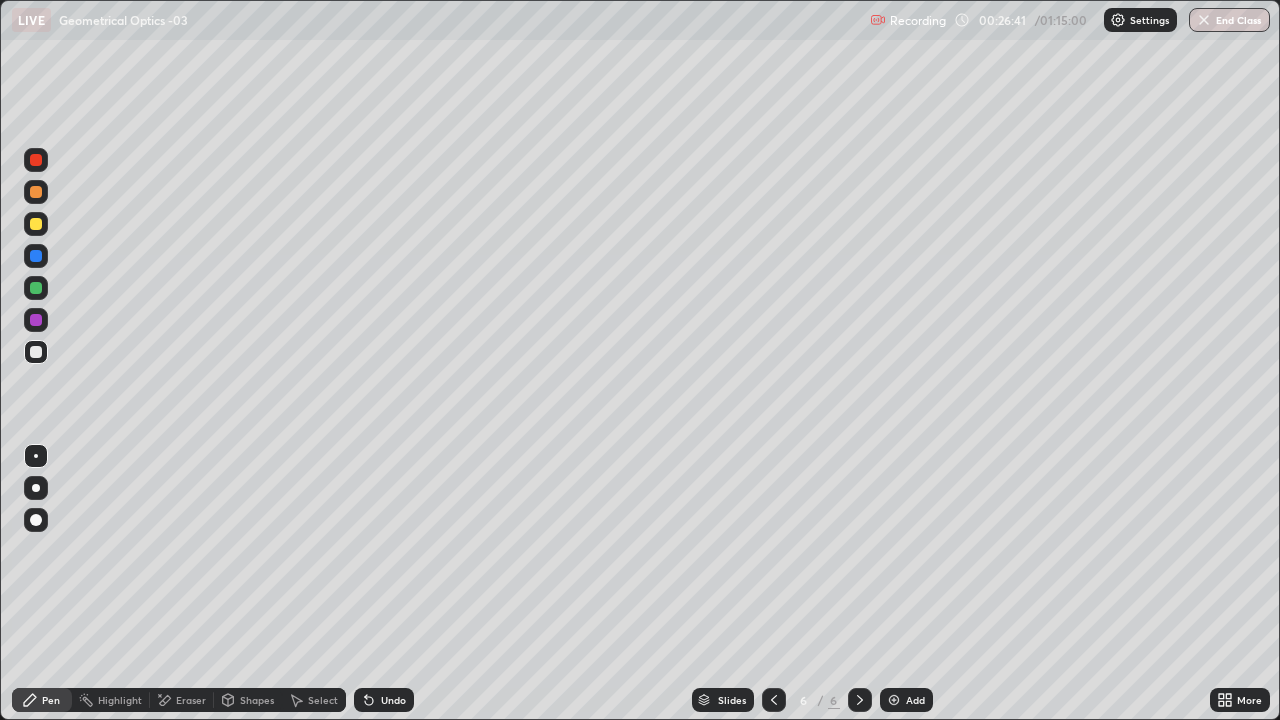 click at bounding box center (36, 224) 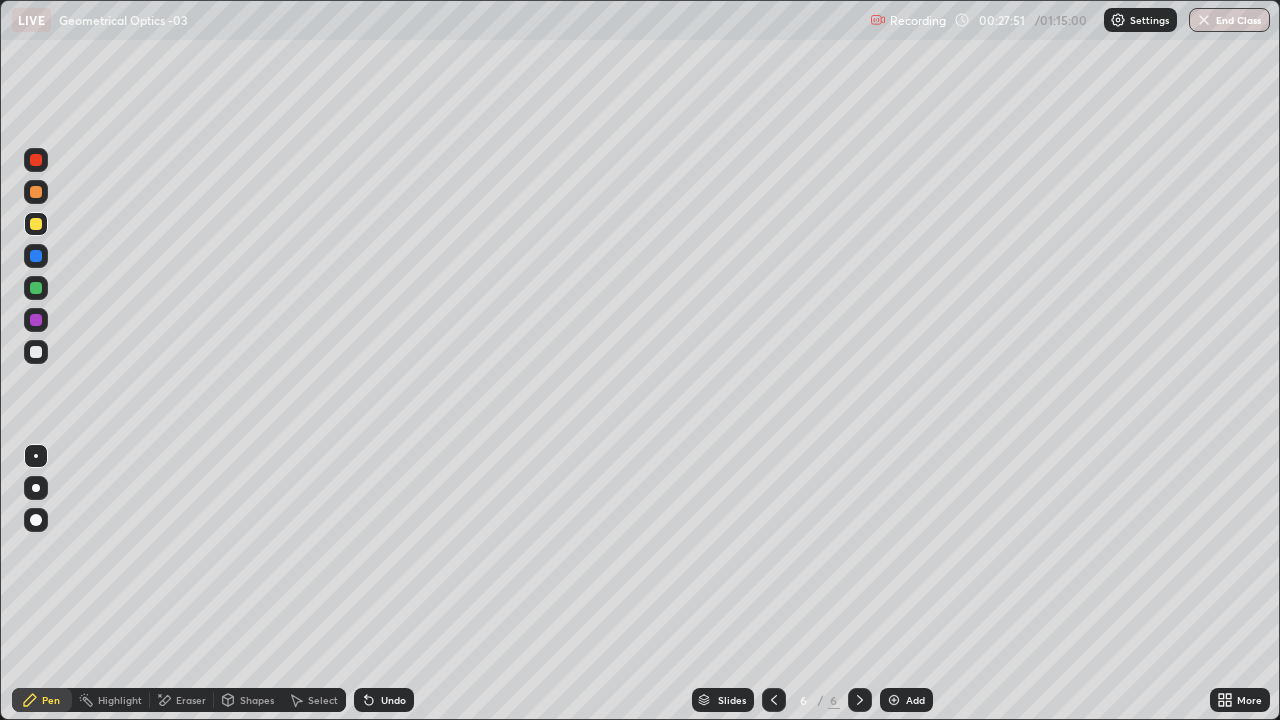 click at bounding box center [36, 256] 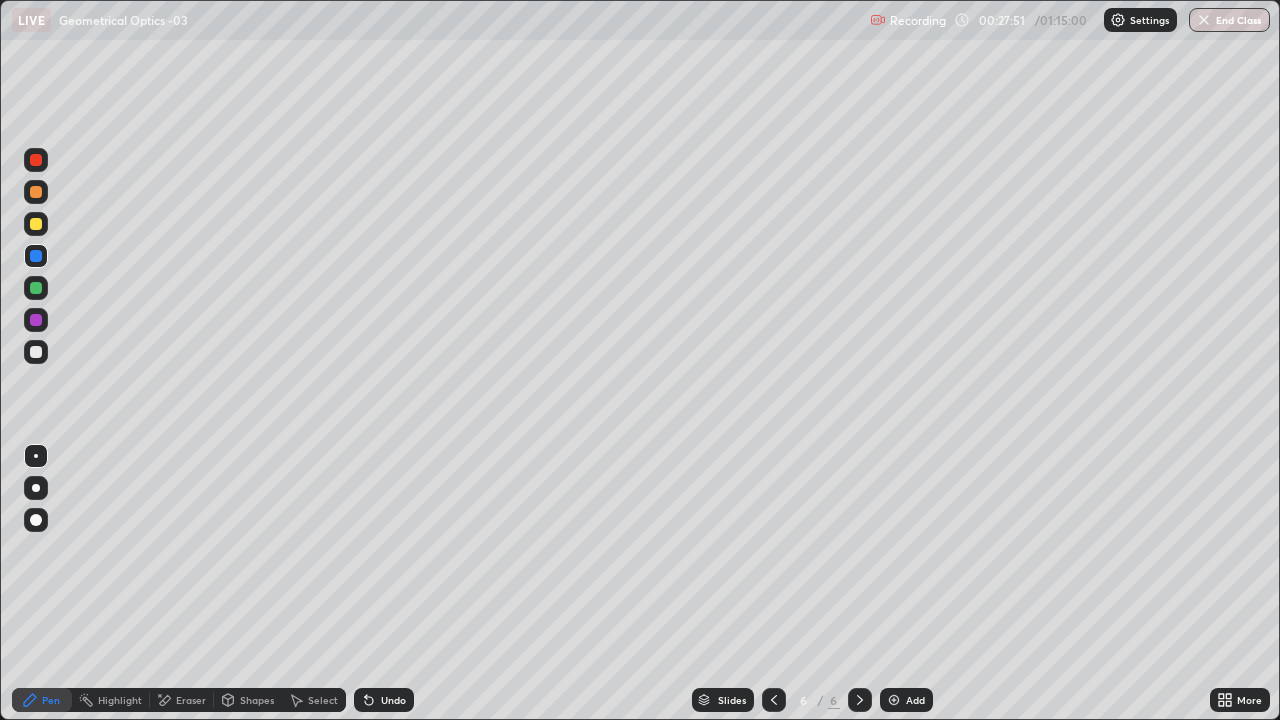 click on "Shapes" at bounding box center (257, 700) 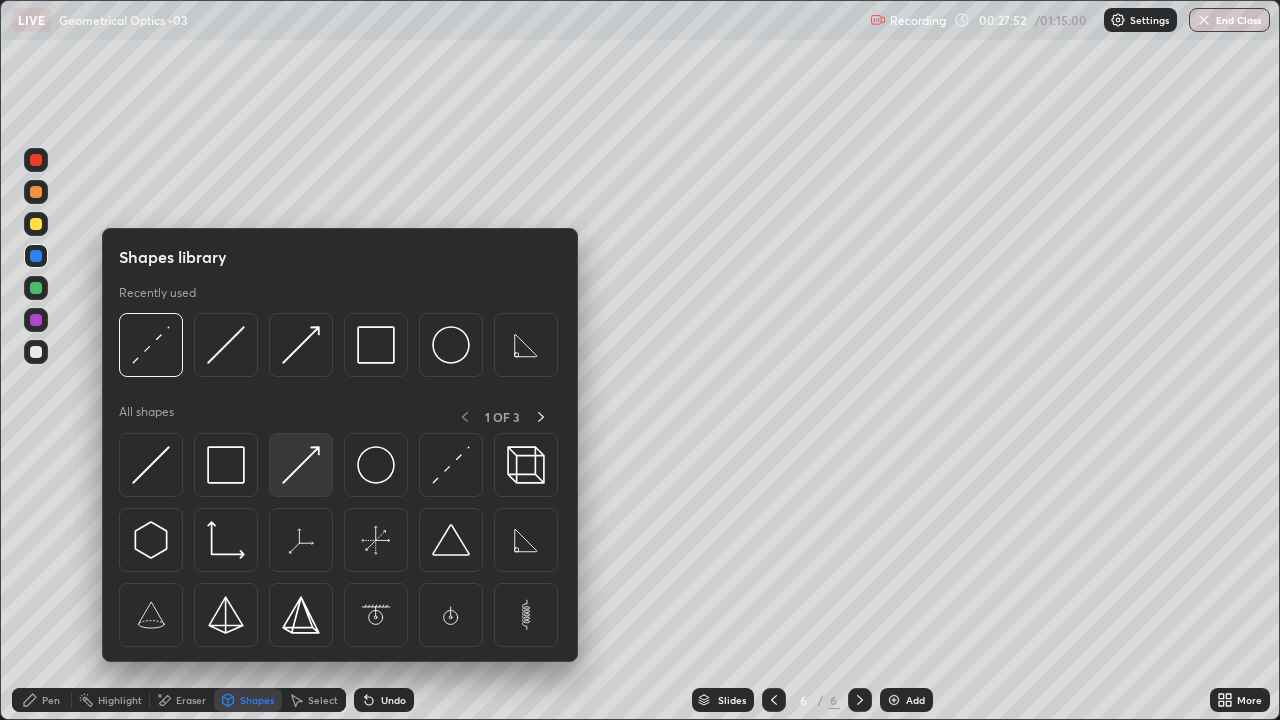 click at bounding box center [301, 465] 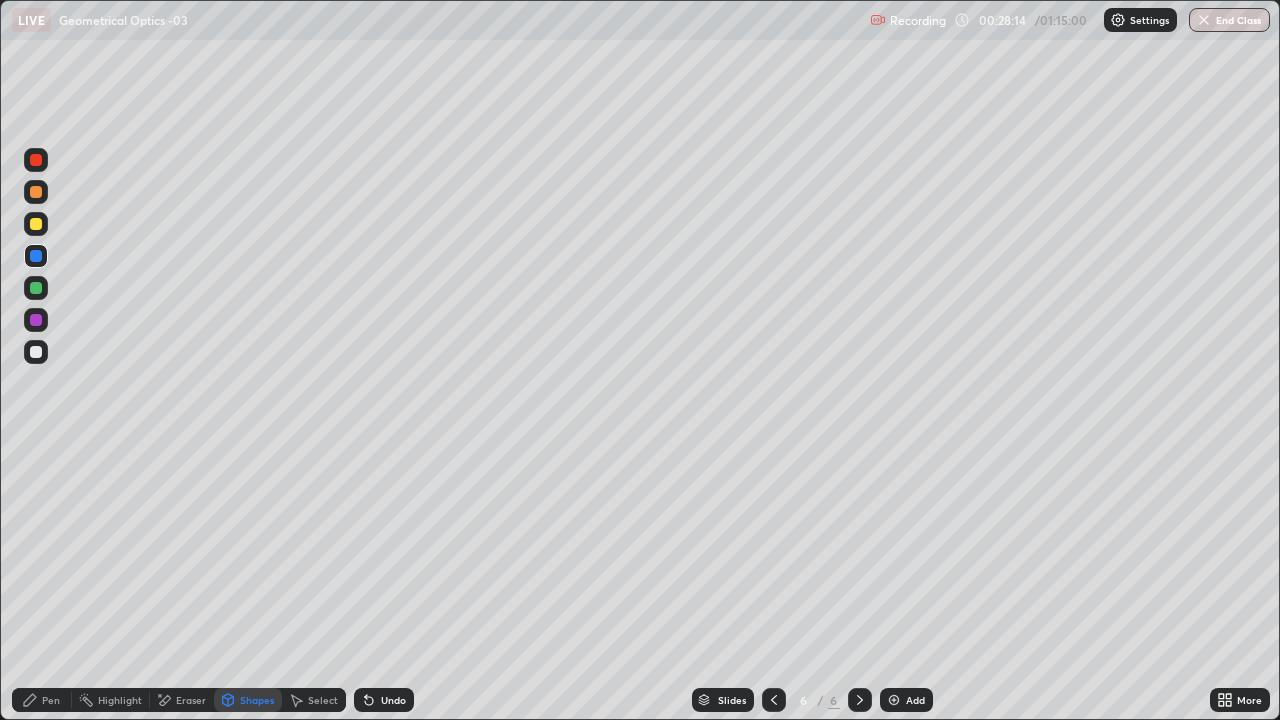 click on "Undo" at bounding box center [393, 700] 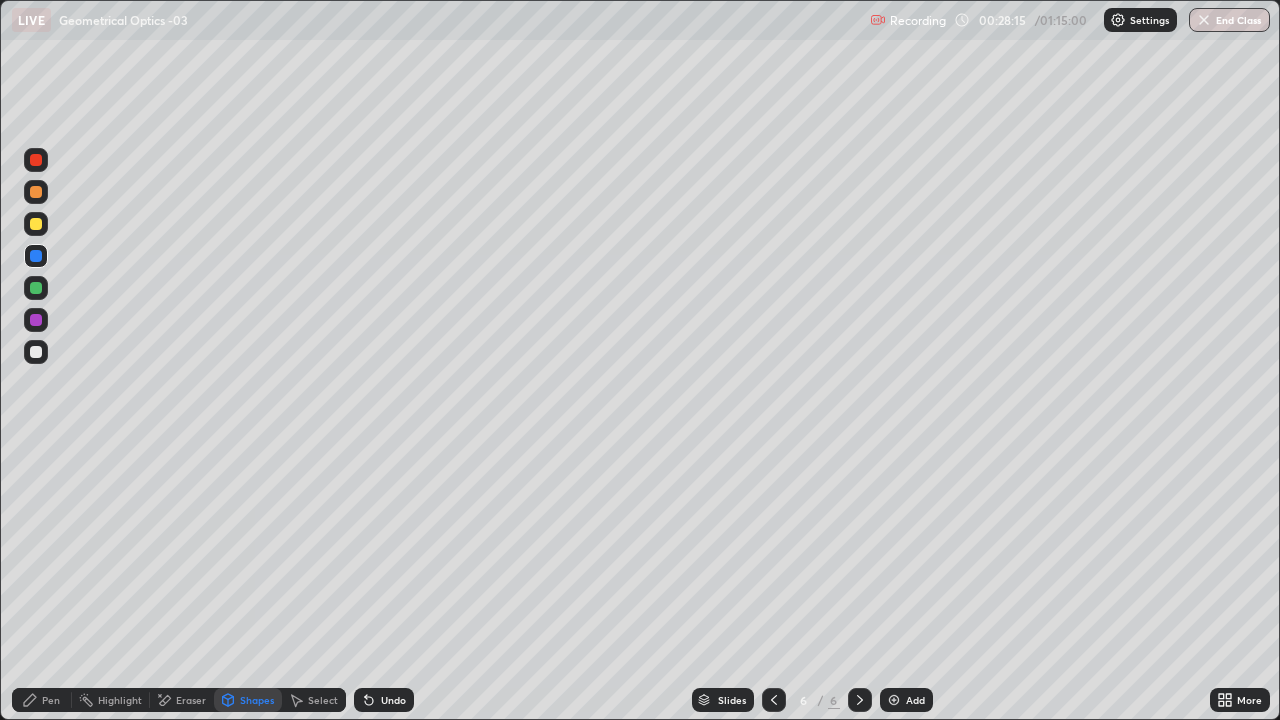 click 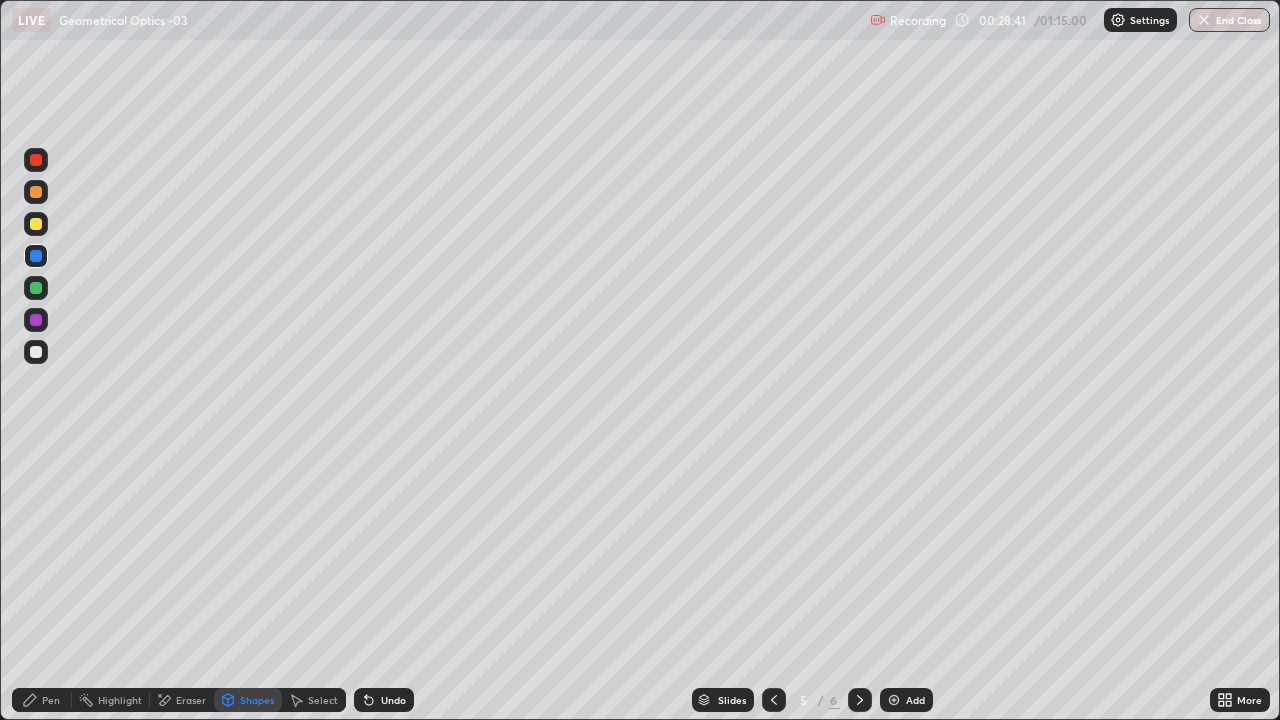 click 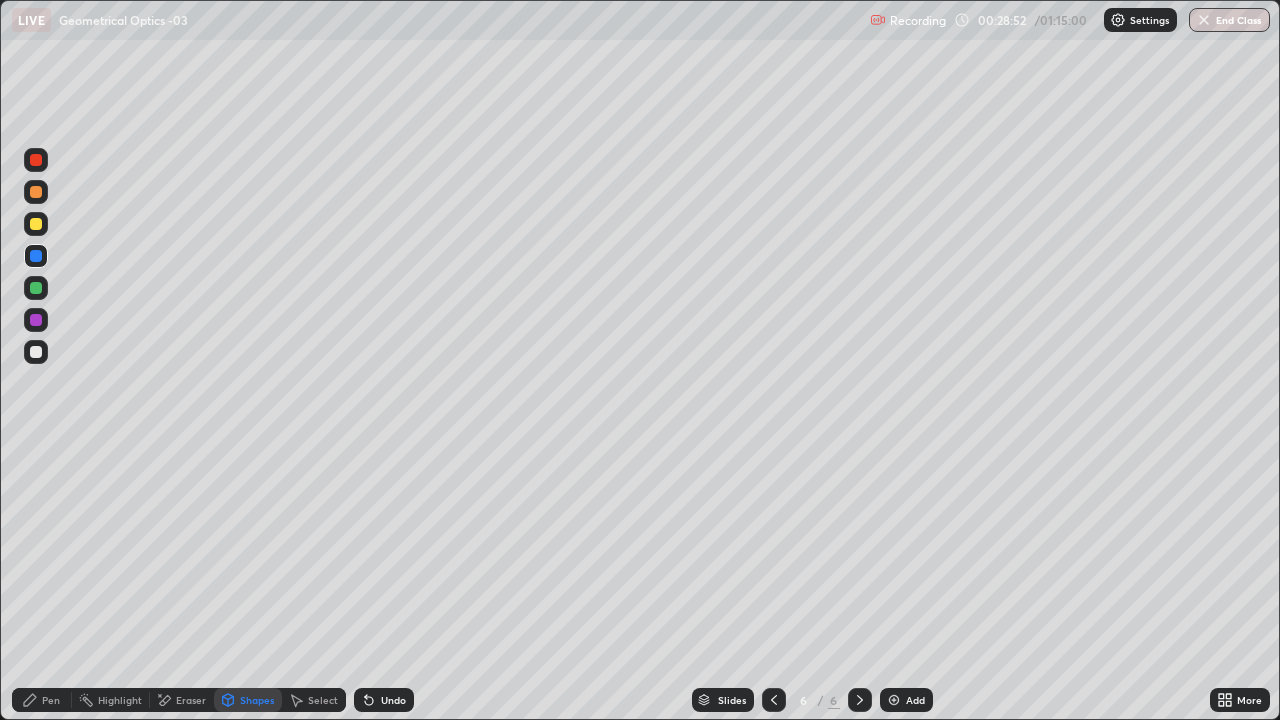 click at bounding box center [36, 352] 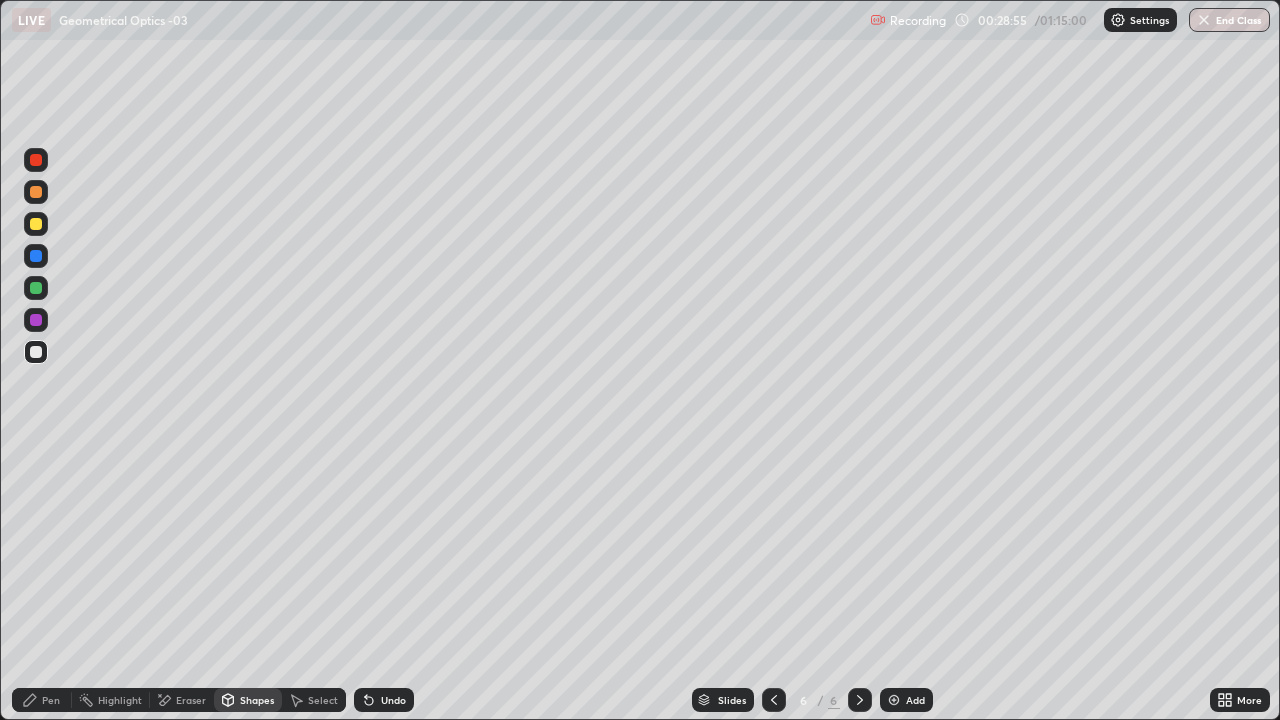 click on "Undo" at bounding box center (393, 700) 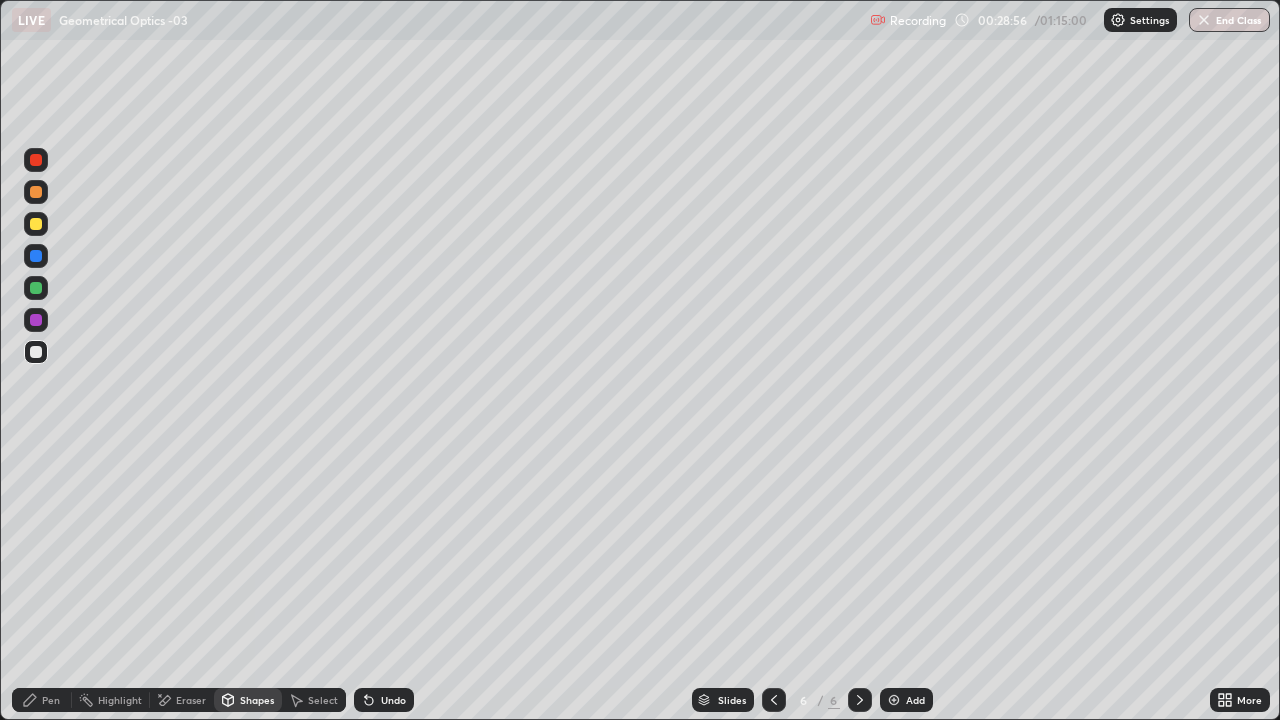 click on "Pen" at bounding box center [51, 700] 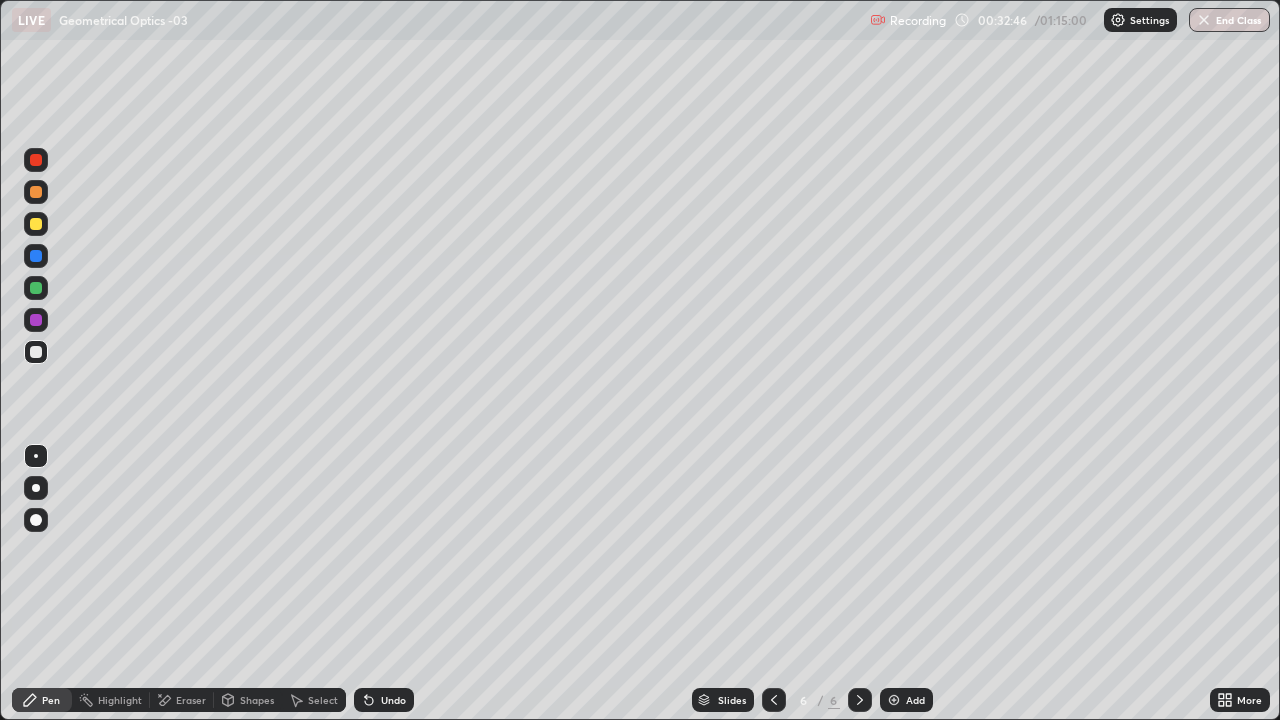 click on "Eraser" at bounding box center [182, 700] 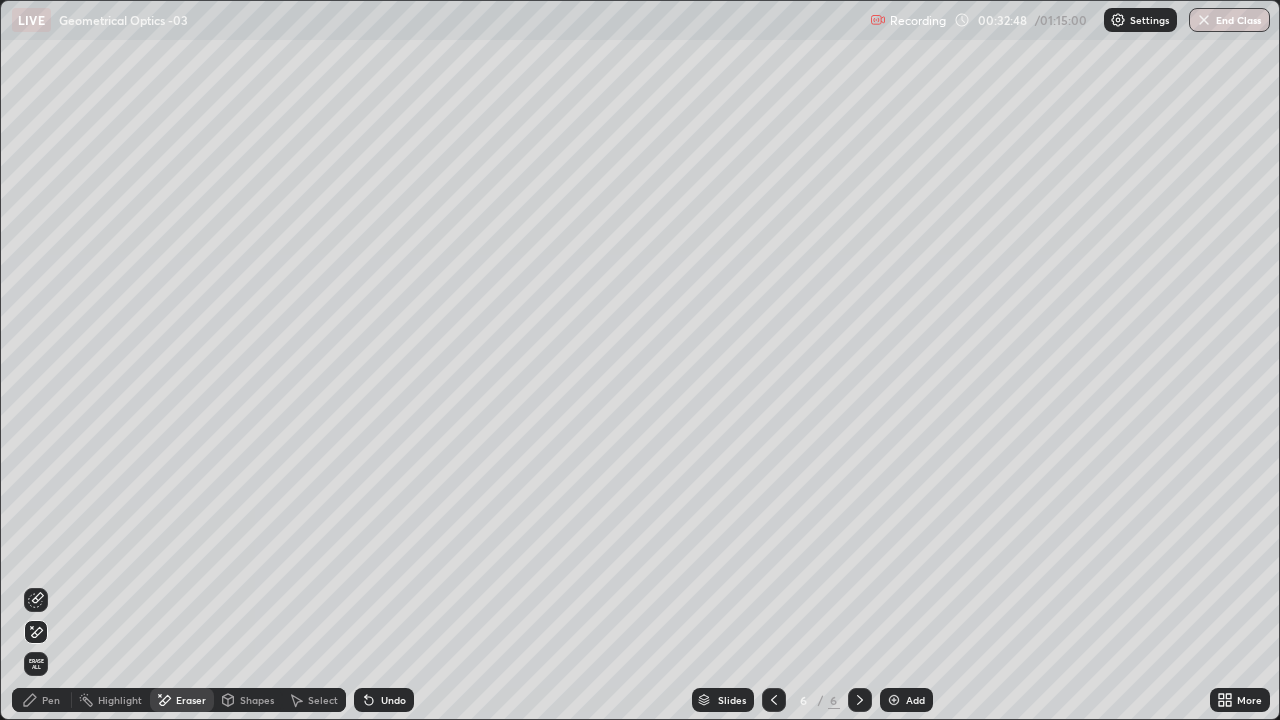 click on "Pen" at bounding box center (42, 700) 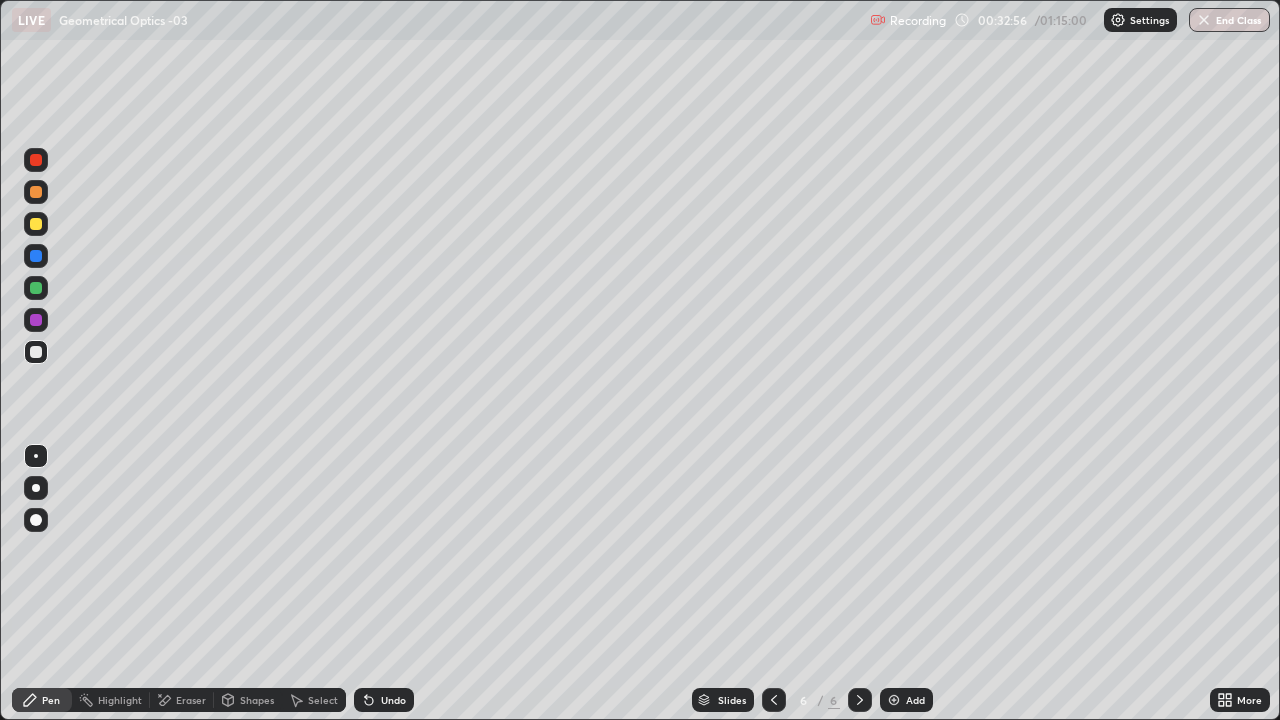 click on "Add" at bounding box center [906, 700] 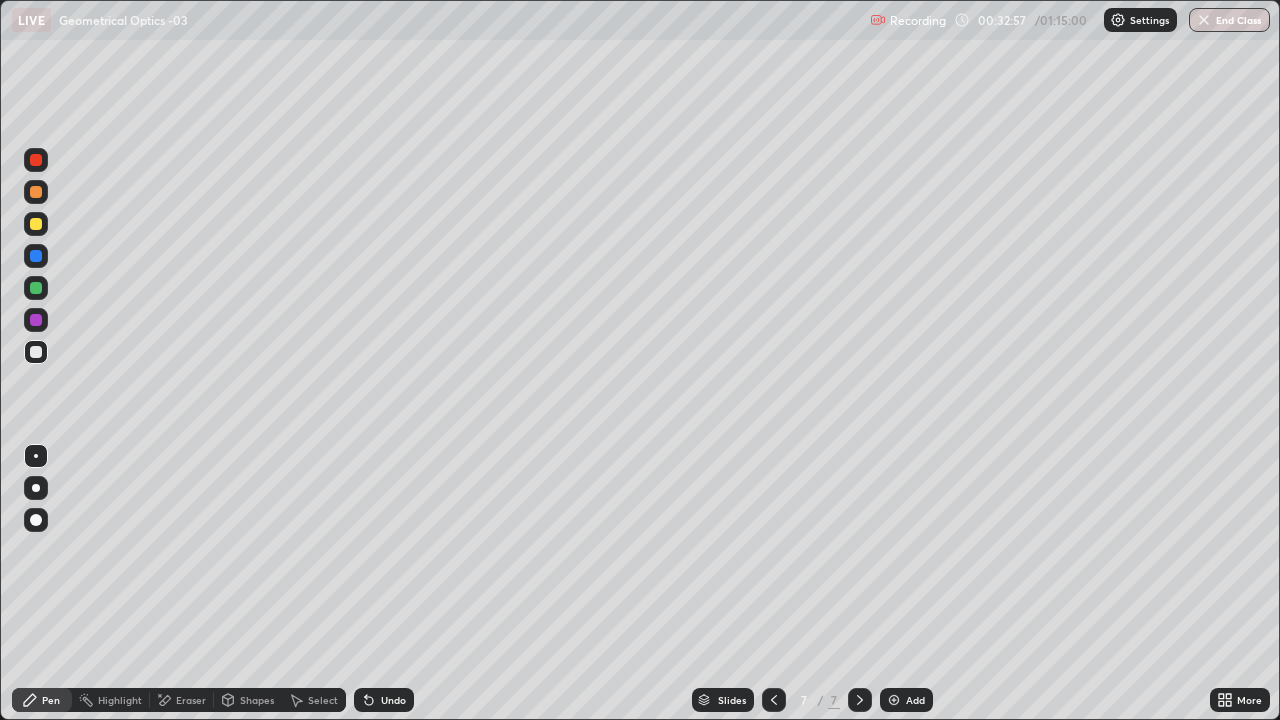 click on "Shapes" at bounding box center [257, 700] 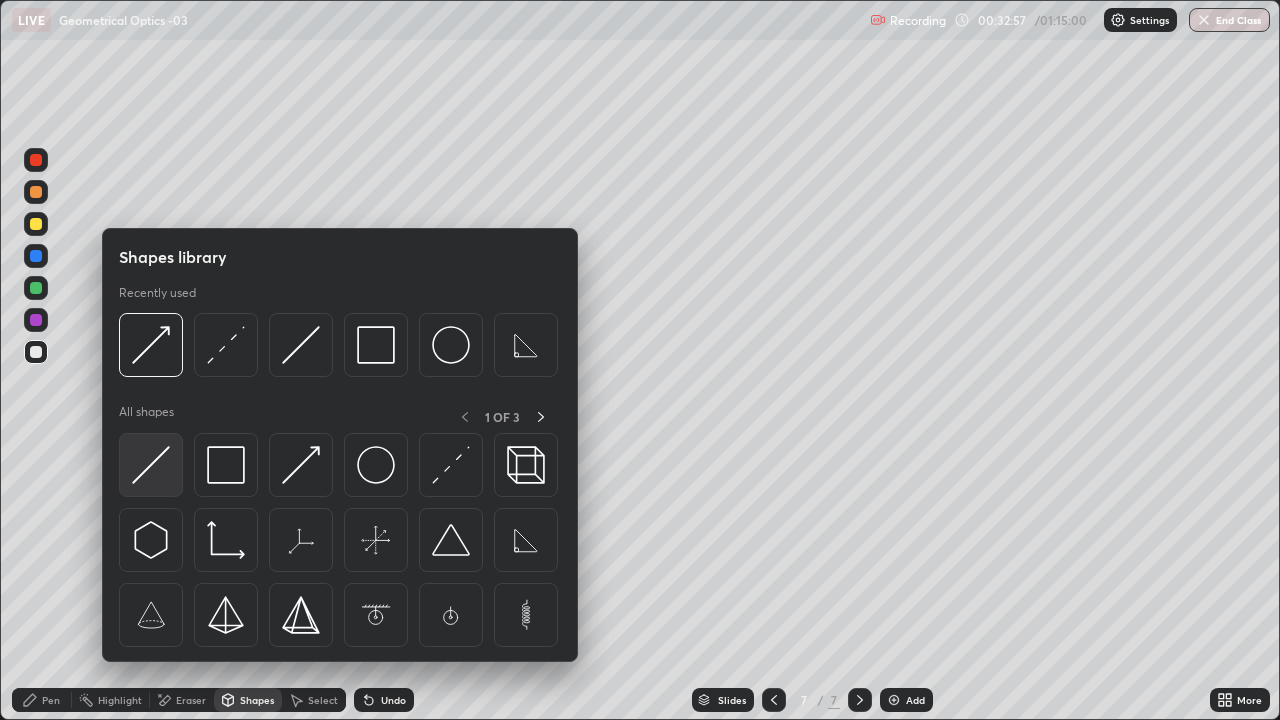 click at bounding box center (151, 465) 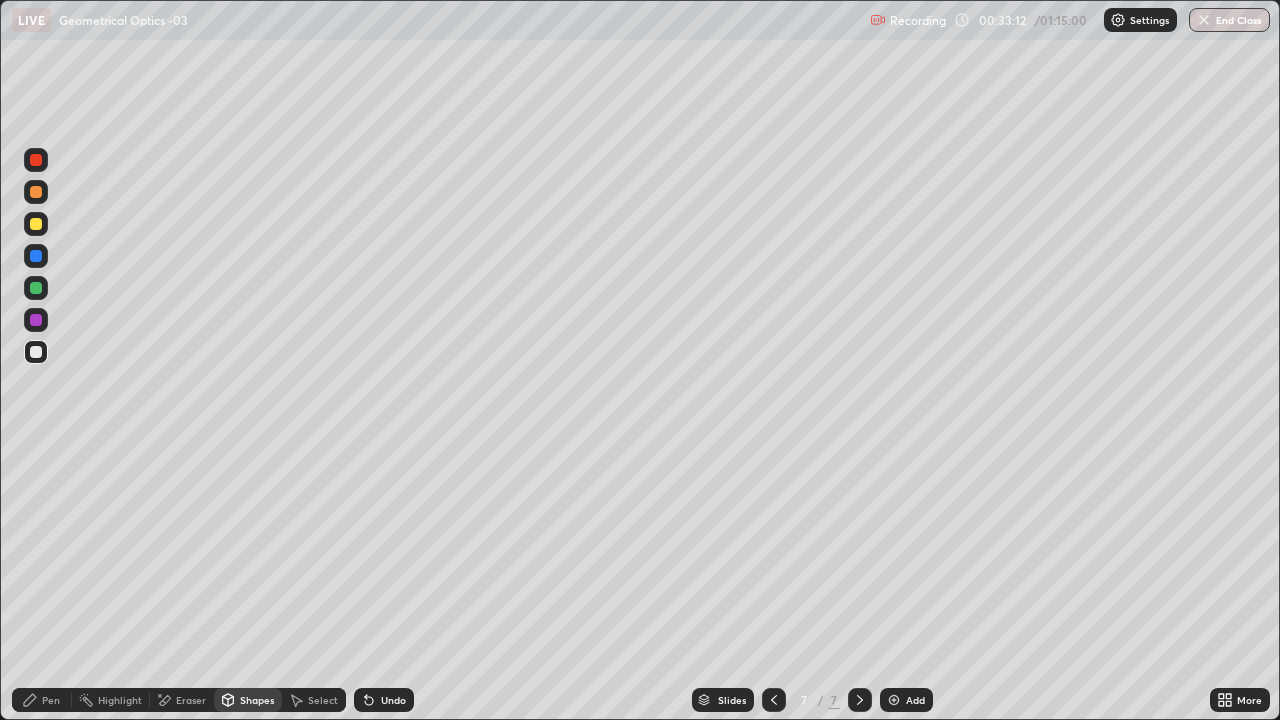click on "Pen" at bounding box center [42, 700] 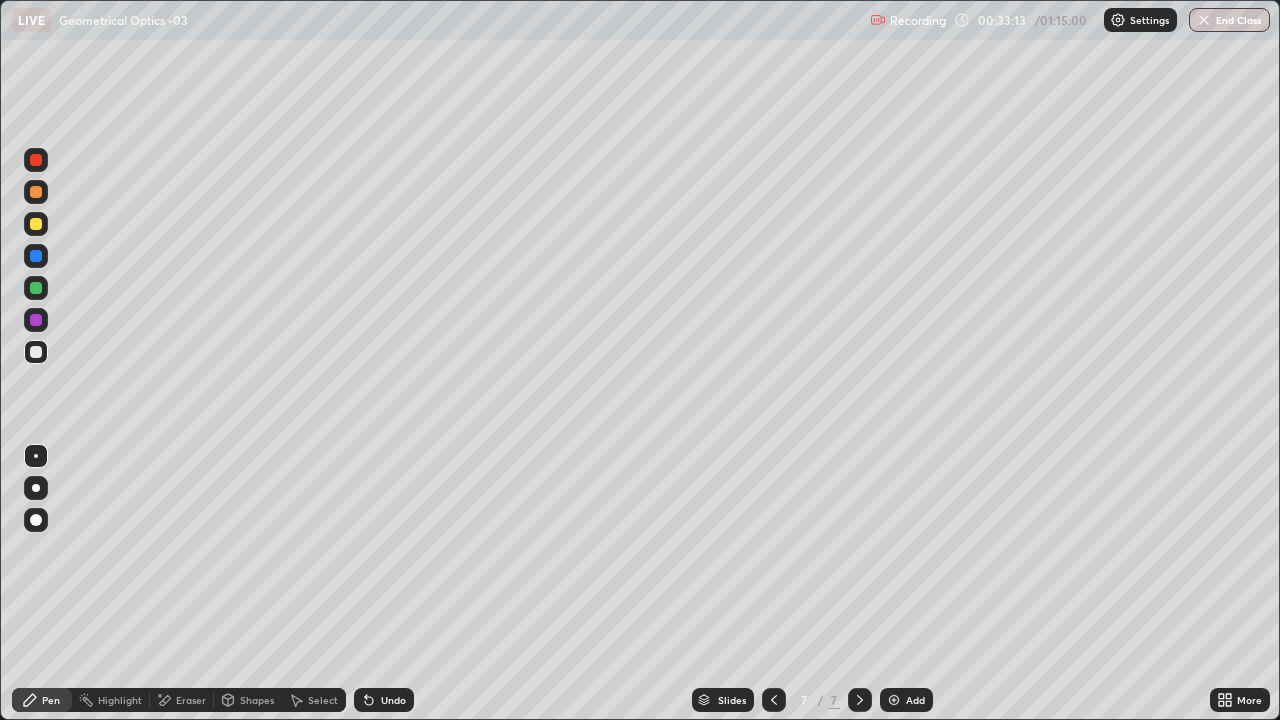 click on "Shapes" at bounding box center [248, 700] 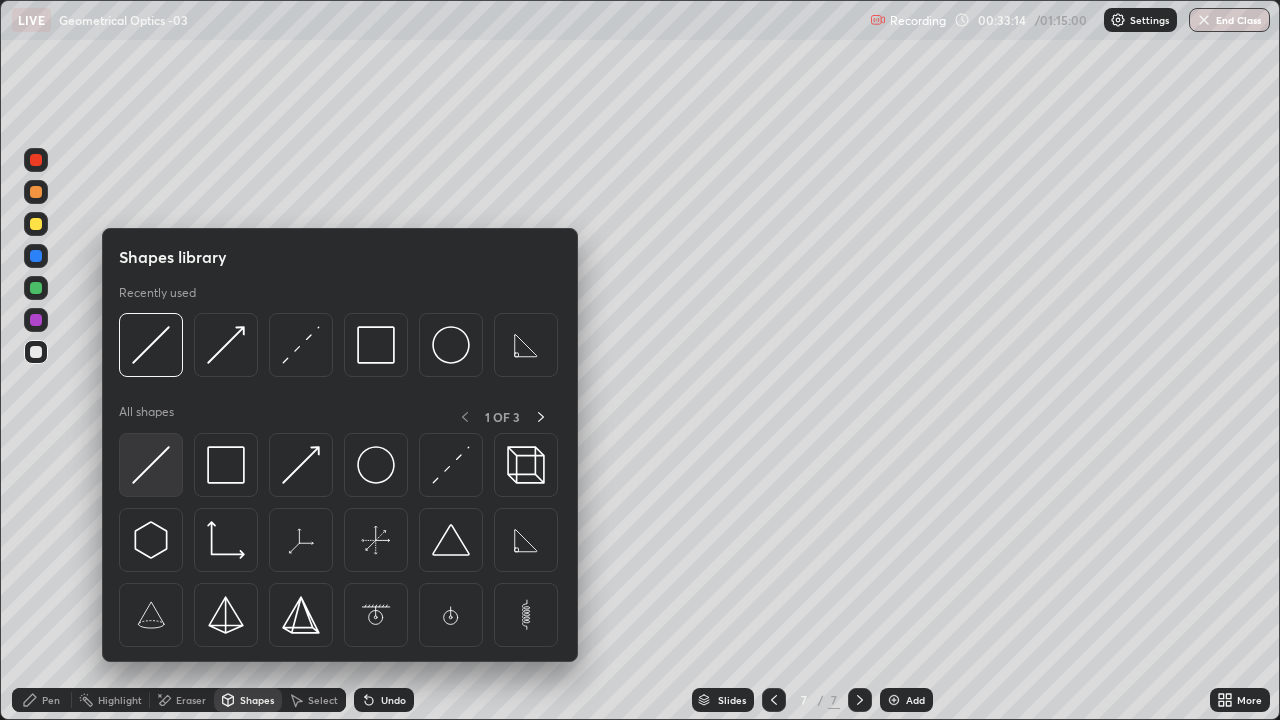 click at bounding box center (151, 465) 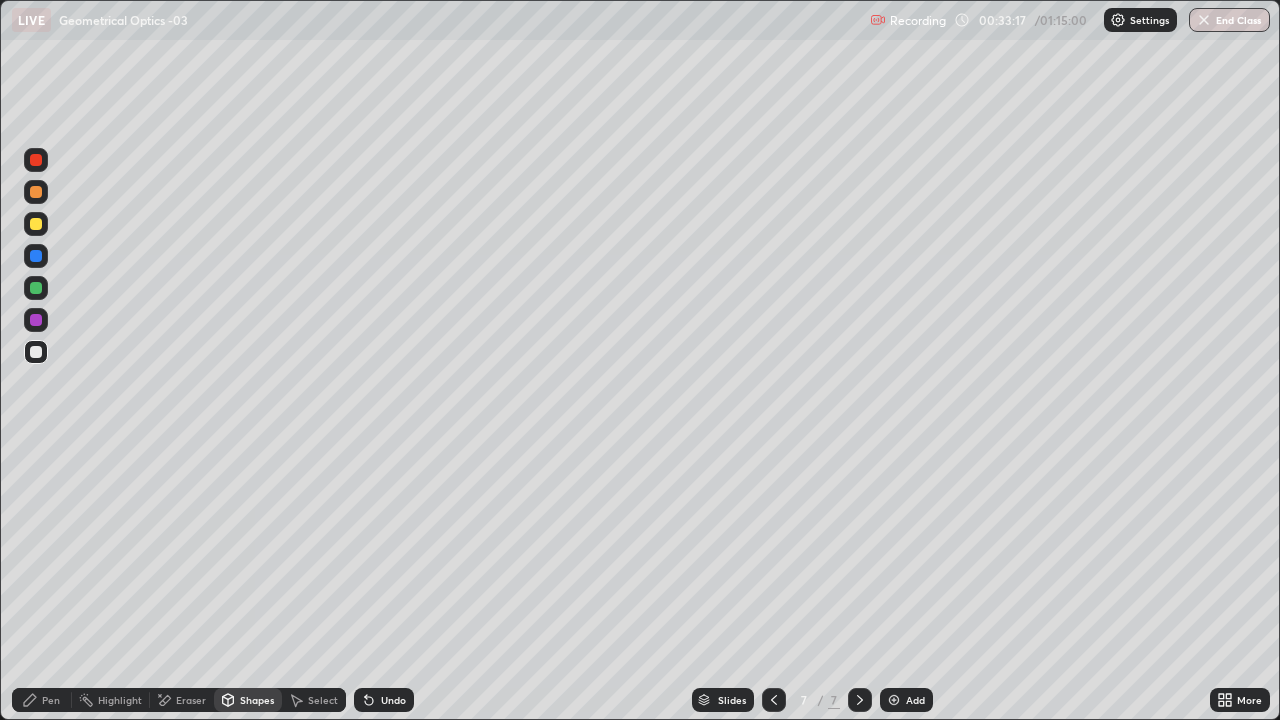 click on "Shapes" at bounding box center (257, 700) 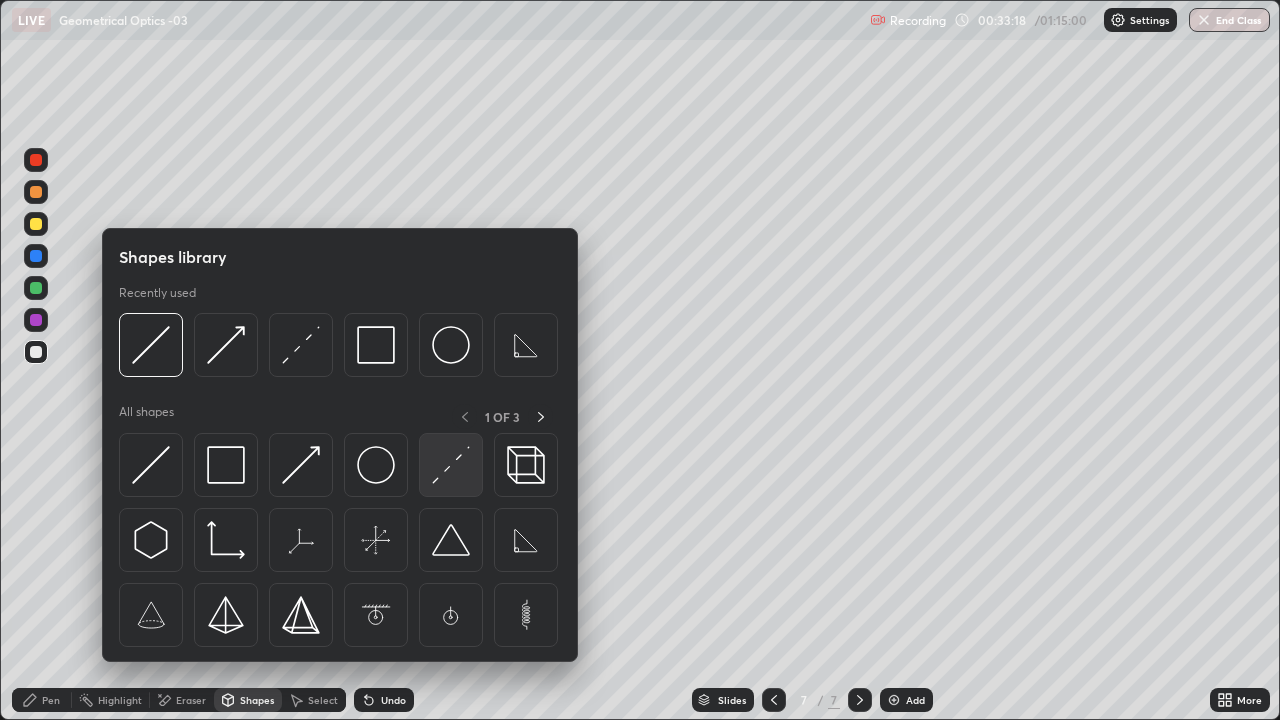 click at bounding box center [451, 465] 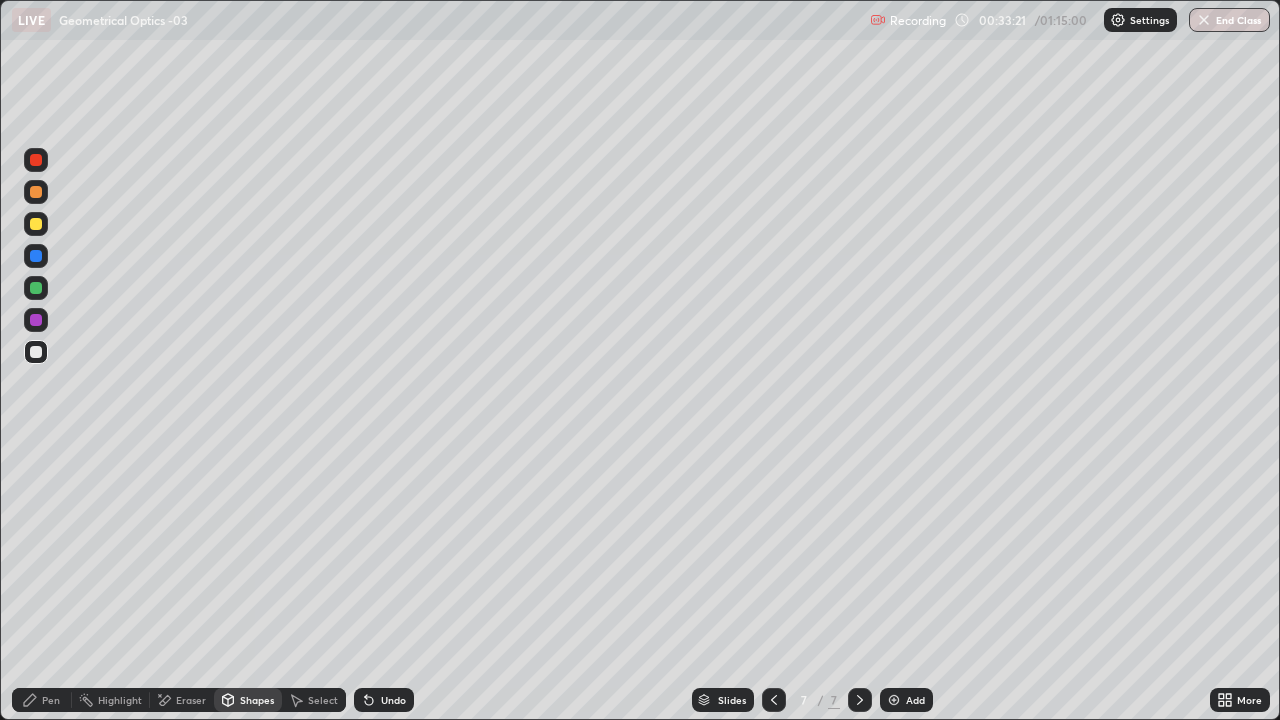 click on "Undo" at bounding box center (384, 700) 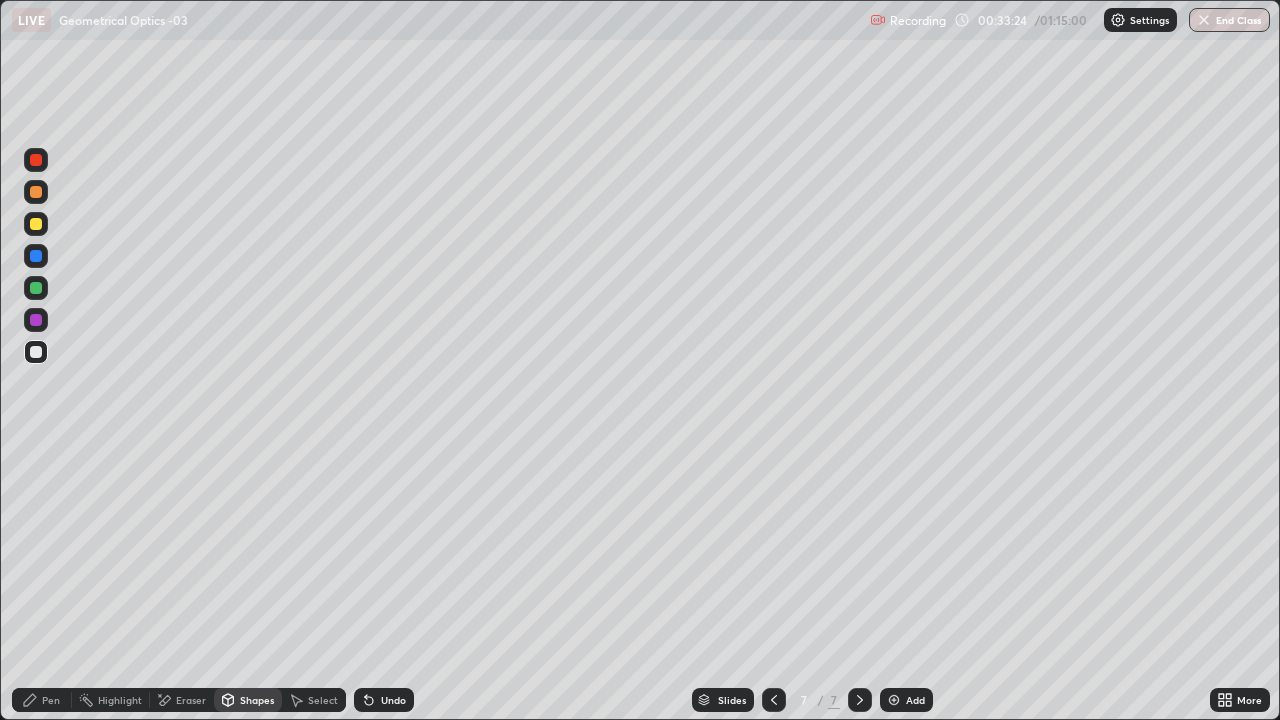 click on "Pen" at bounding box center (42, 700) 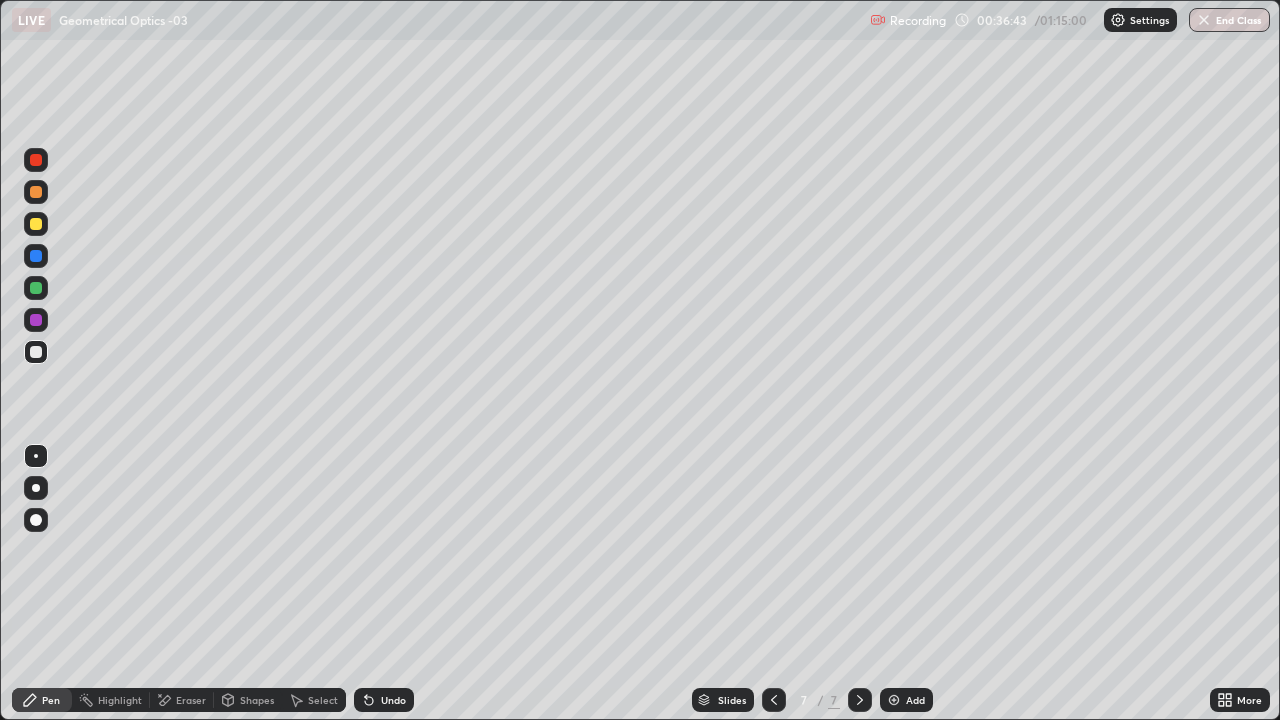 click on "Add" at bounding box center [906, 700] 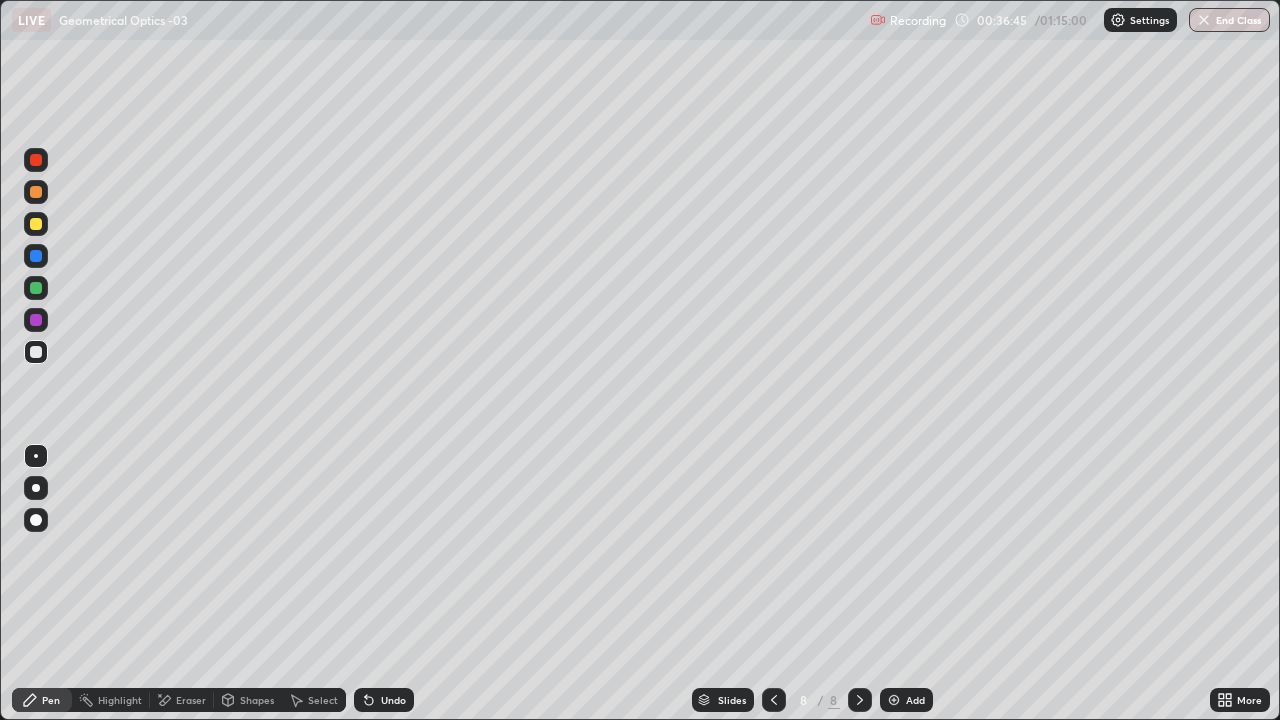 click at bounding box center (36, 224) 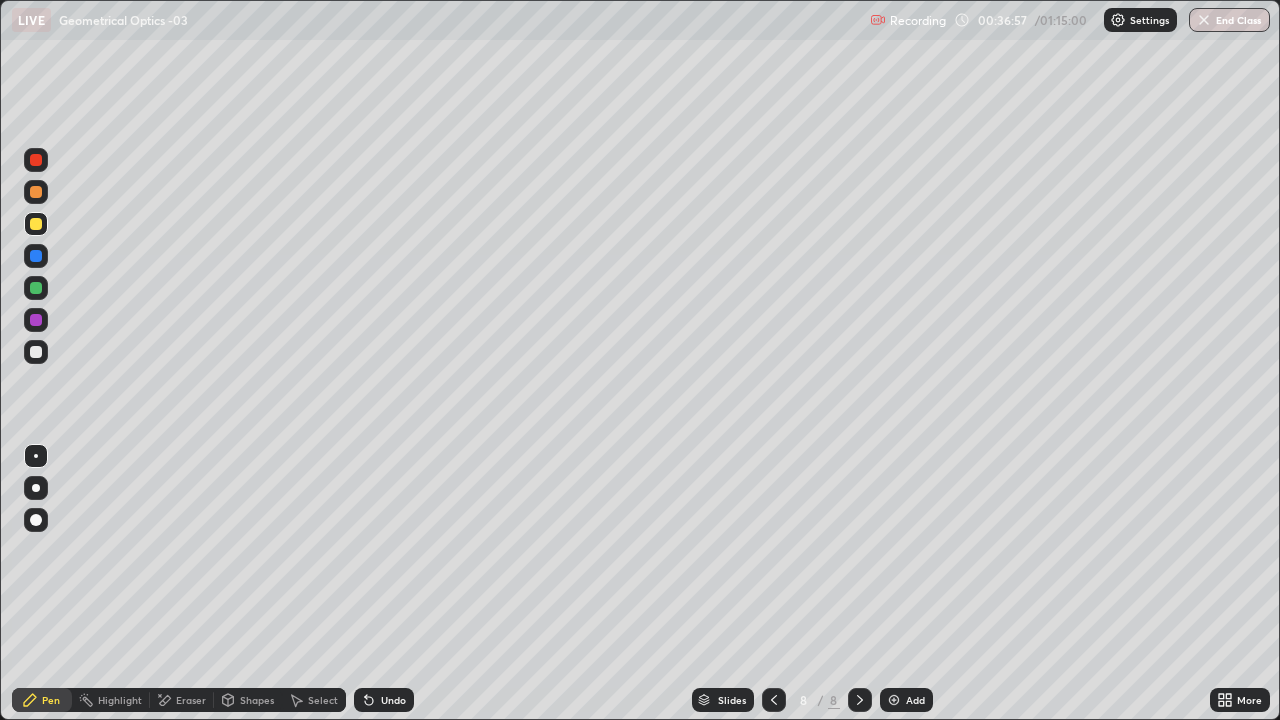 click on "Shapes" at bounding box center [257, 700] 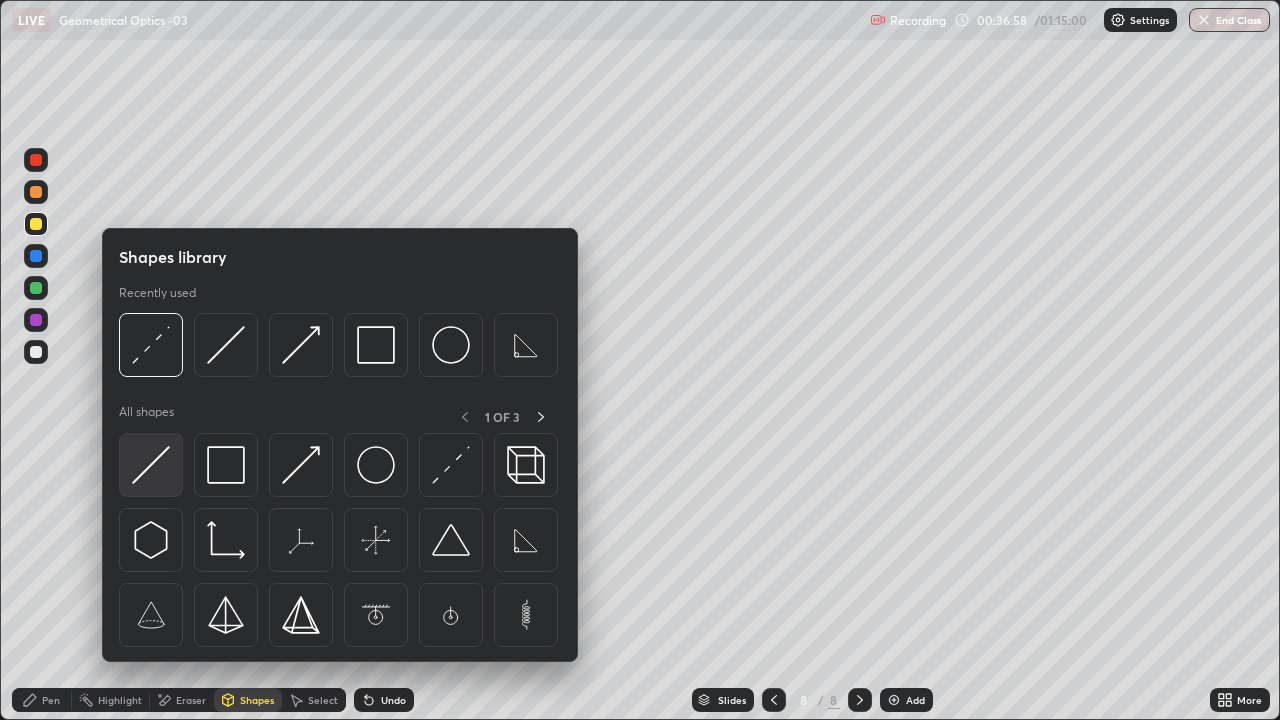 click at bounding box center [151, 465] 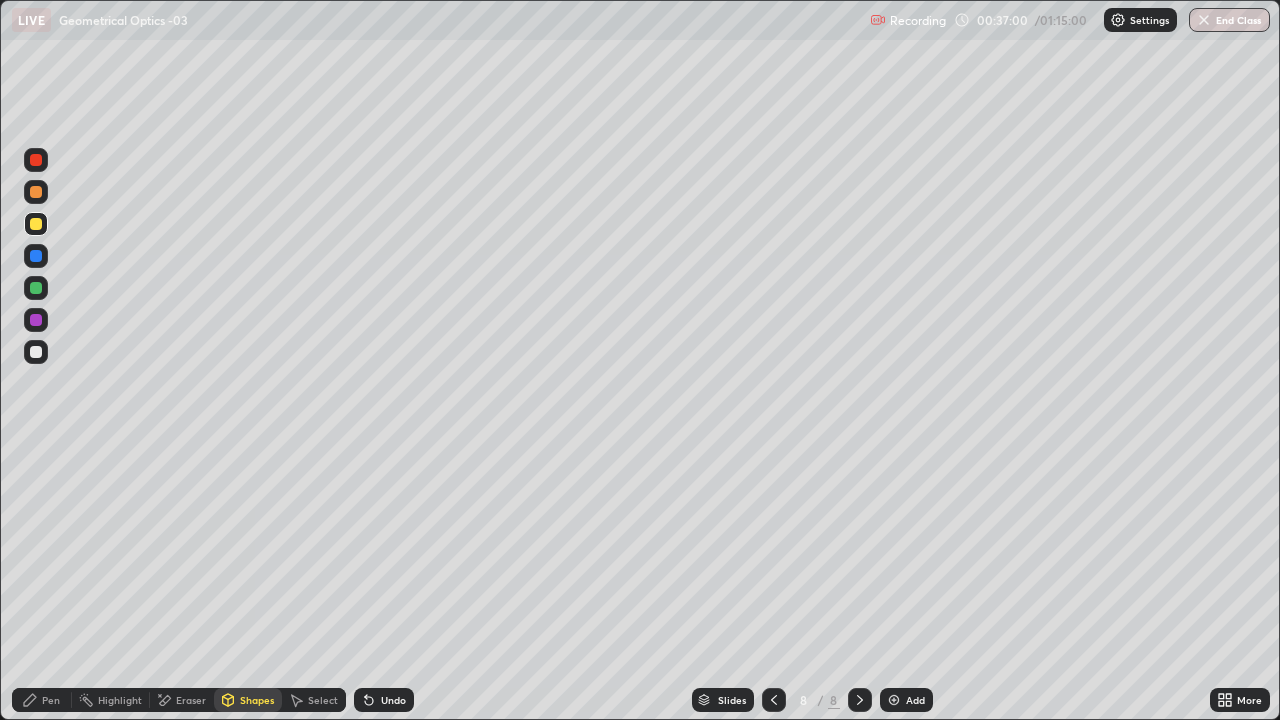 click on "Shapes" at bounding box center (248, 700) 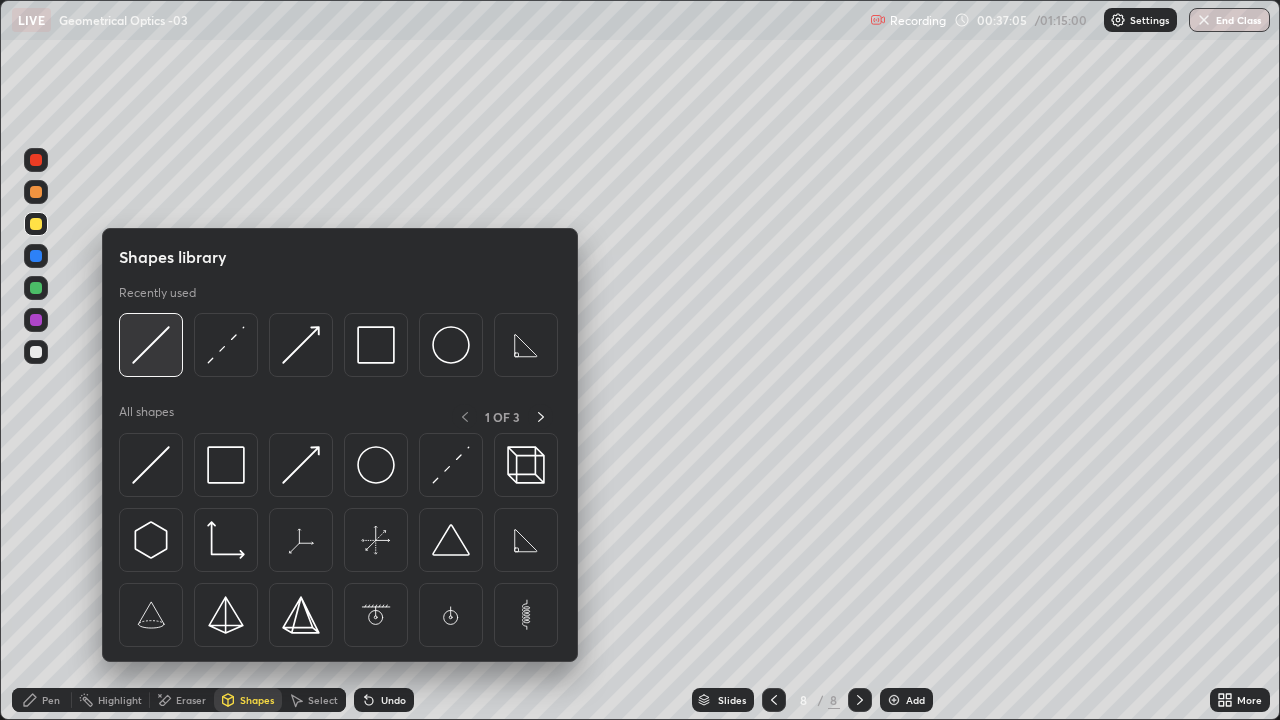 click at bounding box center (151, 345) 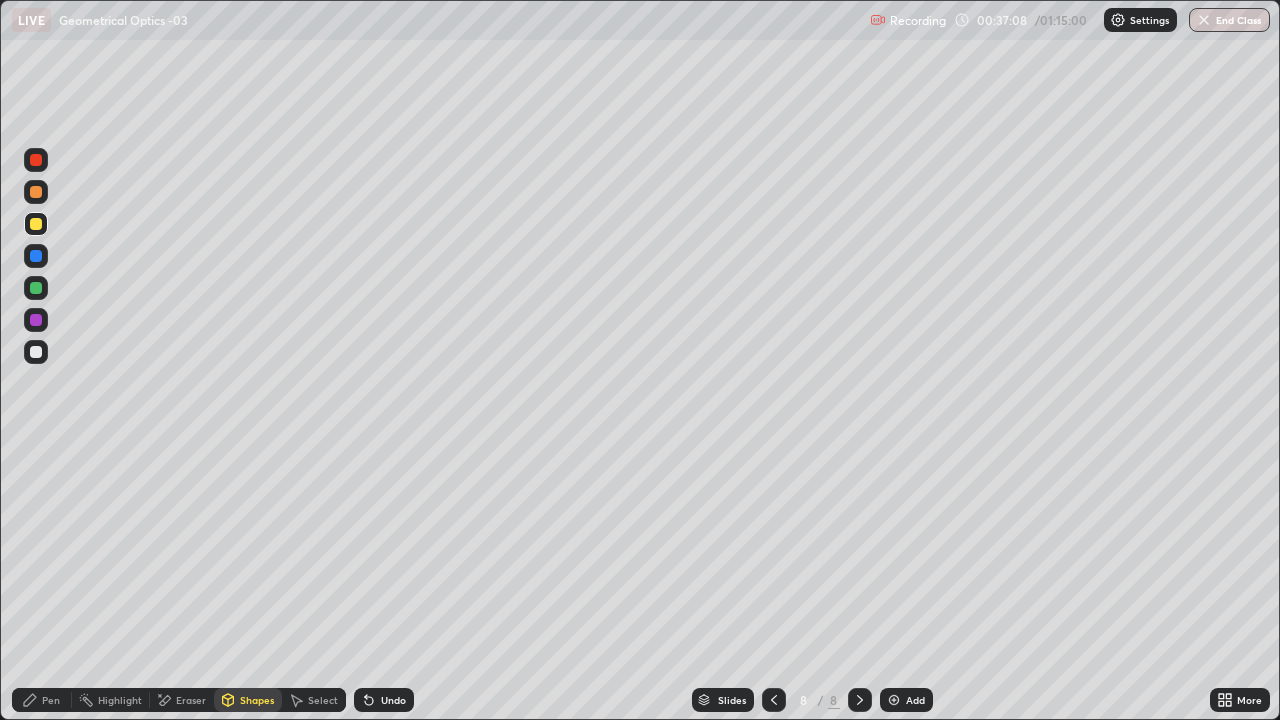 click on "Undo" at bounding box center (393, 700) 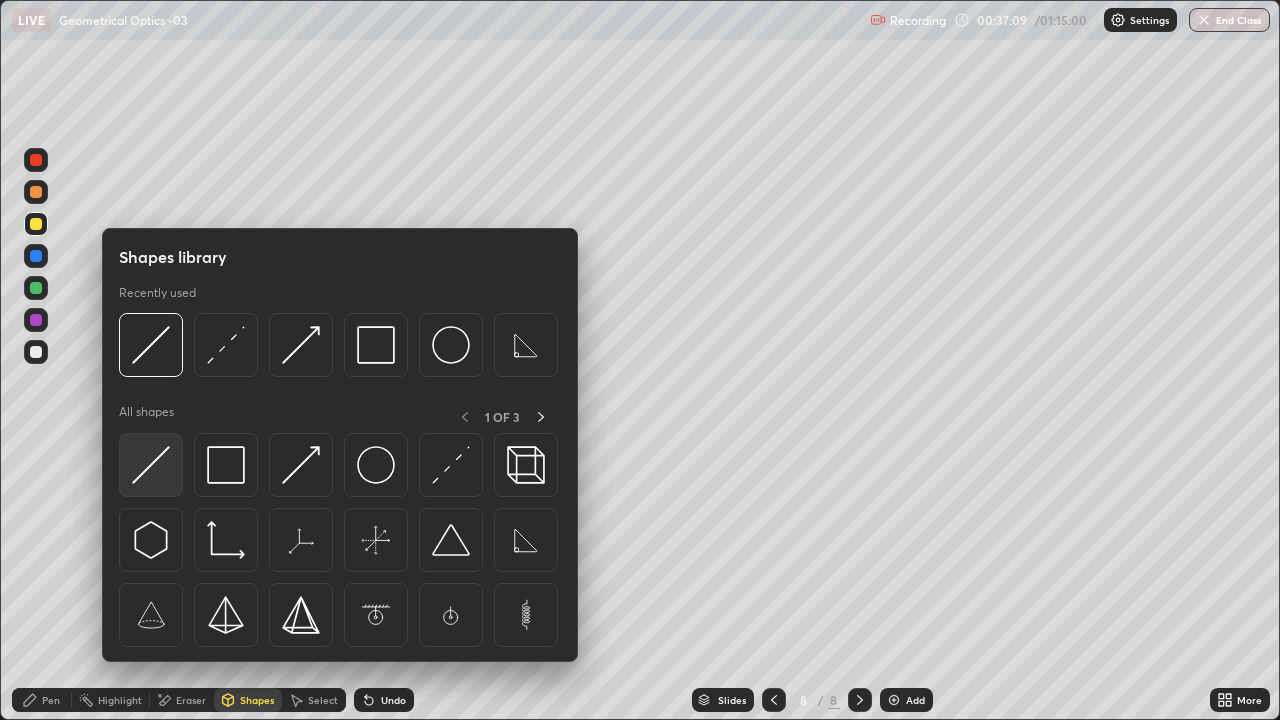 click at bounding box center [151, 465] 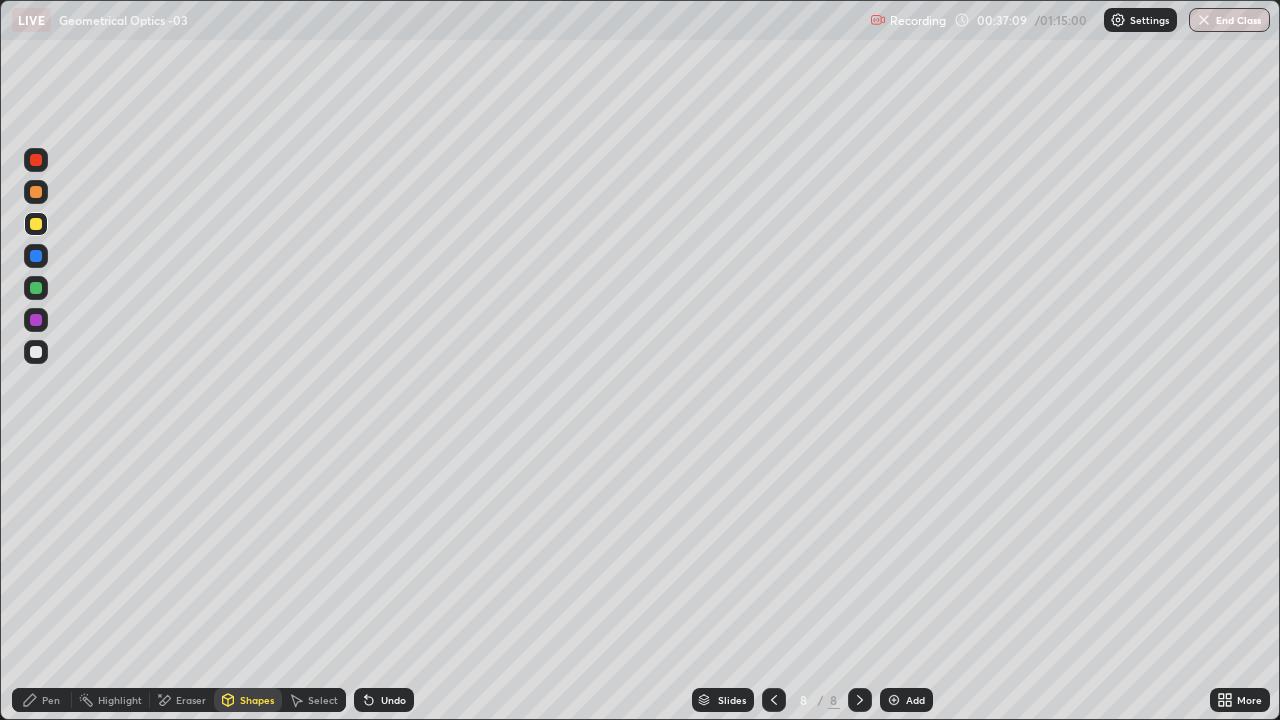 click at bounding box center (36, 352) 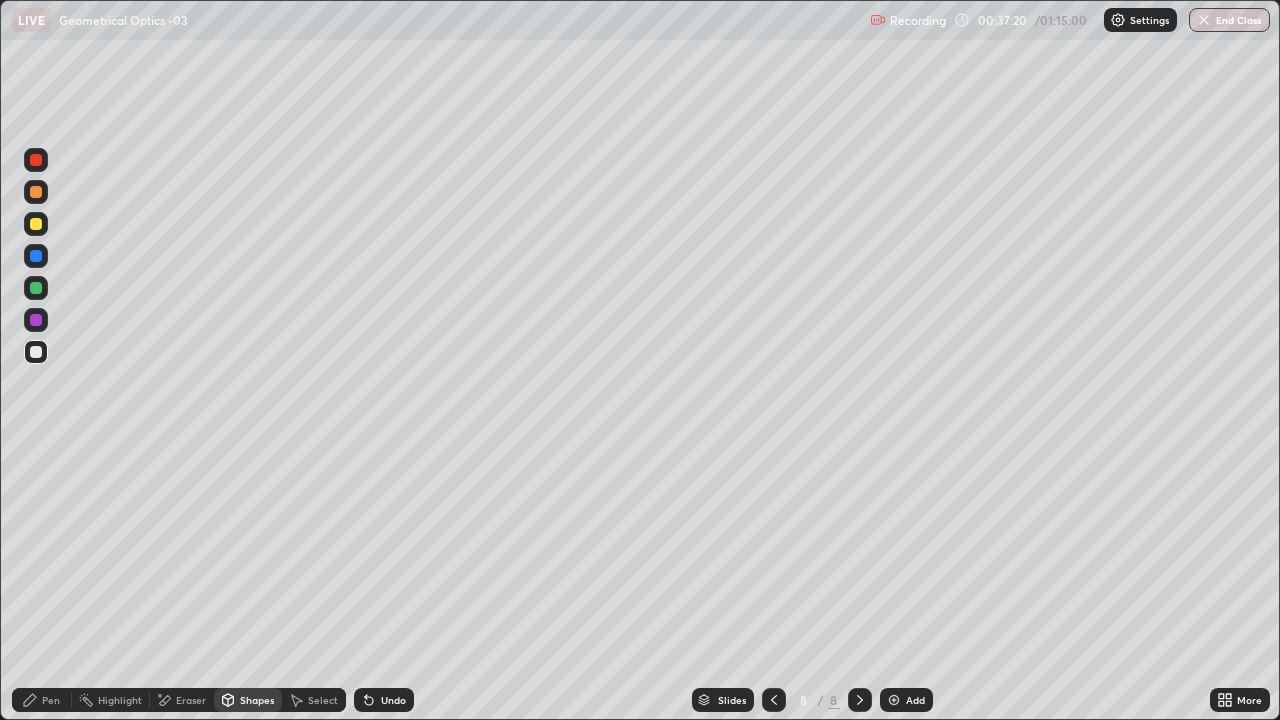 click on "Shapes" at bounding box center [257, 700] 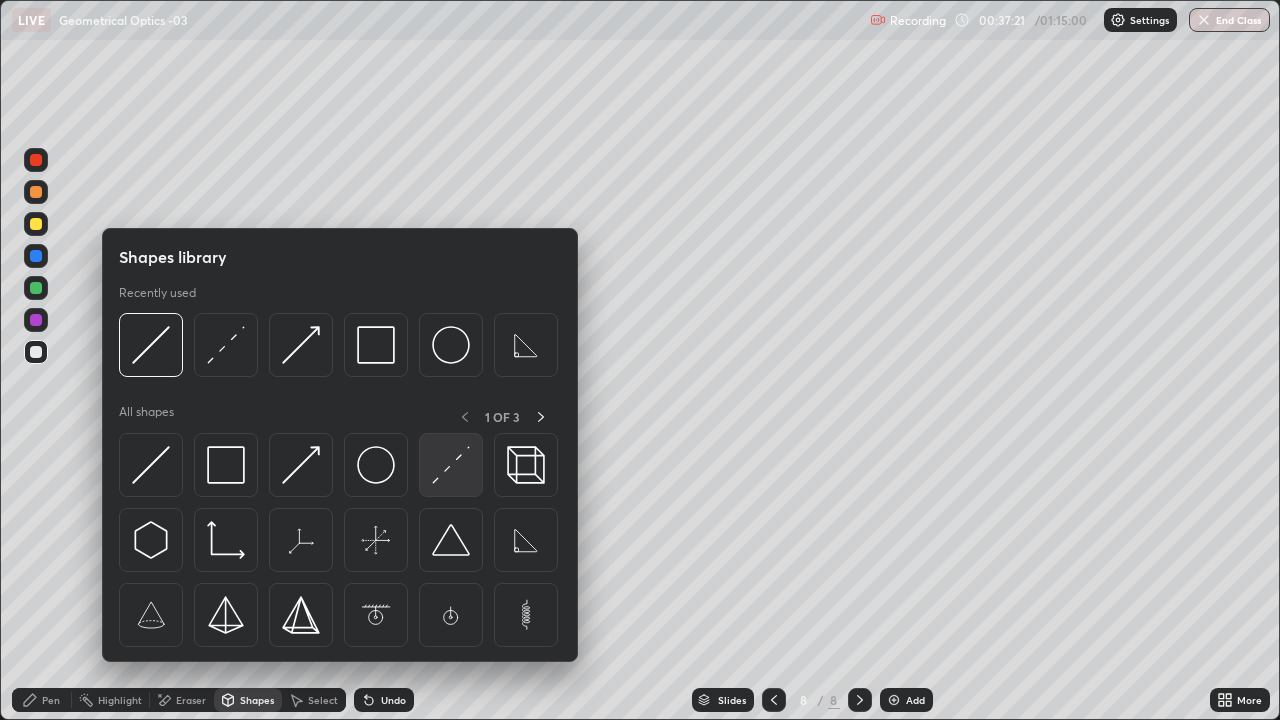 click at bounding box center (451, 465) 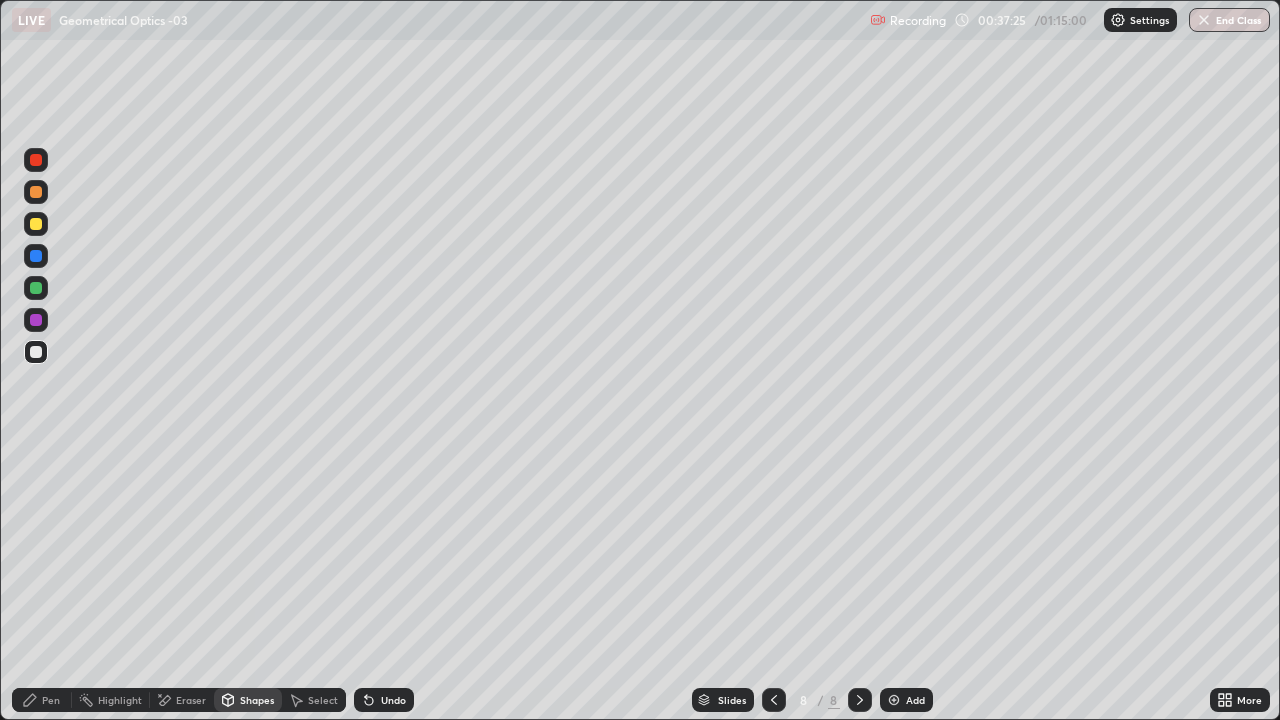 click 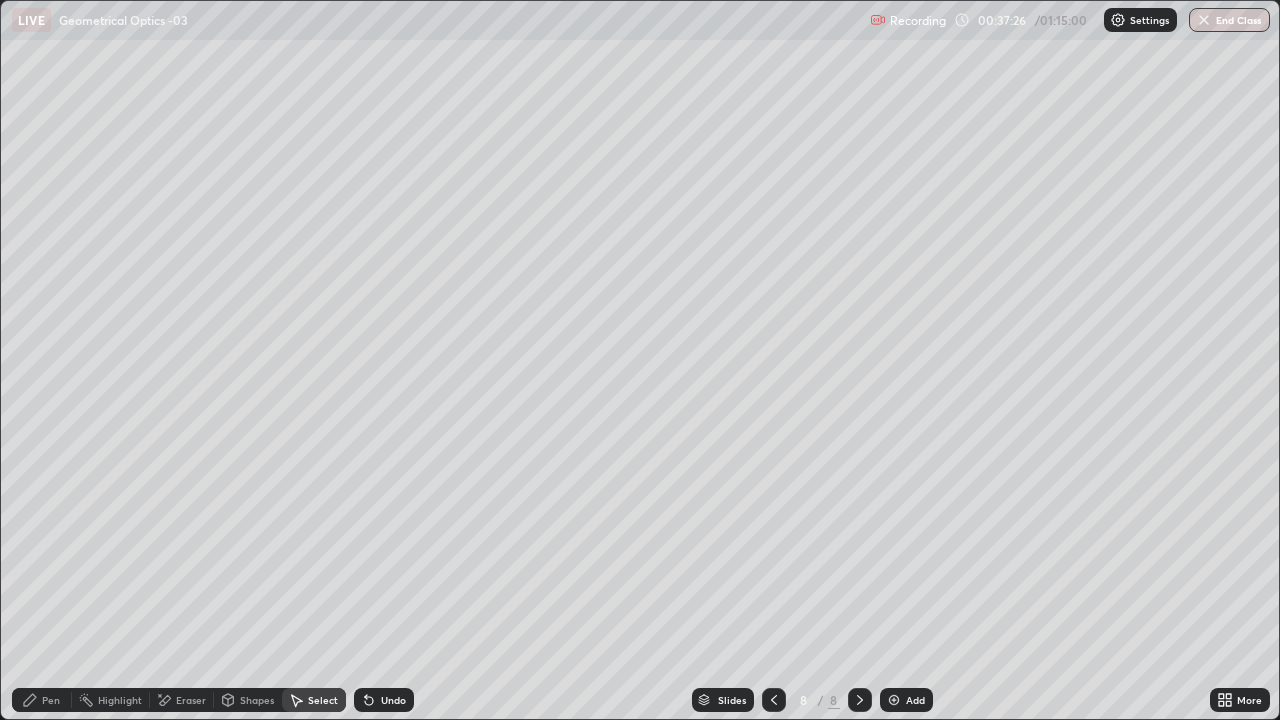 click on "Shapes" at bounding box center [257, 700] 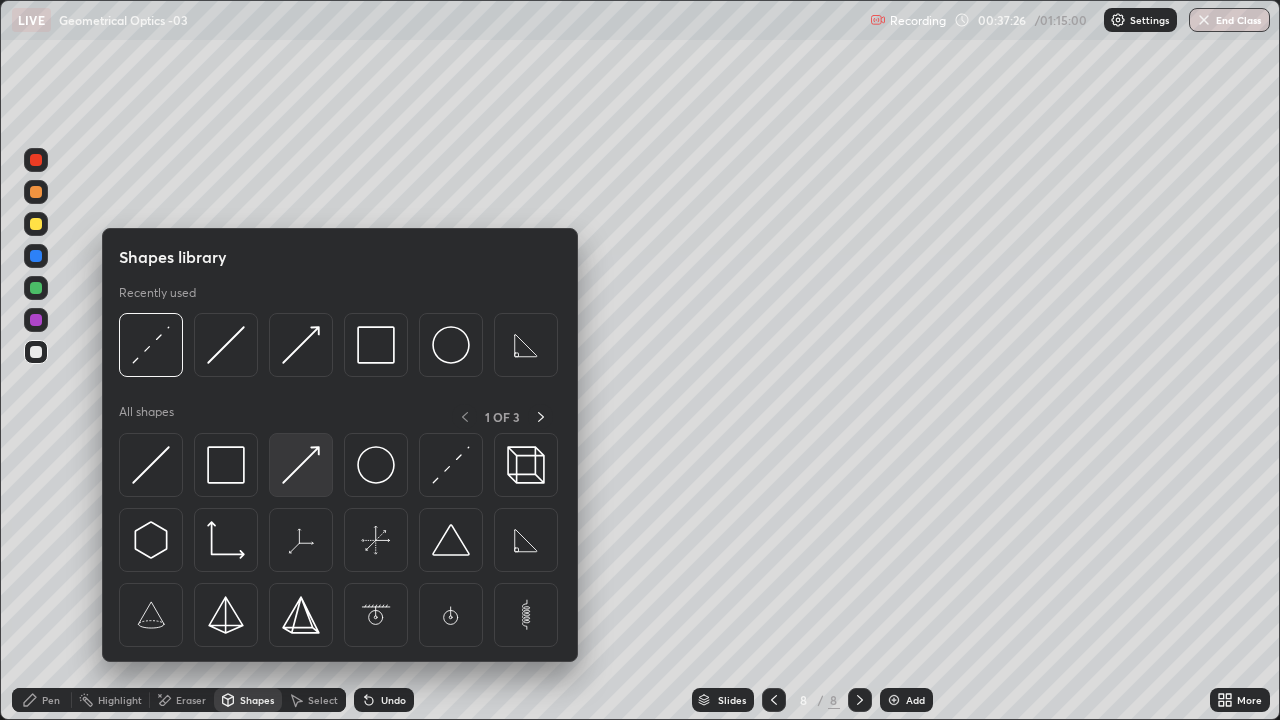 click at bounding box center (301, 465) 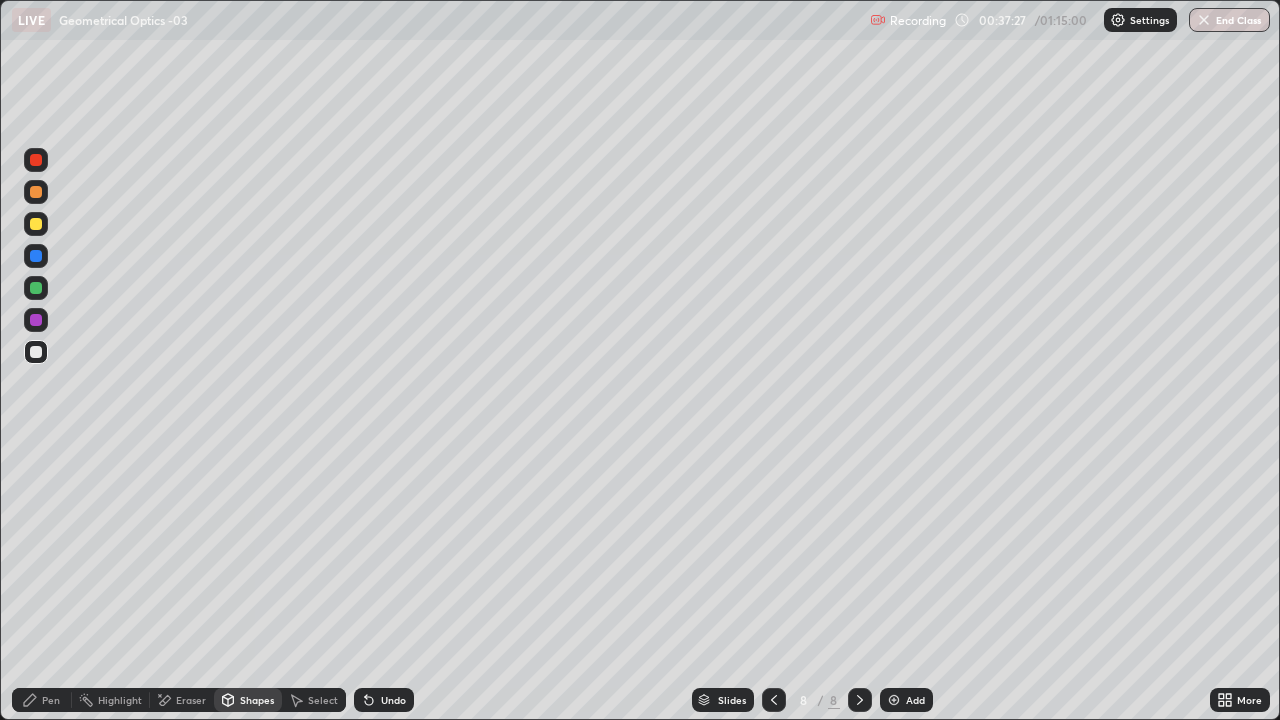 click on "Shapes" at bounding box center (248, 700) 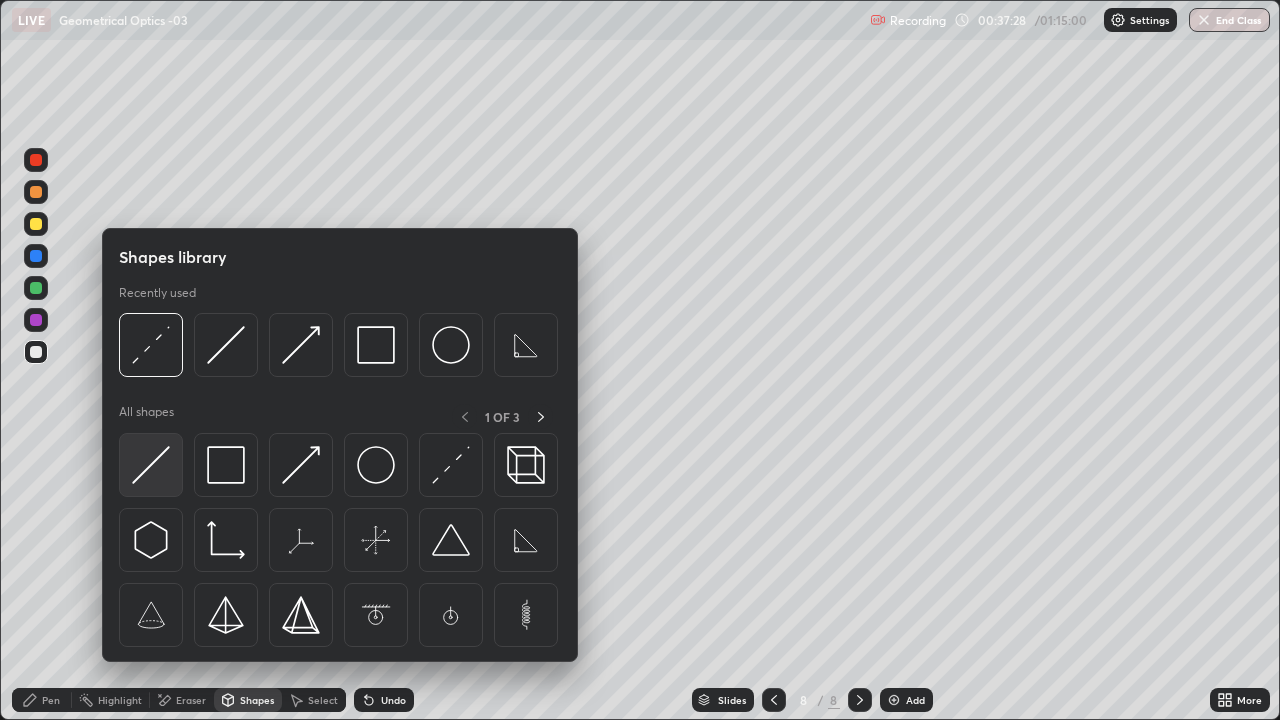 click at bounding box center [151, 465] 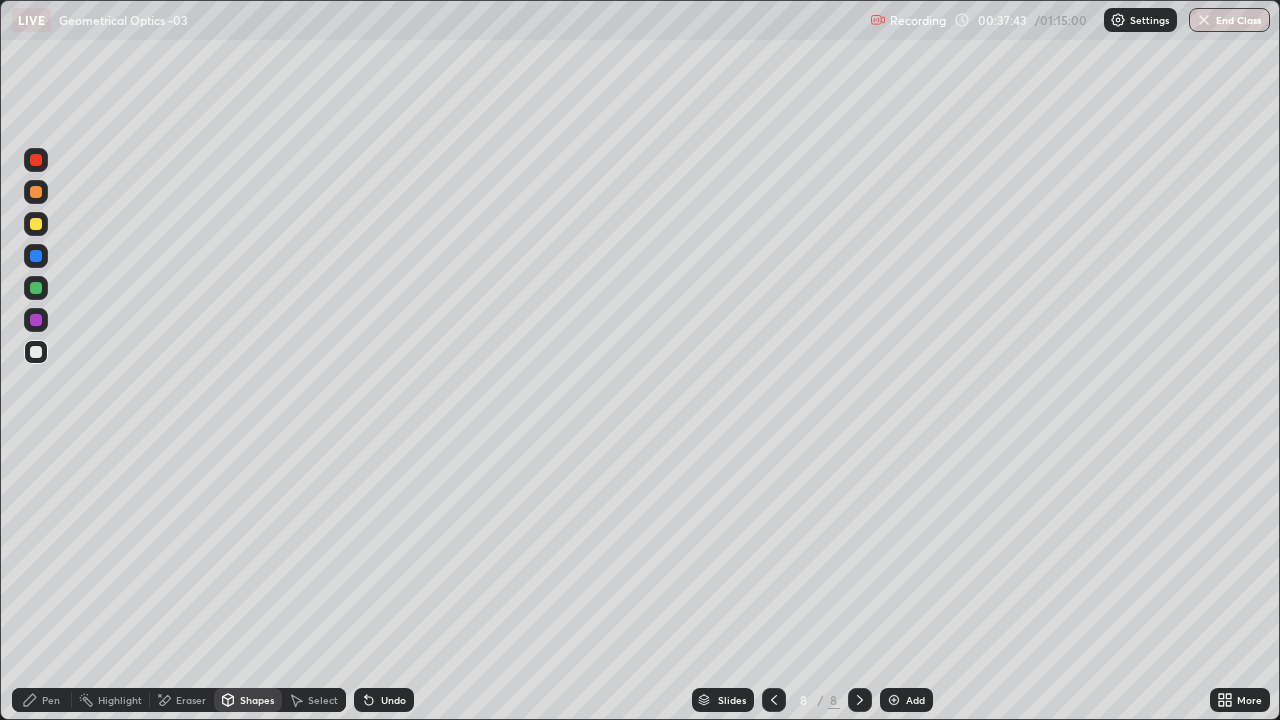 click on "Pen" at bounding box center (42, 700) 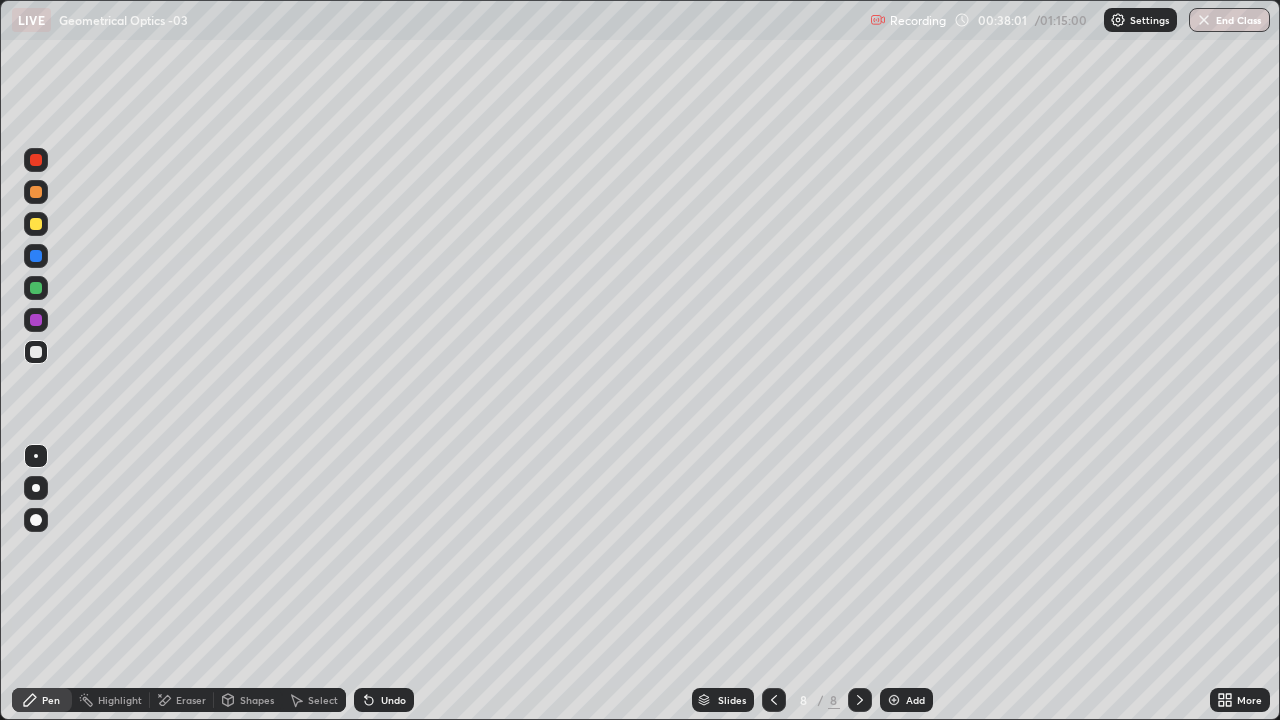 click on "Shapes" at bounding box center [257, 700] 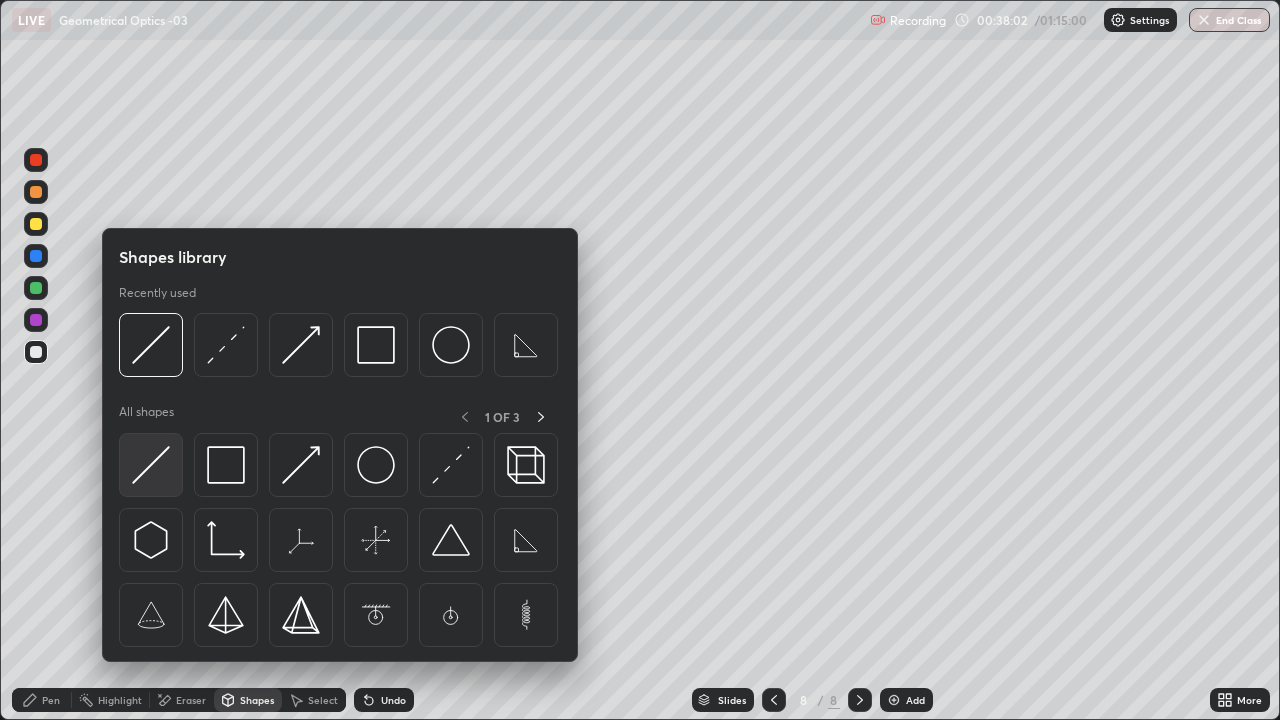 click at bounding box center [151, 465] 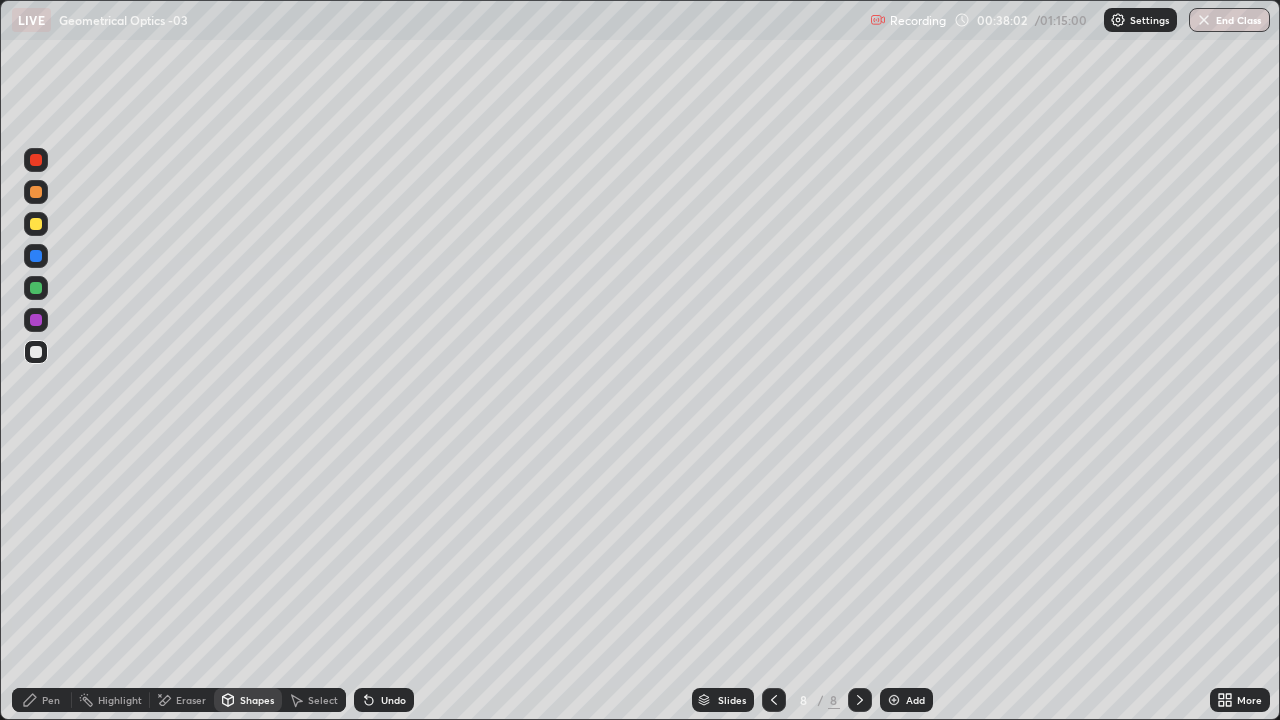 click at bounding box center (36, 224) 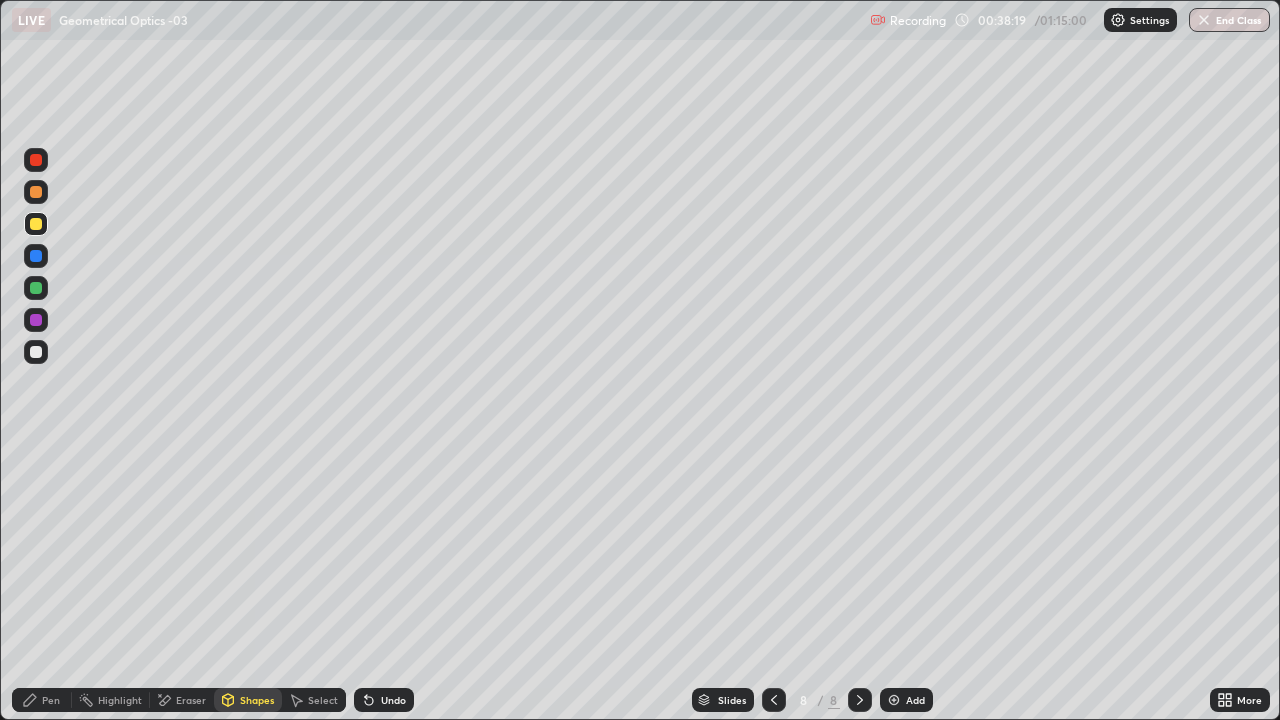click on "Pen" at bounding box center [42, 700] 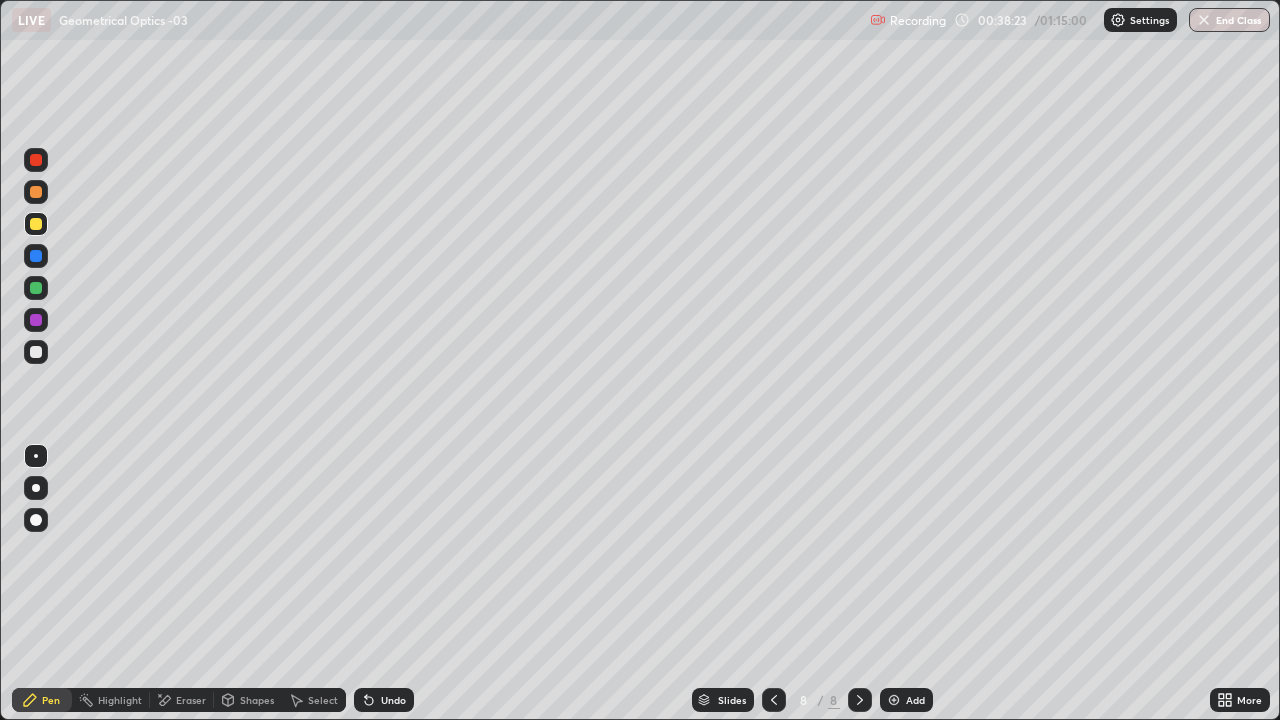 click on "Shapes" at bounding box center (257, 700) 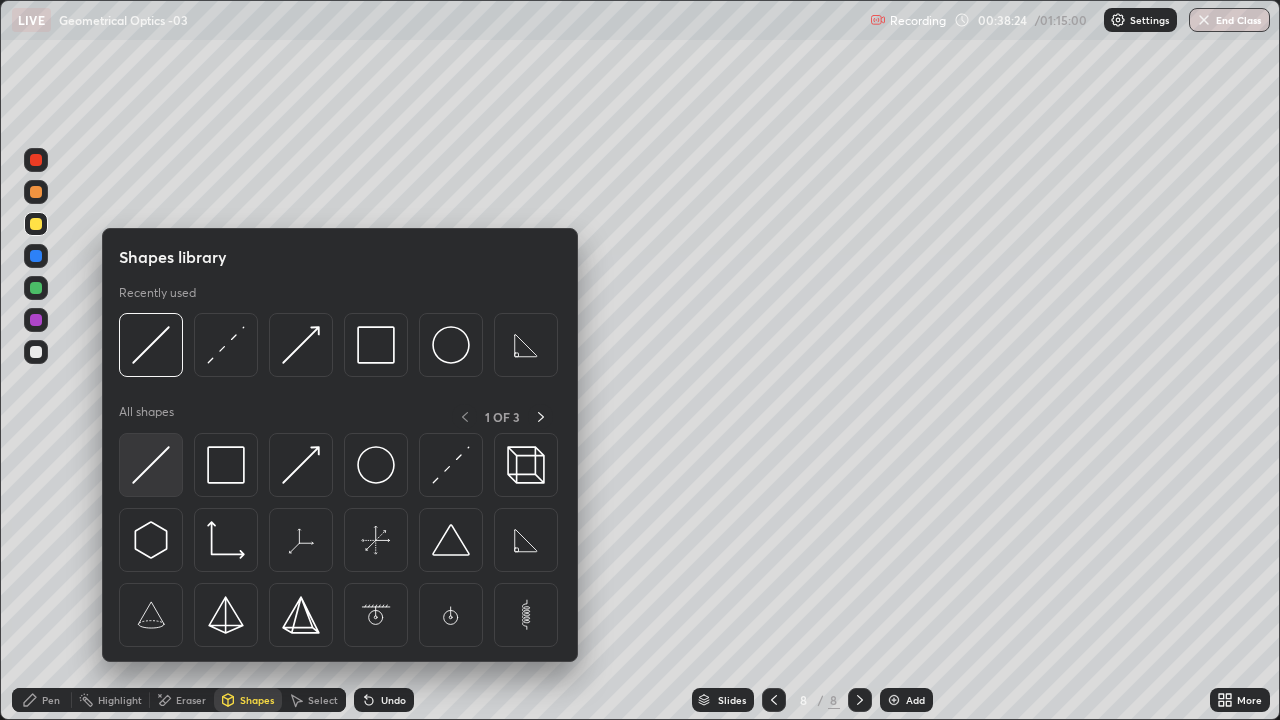 click at bounding box center [151, 465] 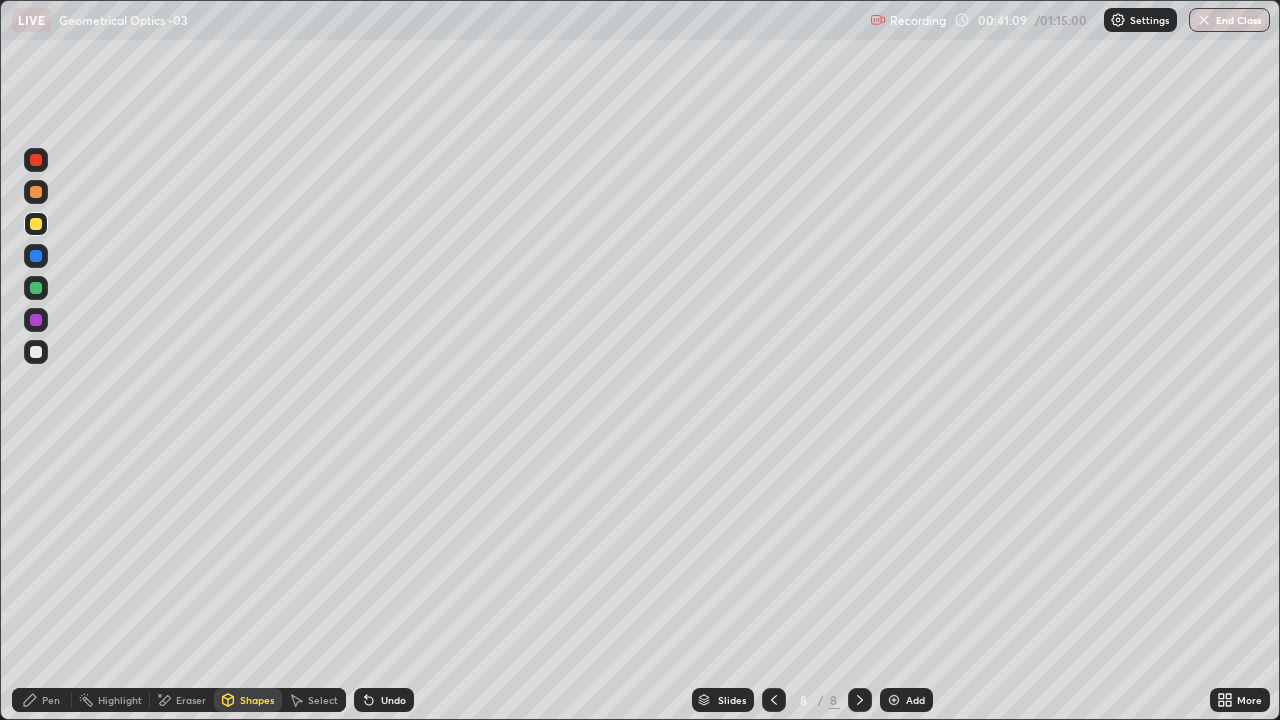 click on "Shapes" at bounding box center [248, 700] 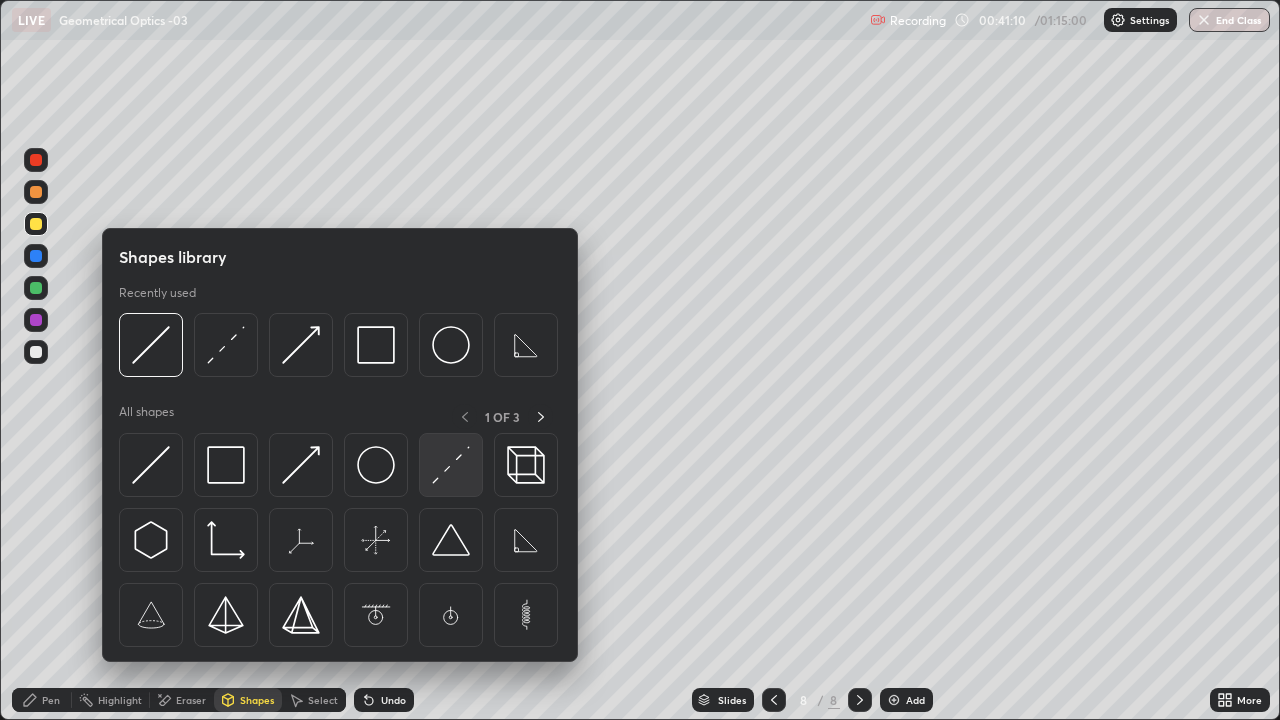 click at bounding box center (451, 465) 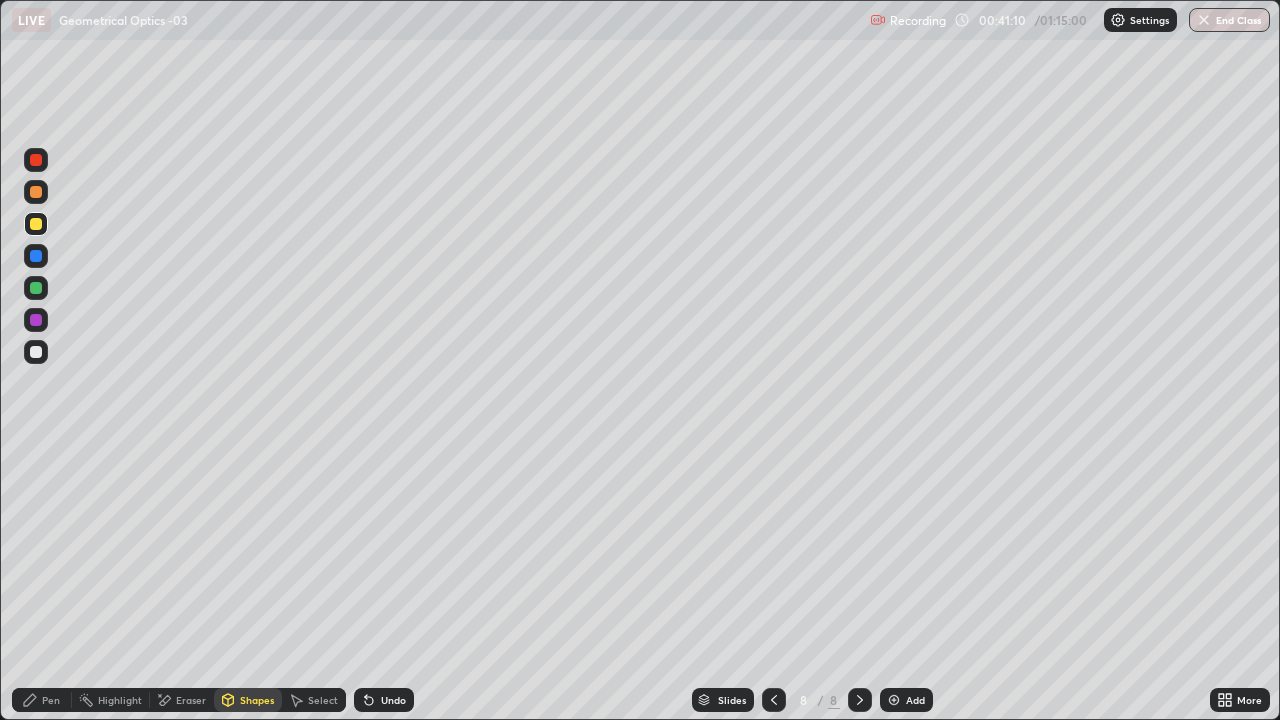click at bounding box center [36, 320] 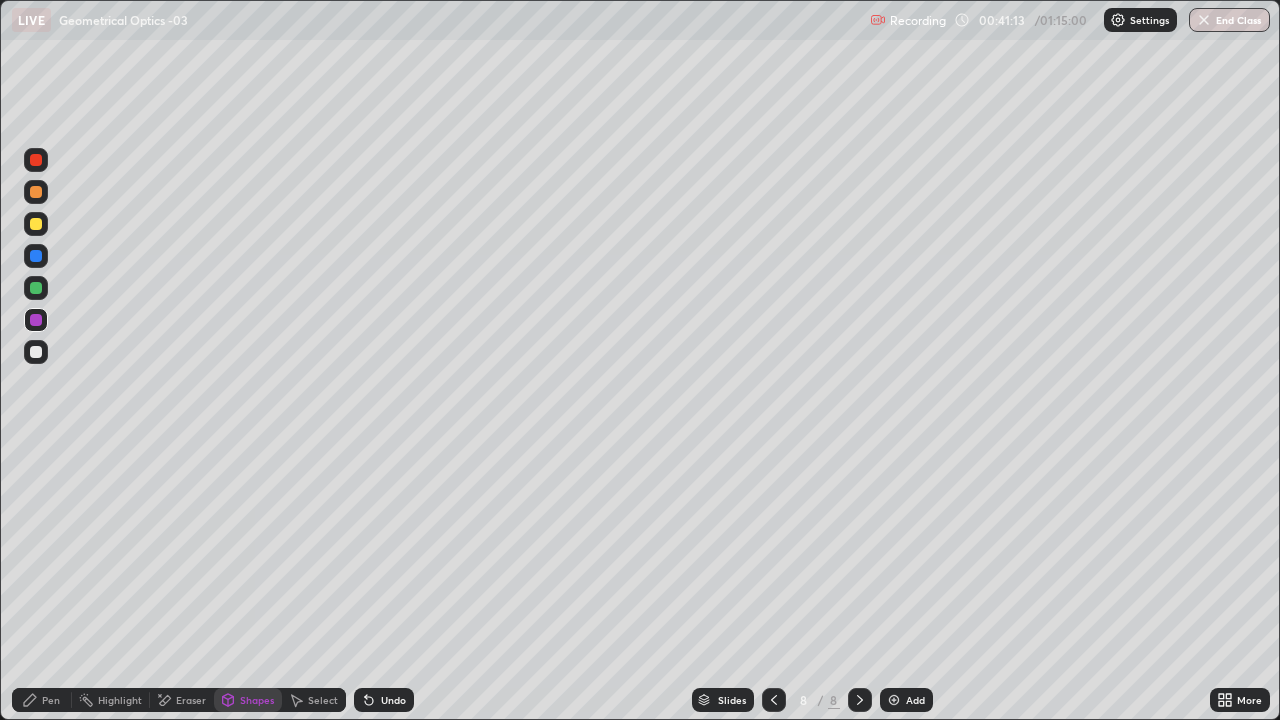 click on "Shapes" at bounding box center (248, 700) 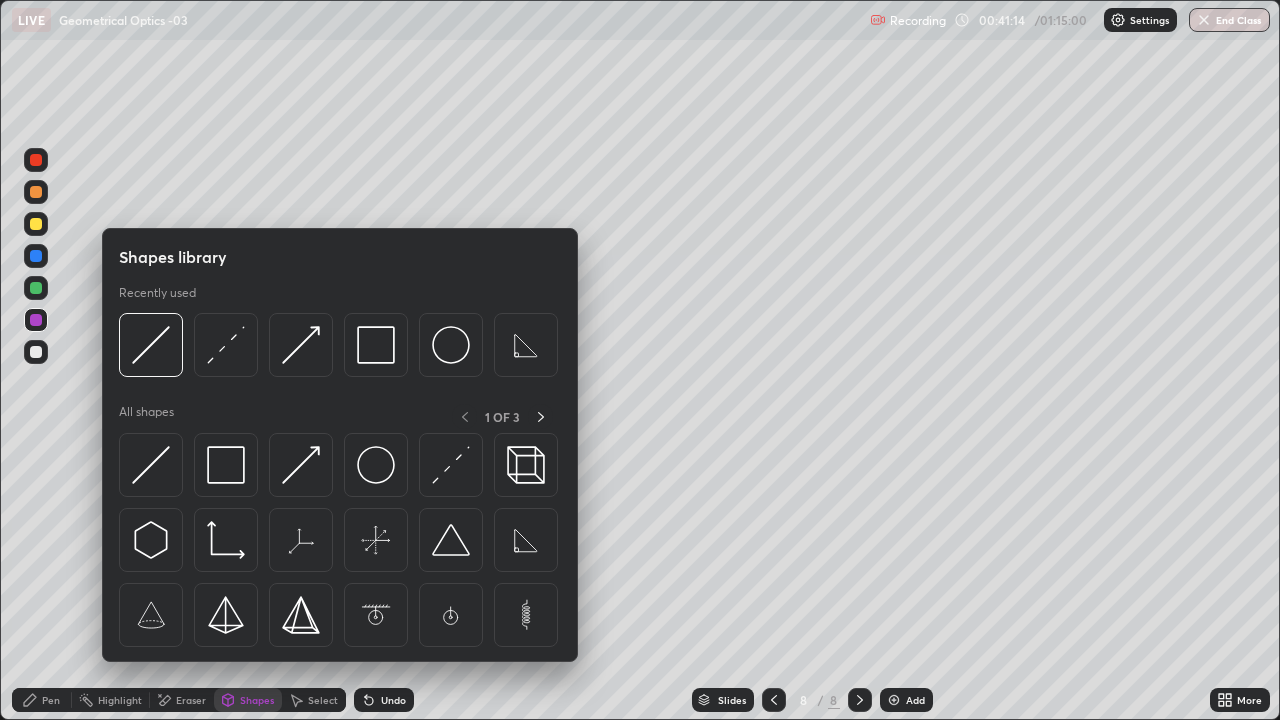 click at bounding box center [36, 224] 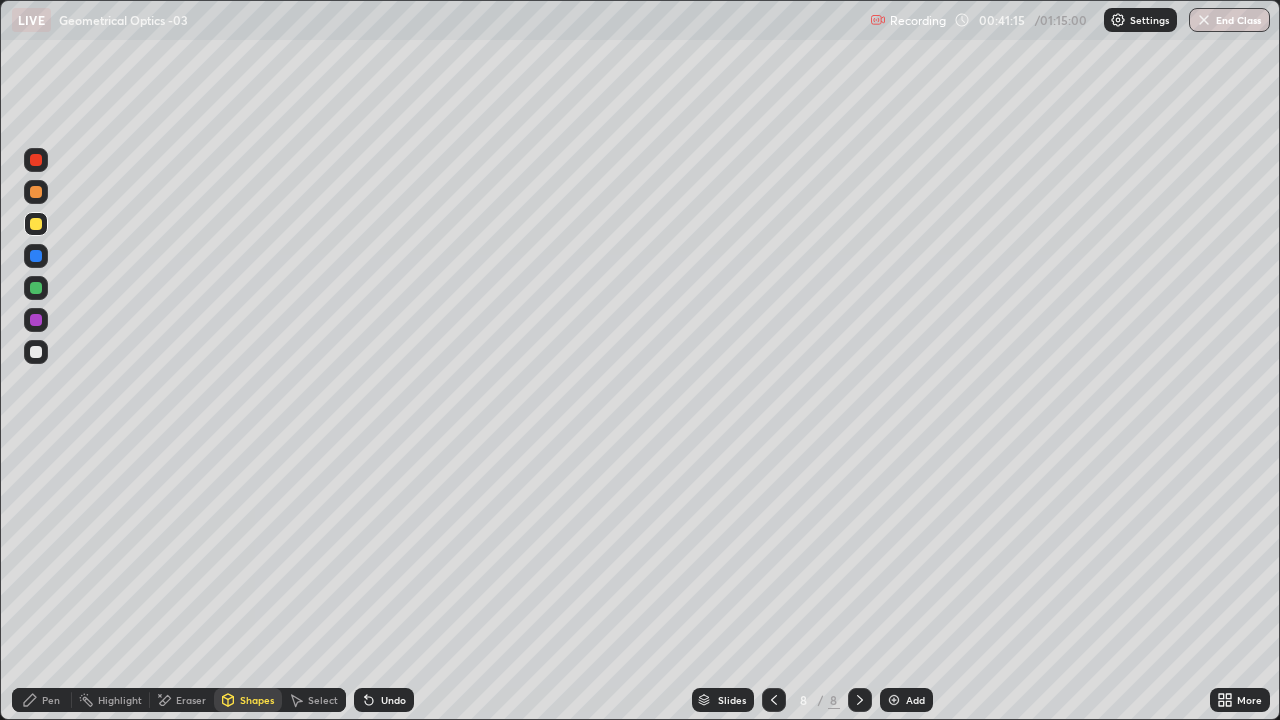 click 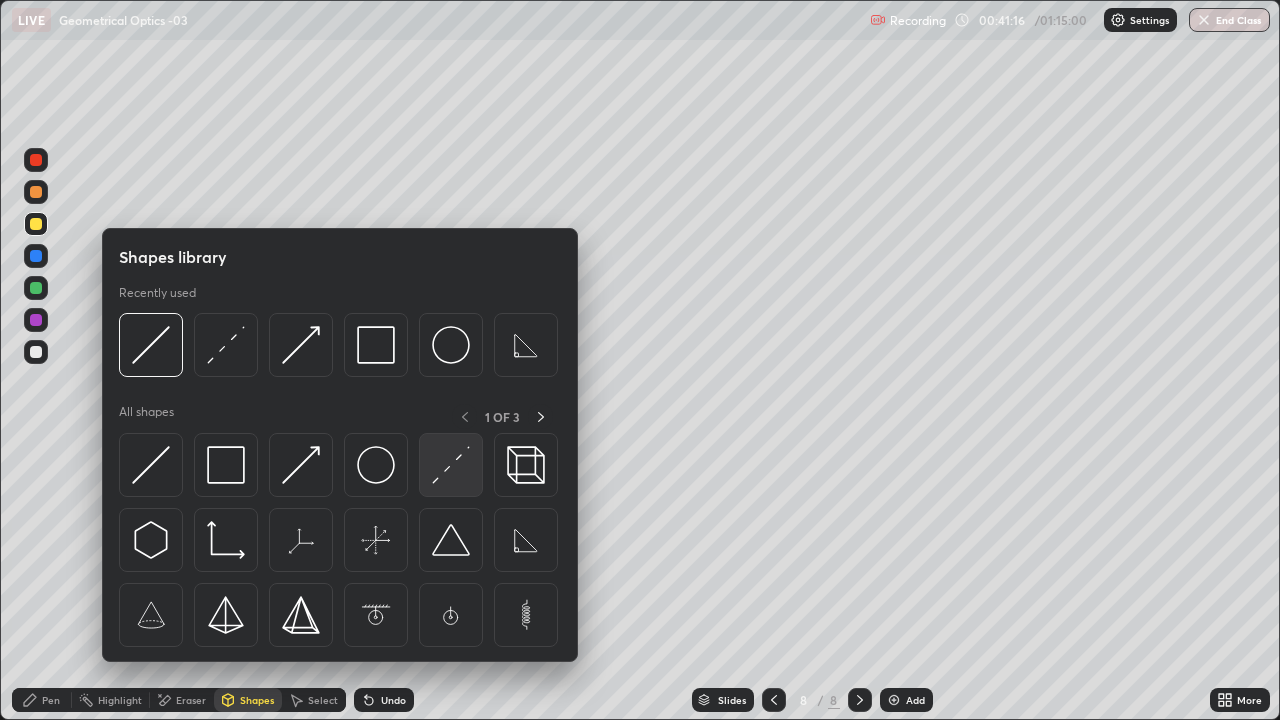 click at bounding box center [451, 465] 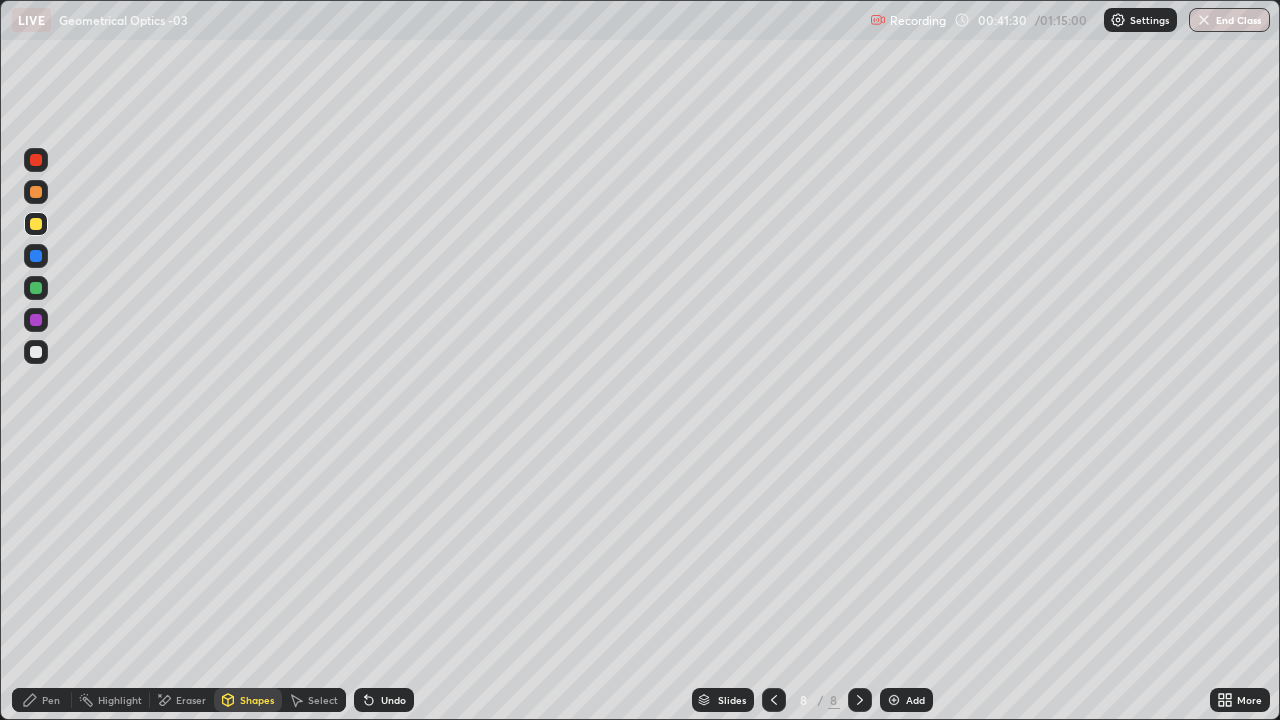 click on "Shapes" at bounding box center (257, 700) 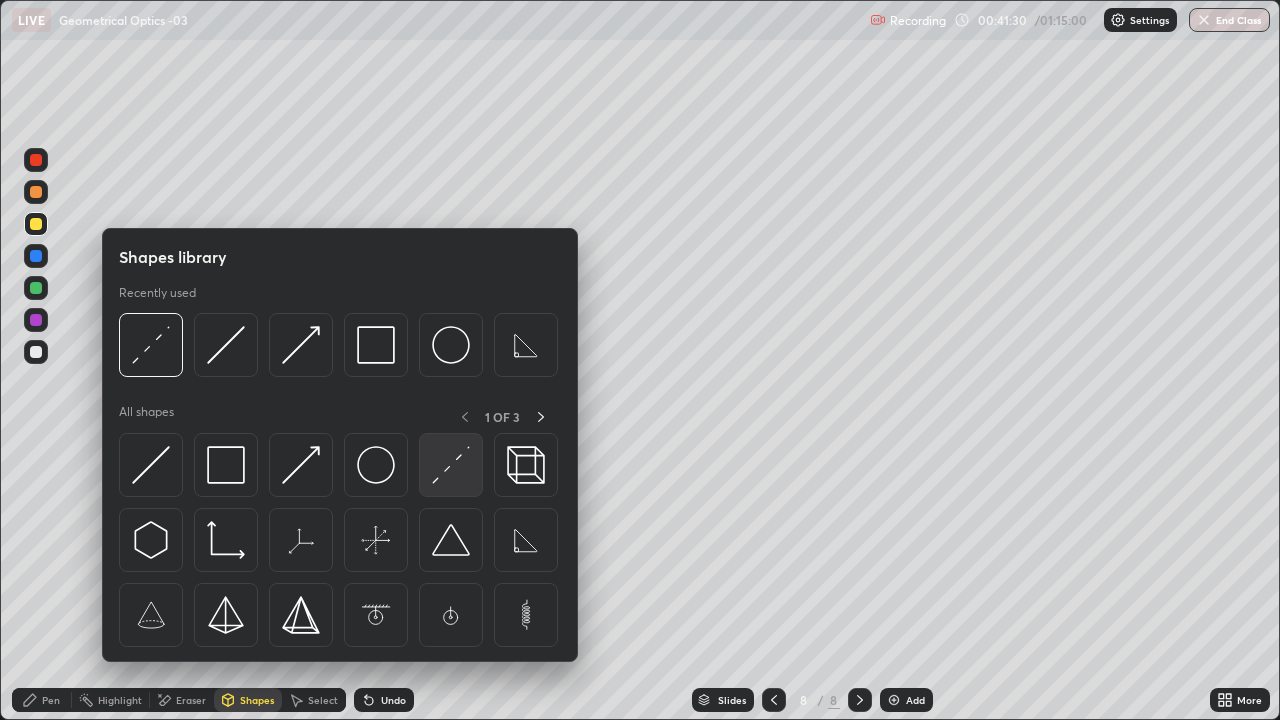 click at bounding box center (451, 465) 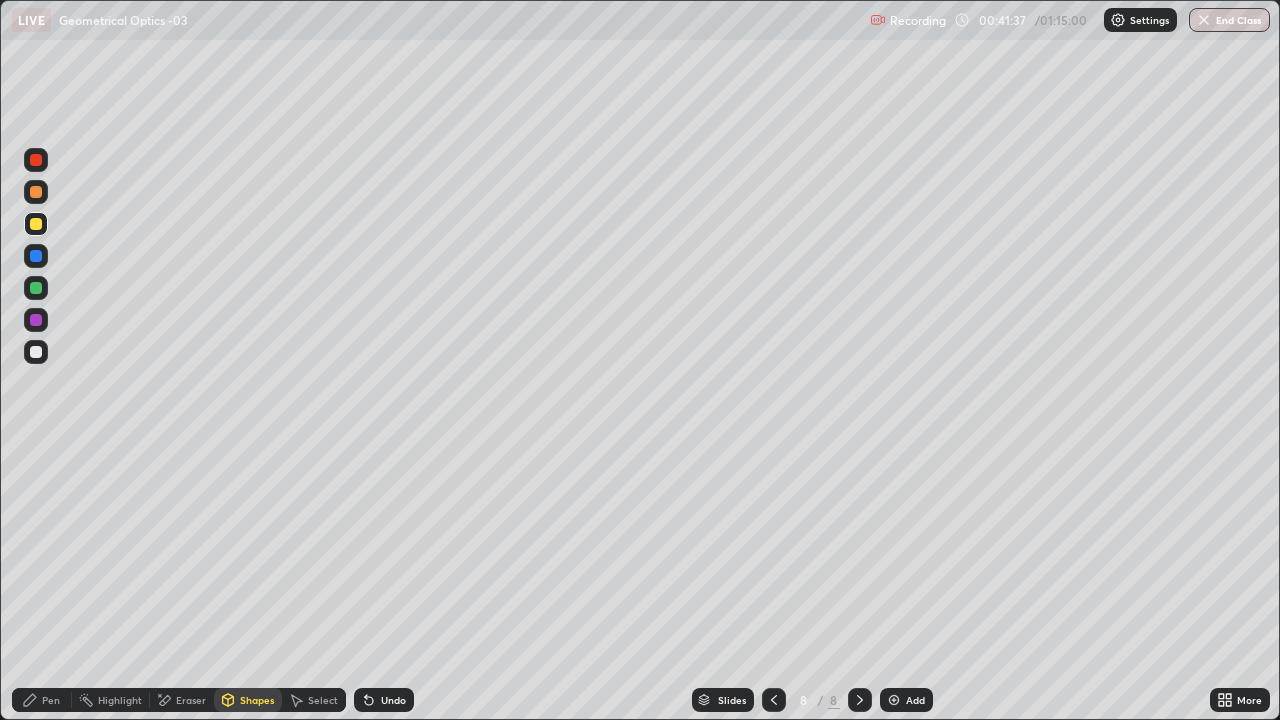 click on "Pen" at bounding box center [42, 700] 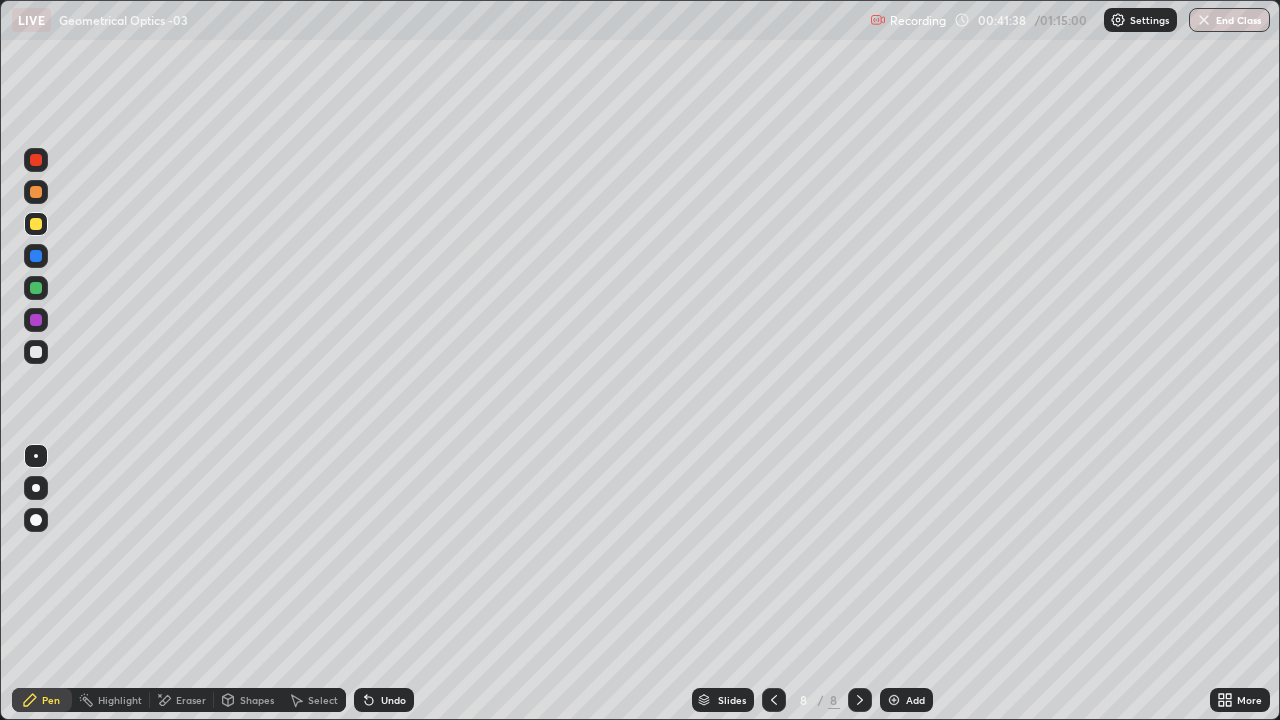 click at bounding box center (36, 352) 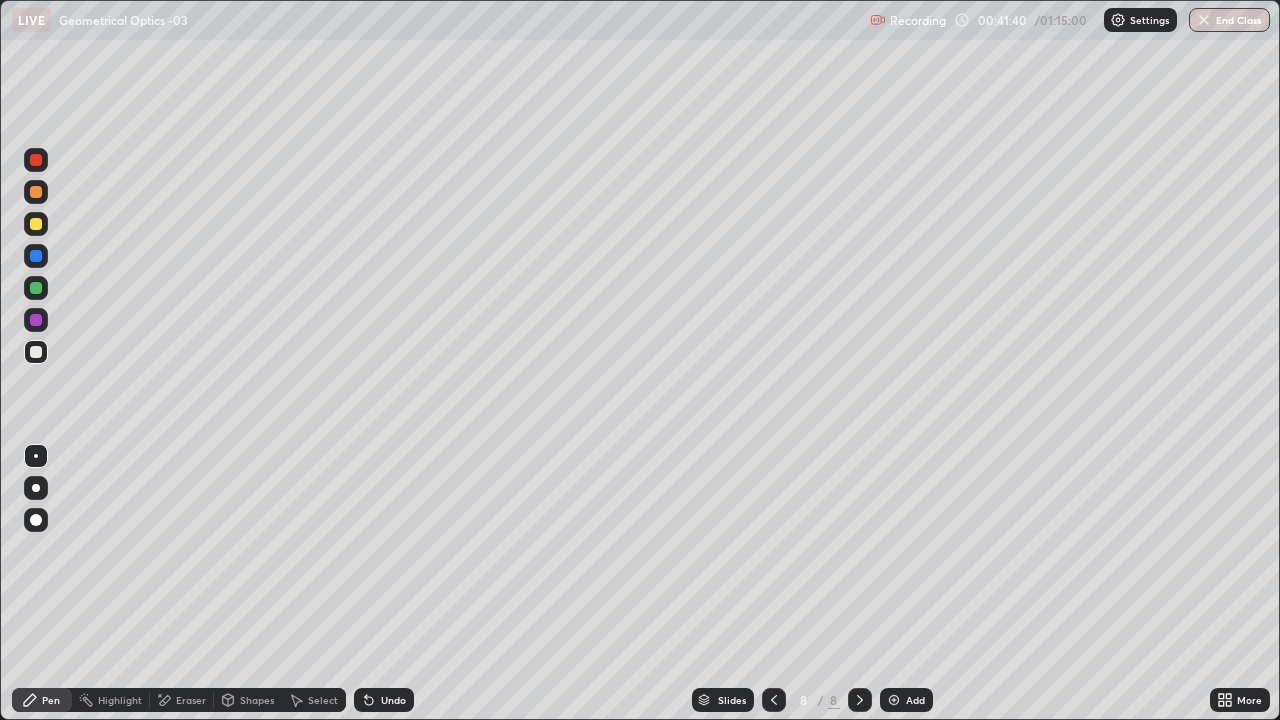 click on "Undo" at bounding box center (393, 700) 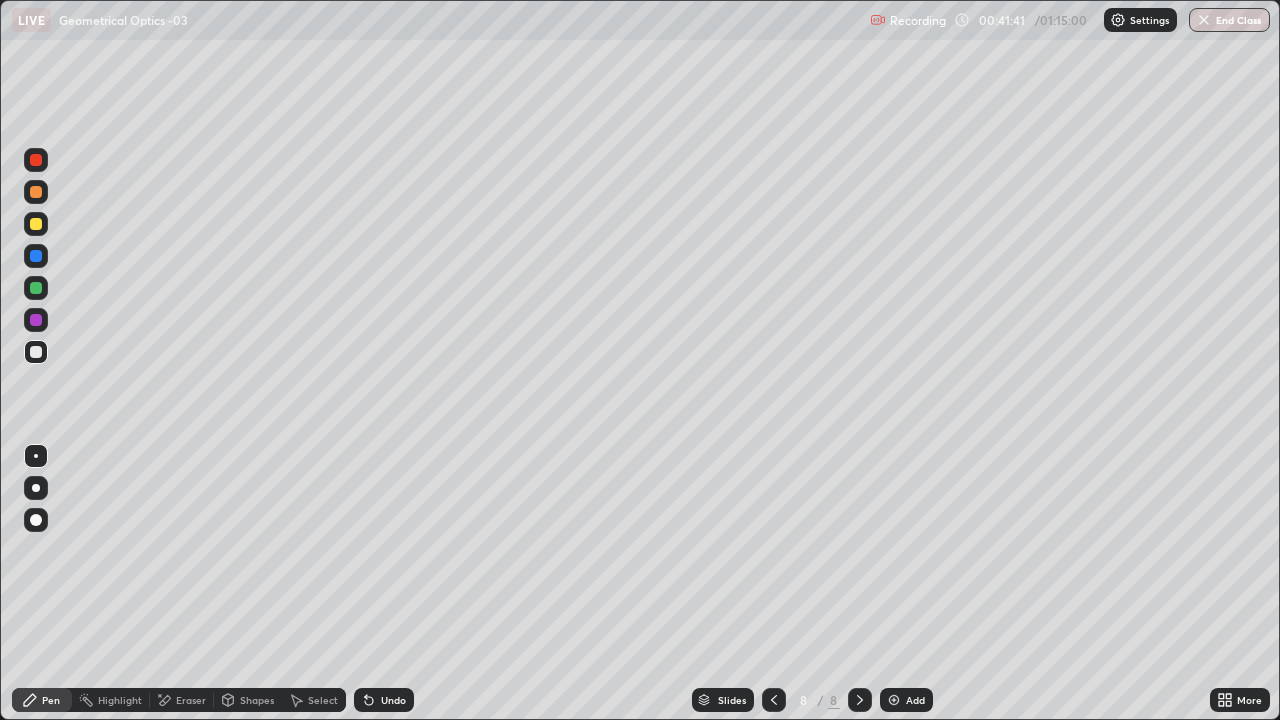click at bounding box center (36, 224) 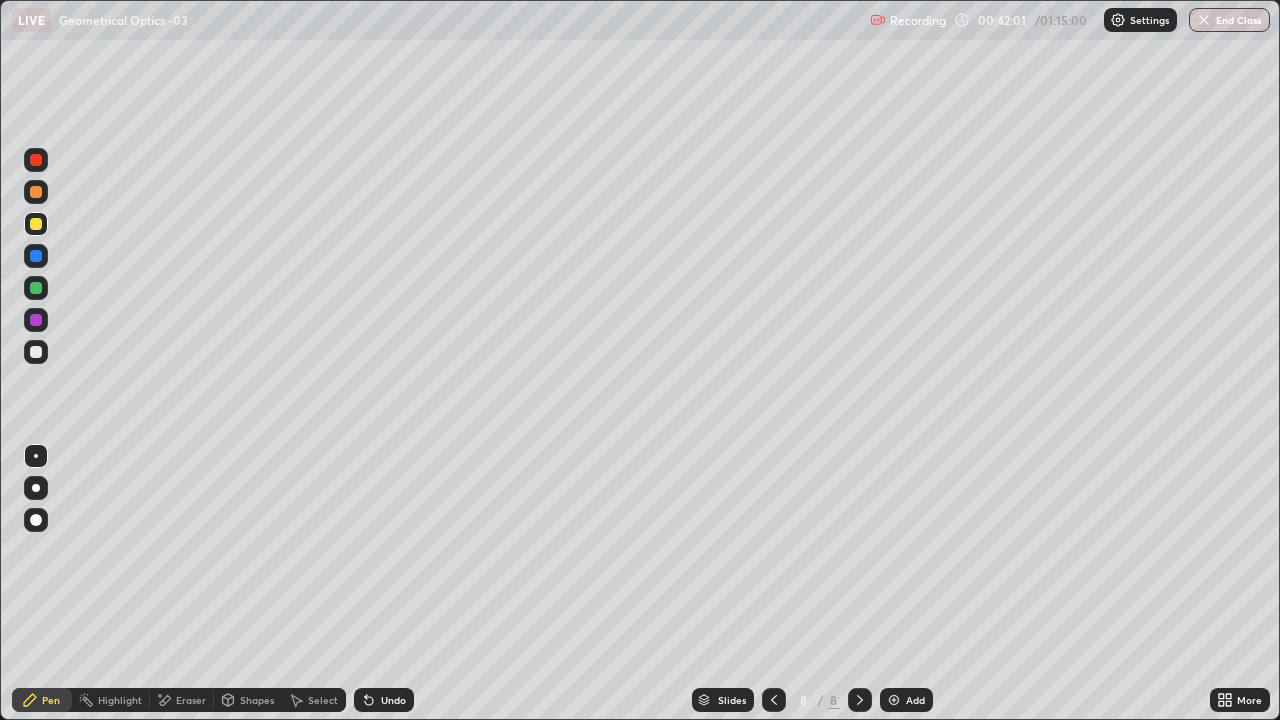 click at bounding box center [36, 288] 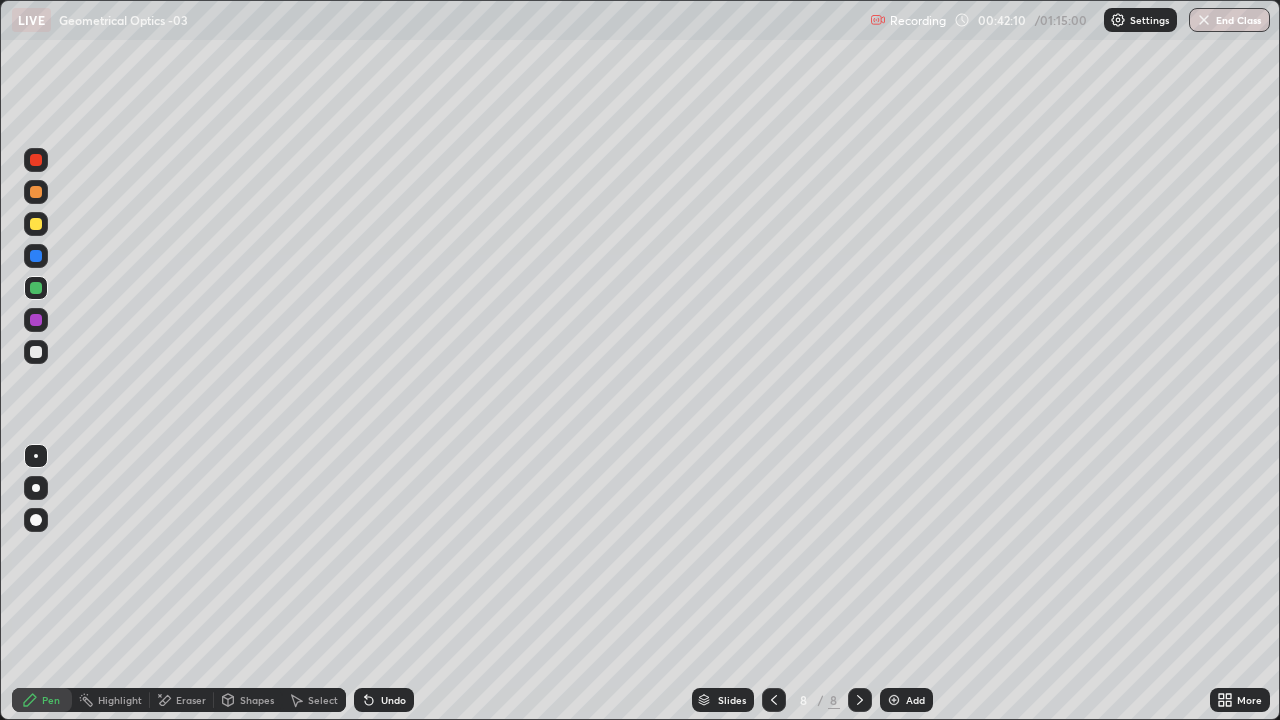 click on "Shapes" at bounding box center [248, 700] 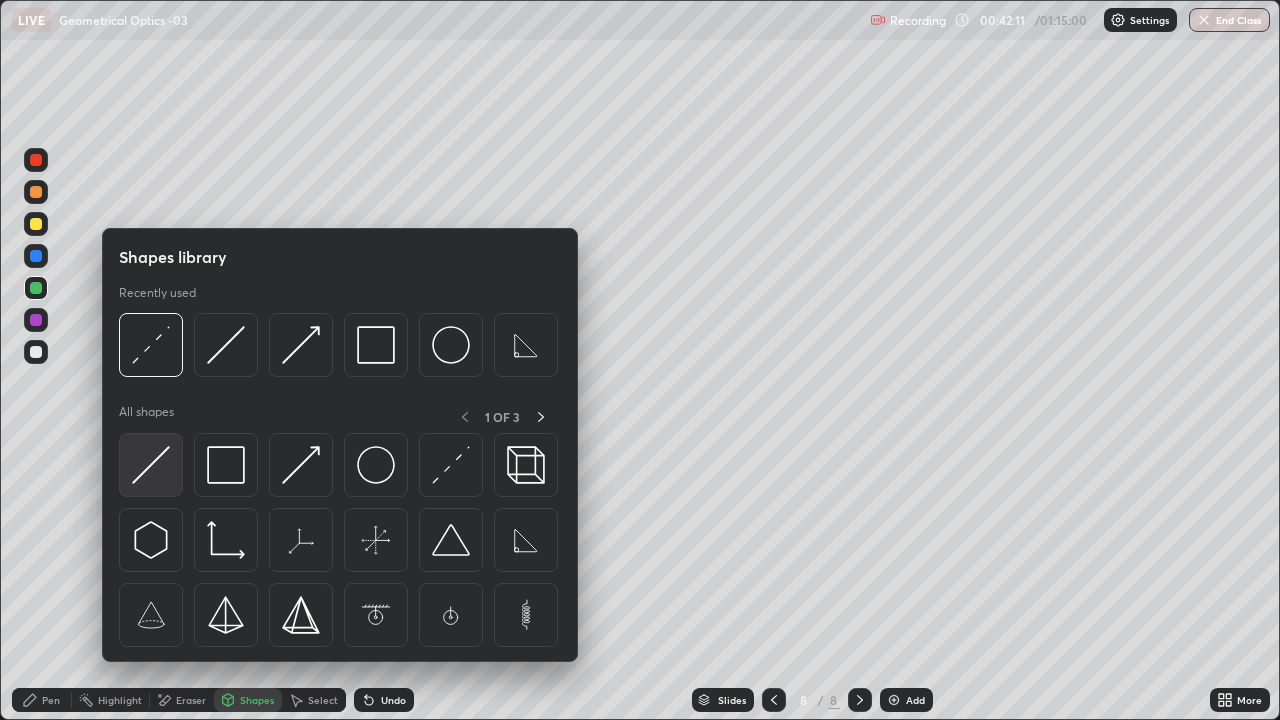 click at bounding box center [151, 465] 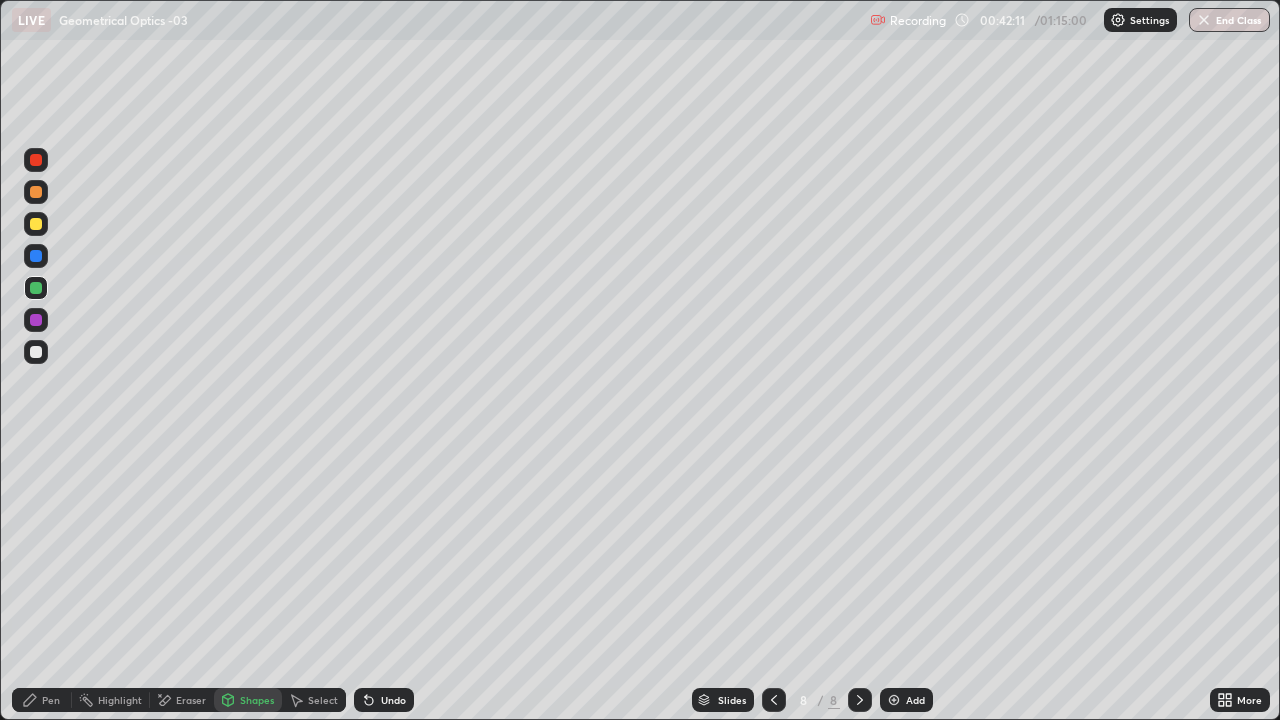 click at bounding box center [36, 288] 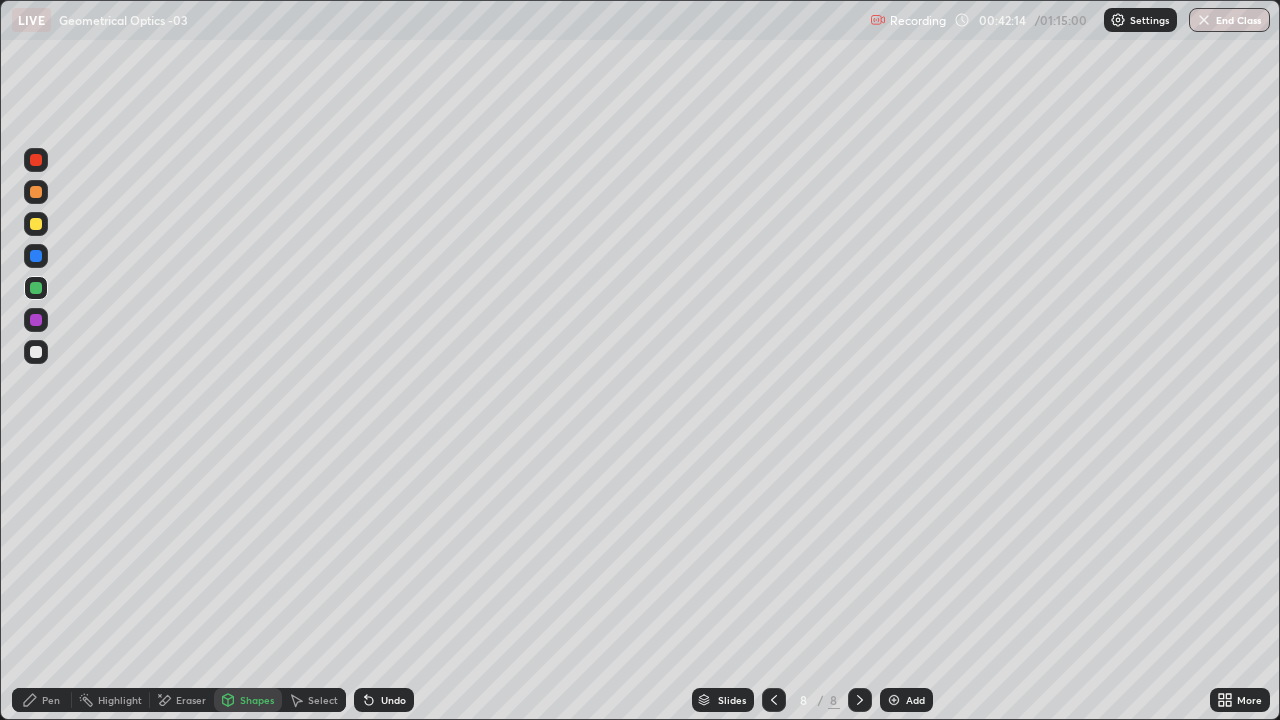 click on "Shapes" at bounding box center (257, 700) 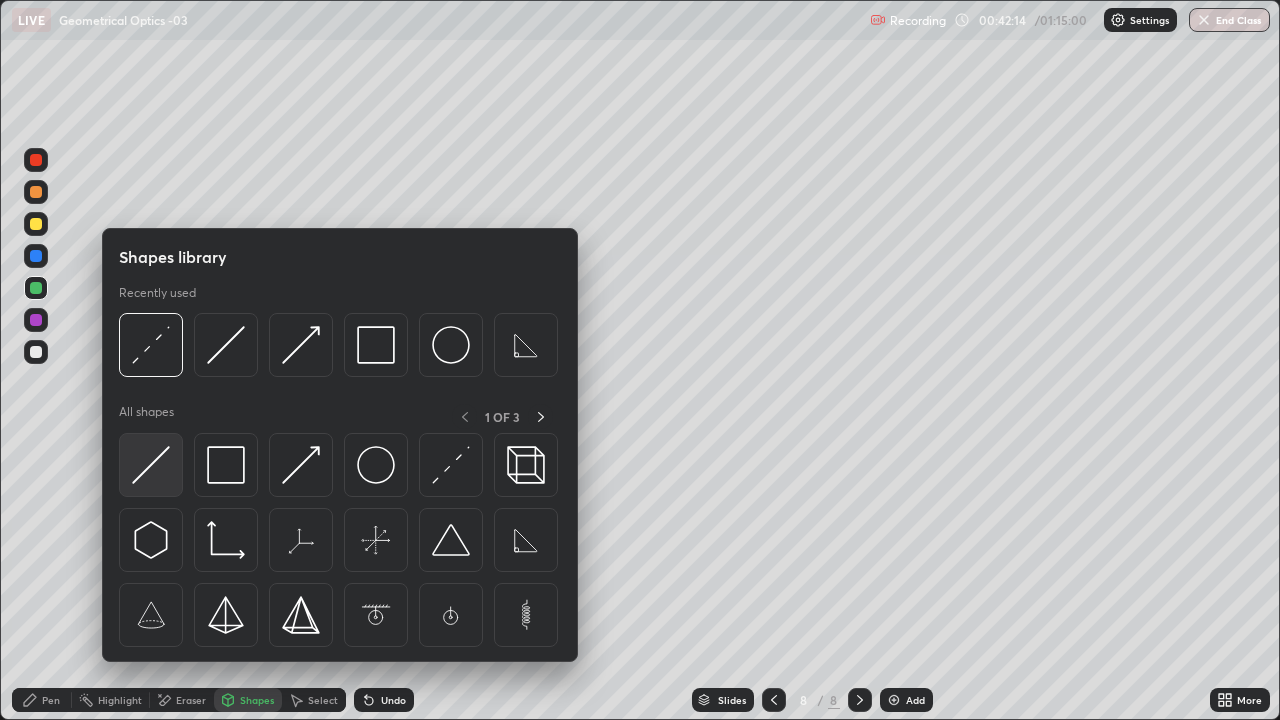 click at bounding box center (151, 465) 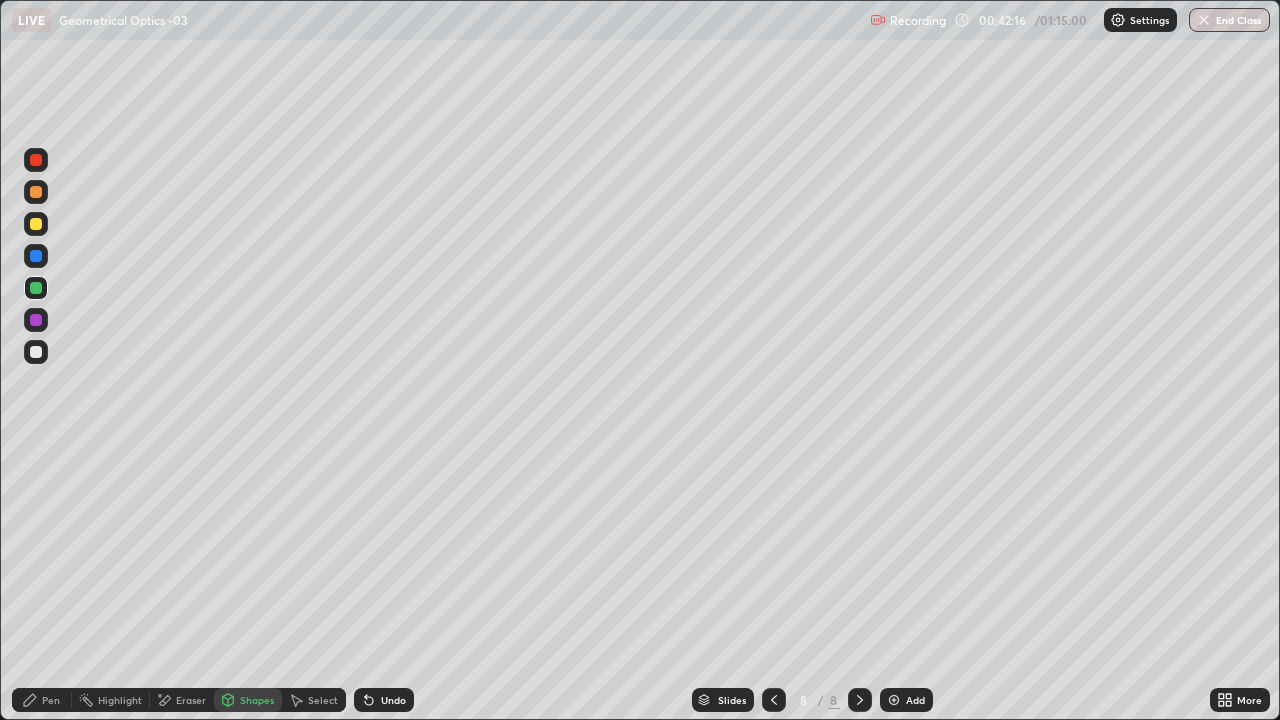 click at bounding box center (36, 224) 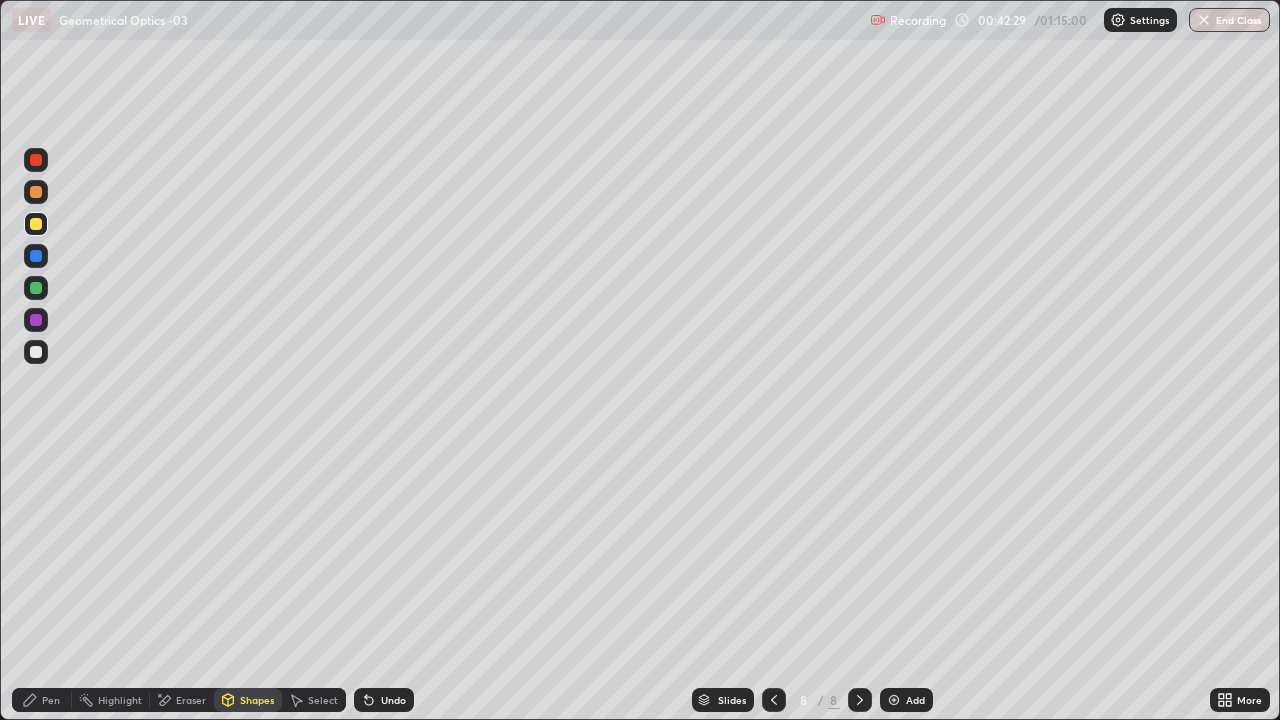 click on "Undo" at bounding box center [393, 700] 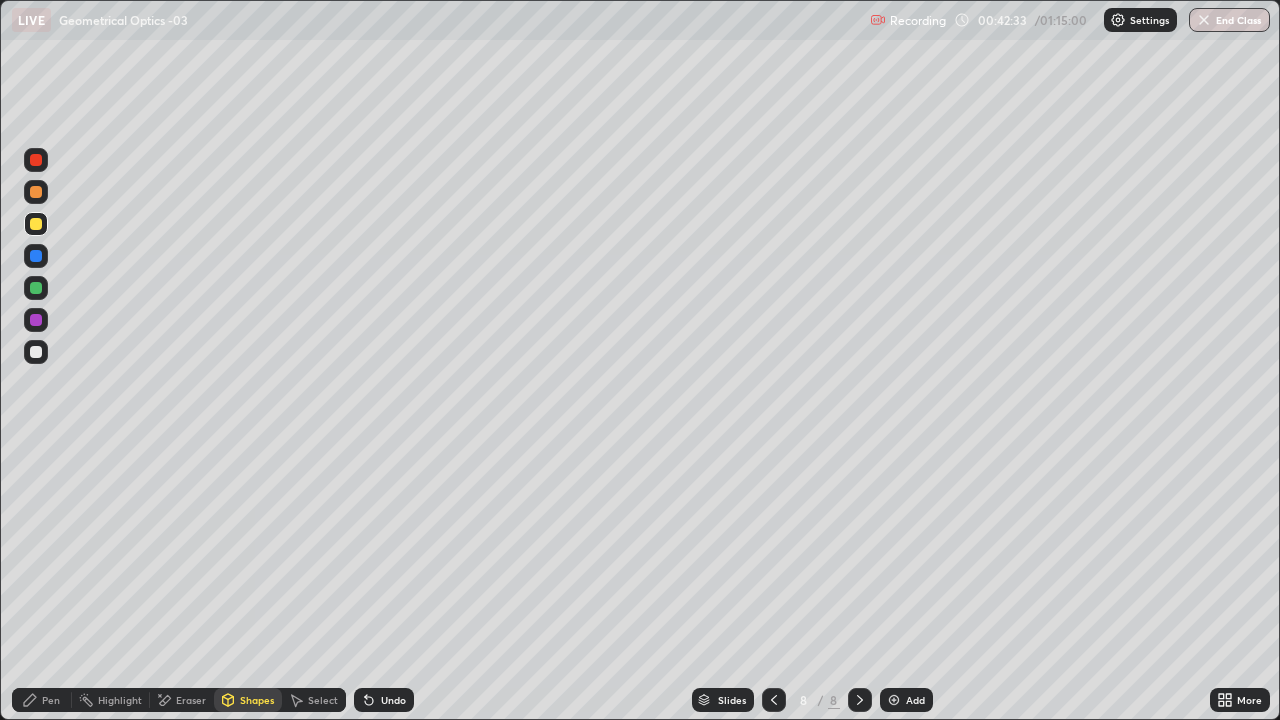 click on "Pen" at bounding box center (42, 700) 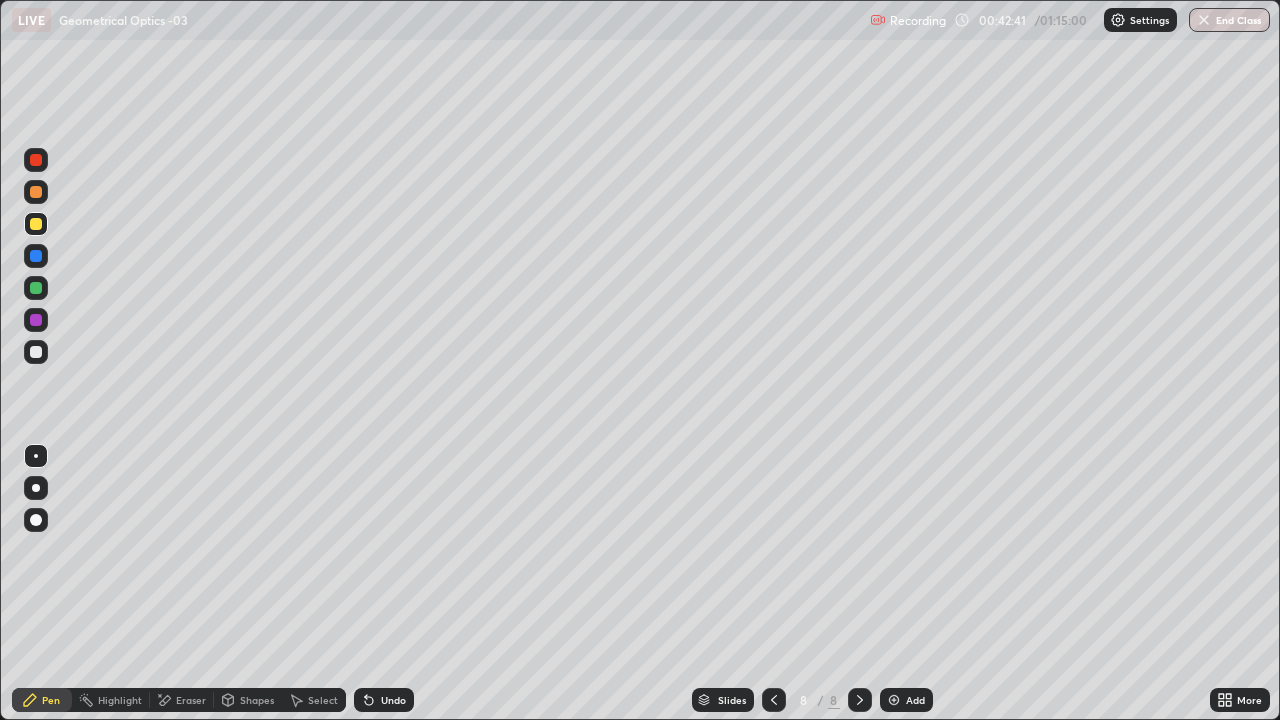 click on "Pen" at bounding box center [51, 700] 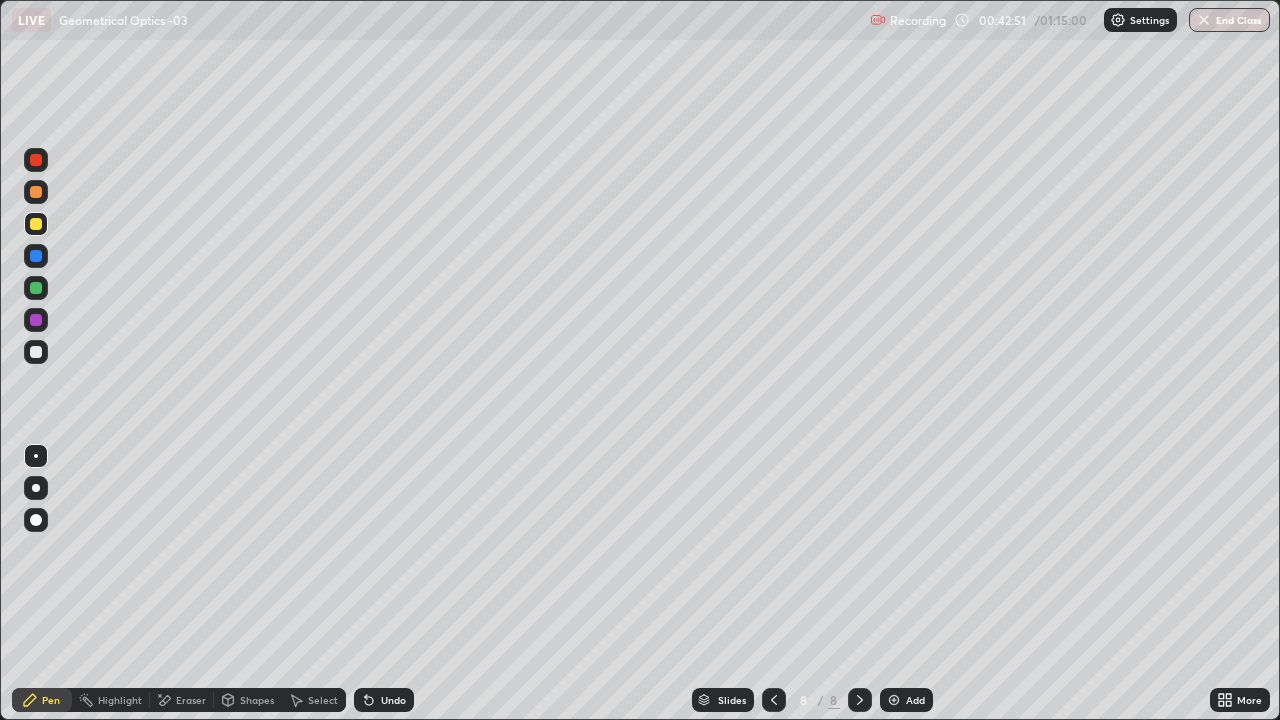 click at bounding box center (36, 256) 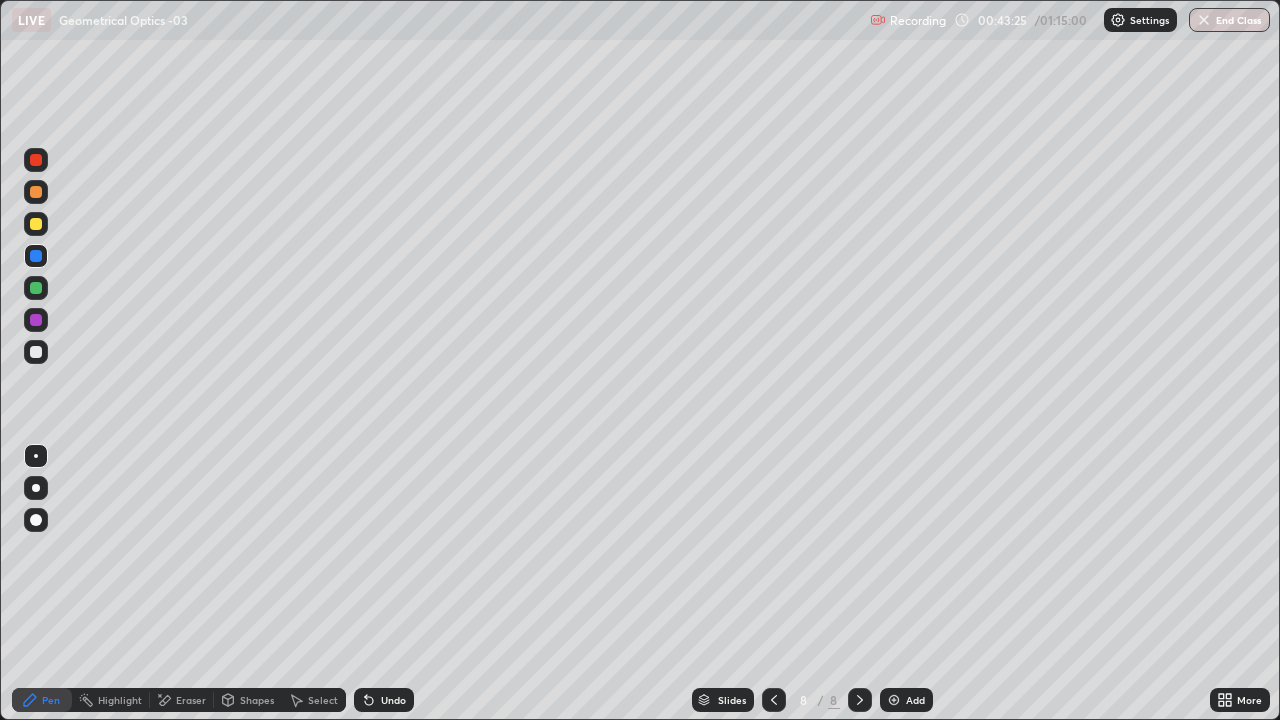 click on "Eraser" at bounding box center [191, 700] 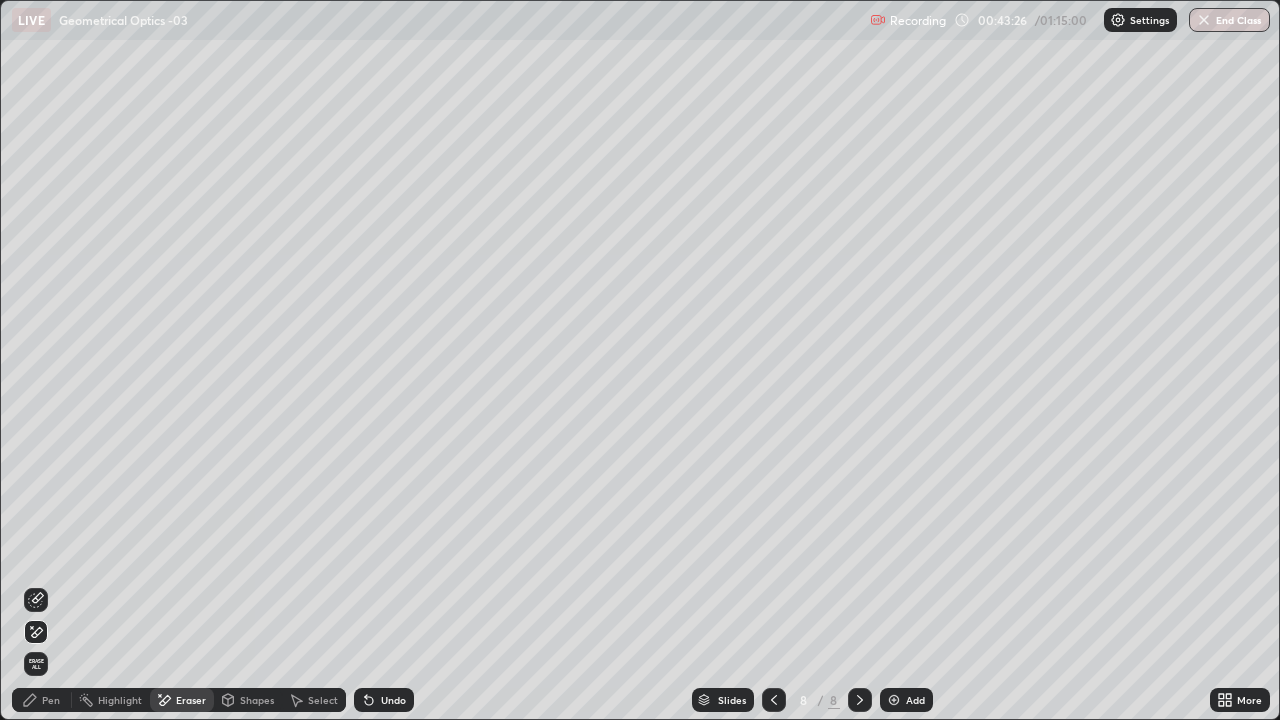 click on "Pen" at bounding box center (51, 700) 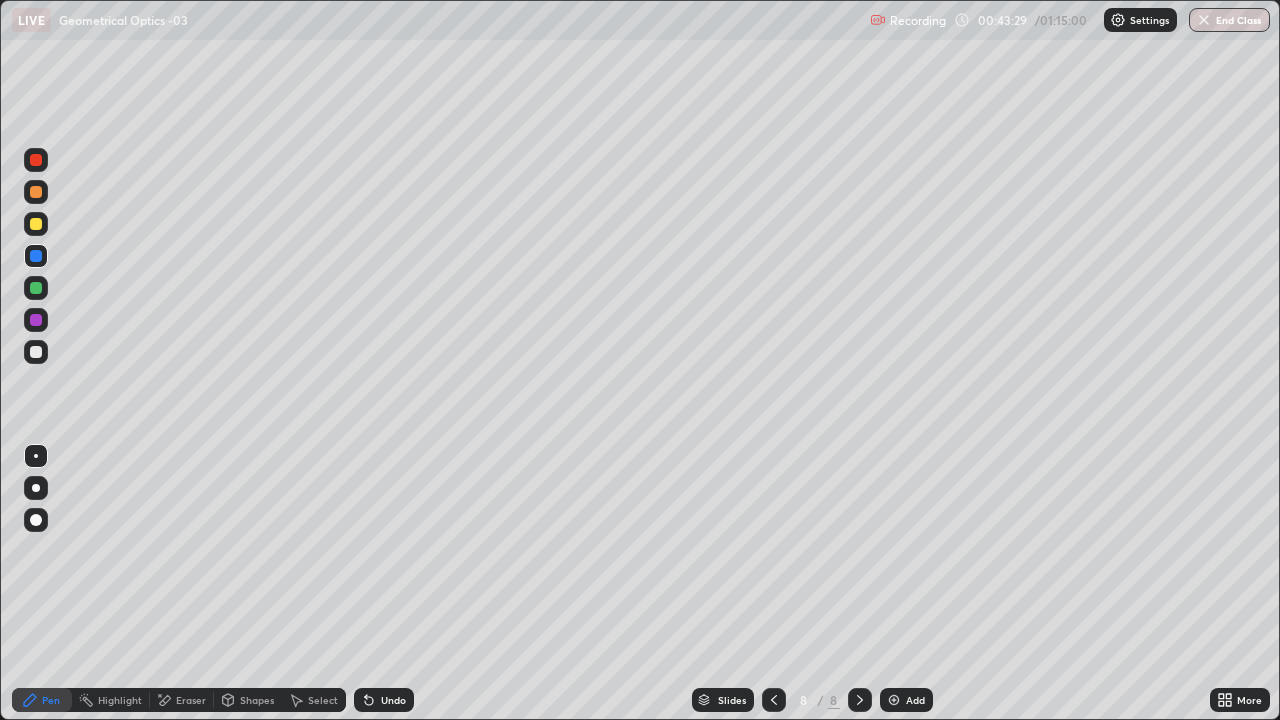 click on "Pen" at bounding box center [42, 700] 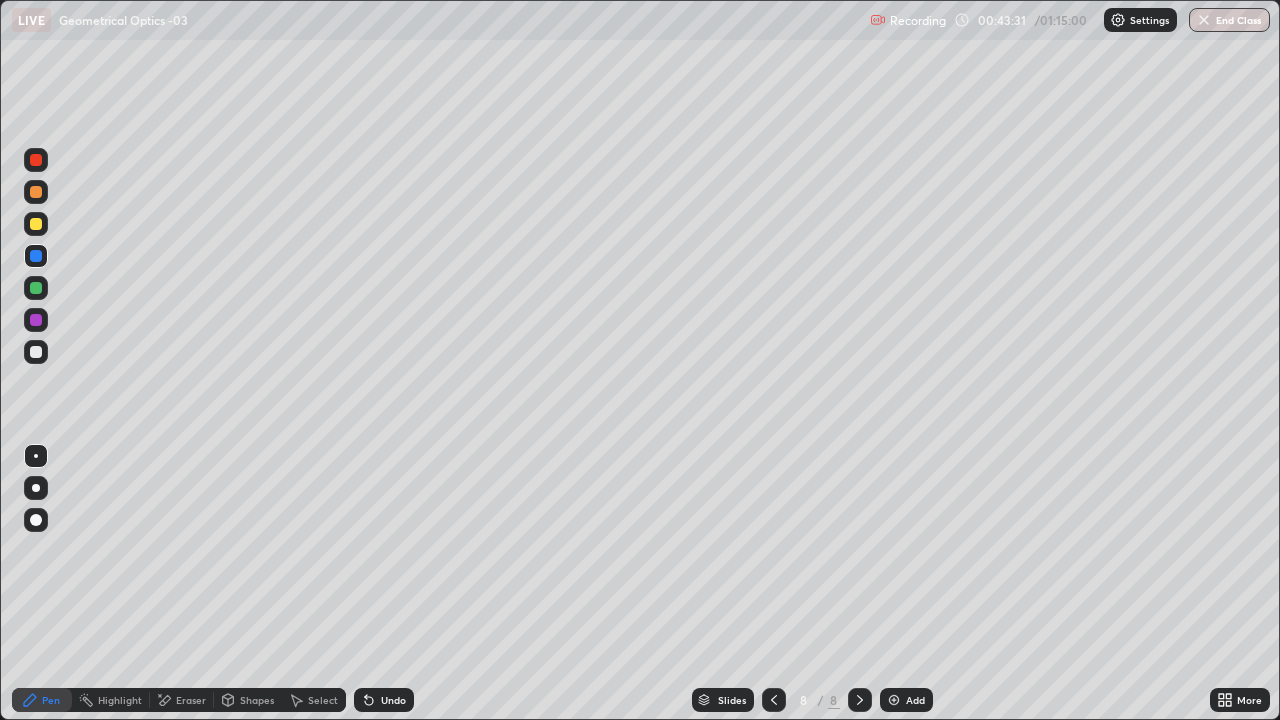 click at bounding box center [36, 224] 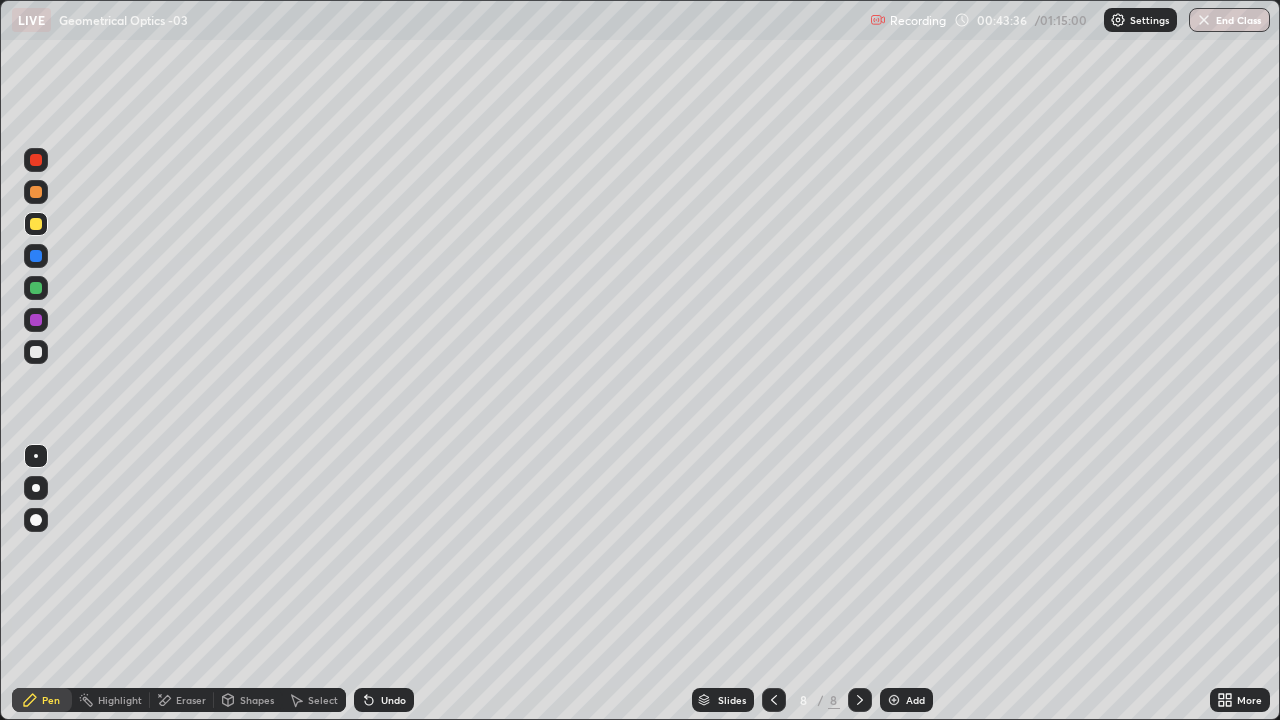 click on "Pen" at bounding box center [51, 700] 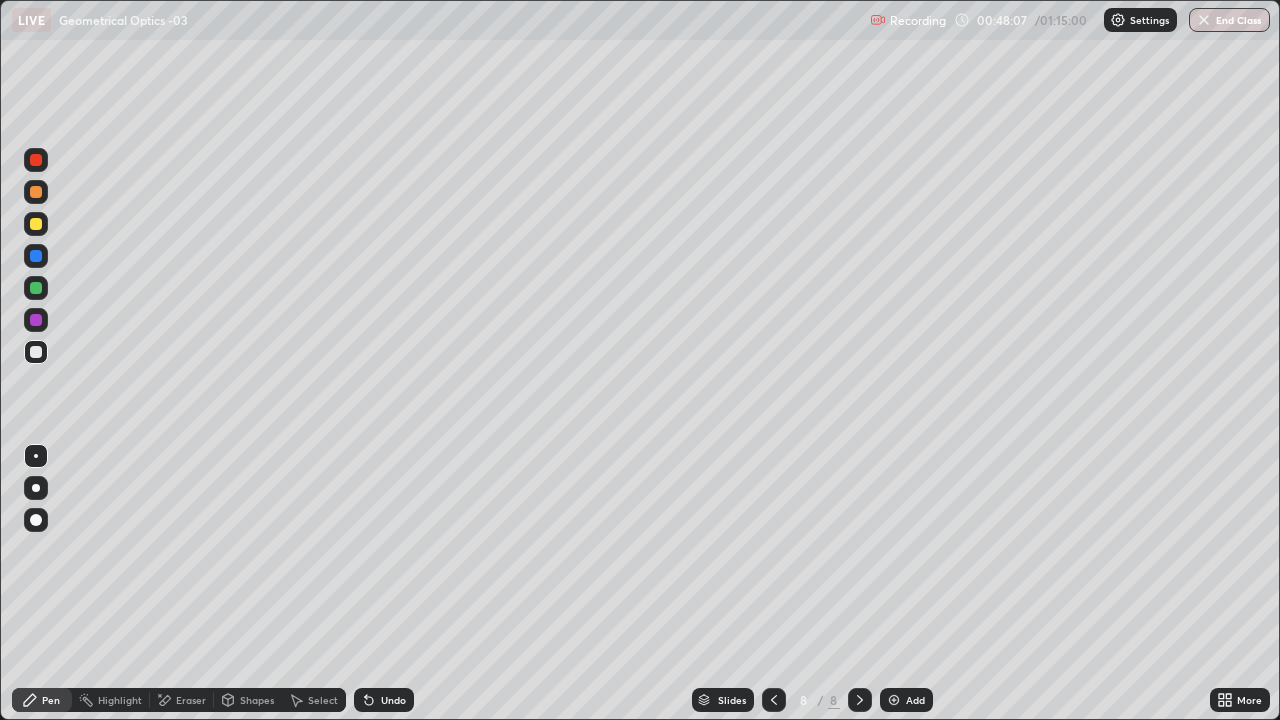 click at bounding box center [36, 288] 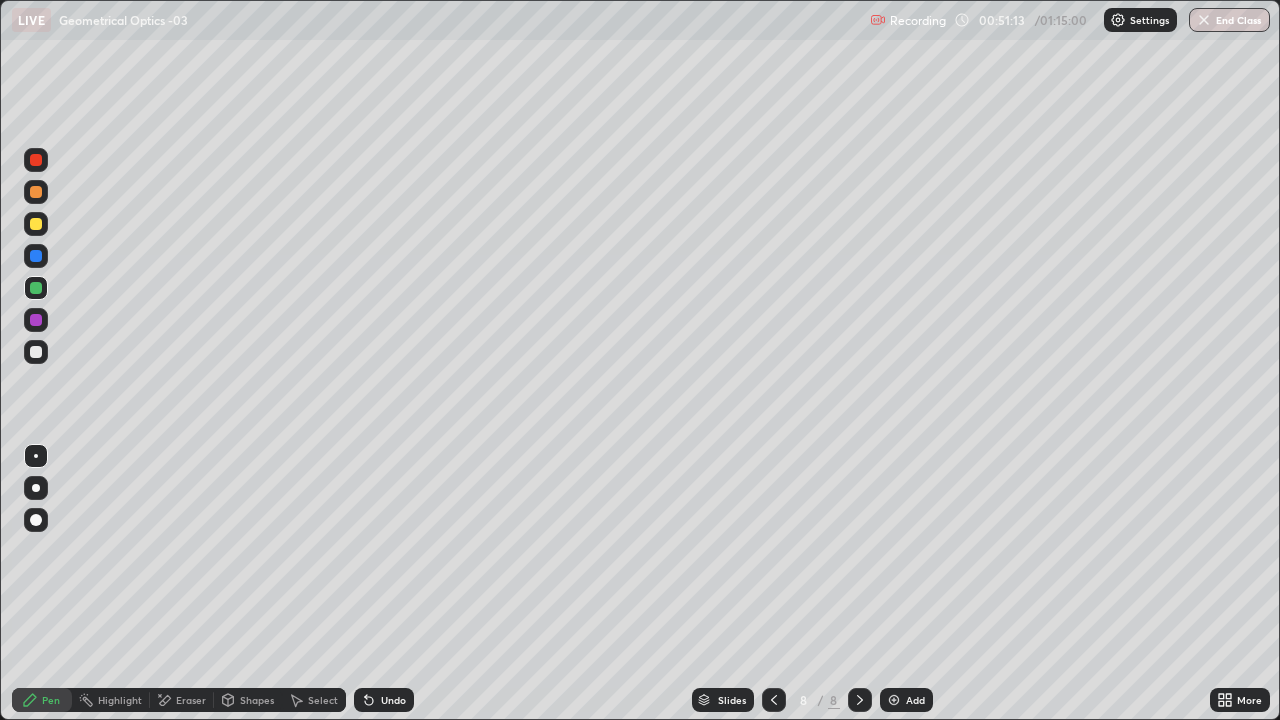 click on "Add" at bounding box center (915, 700) 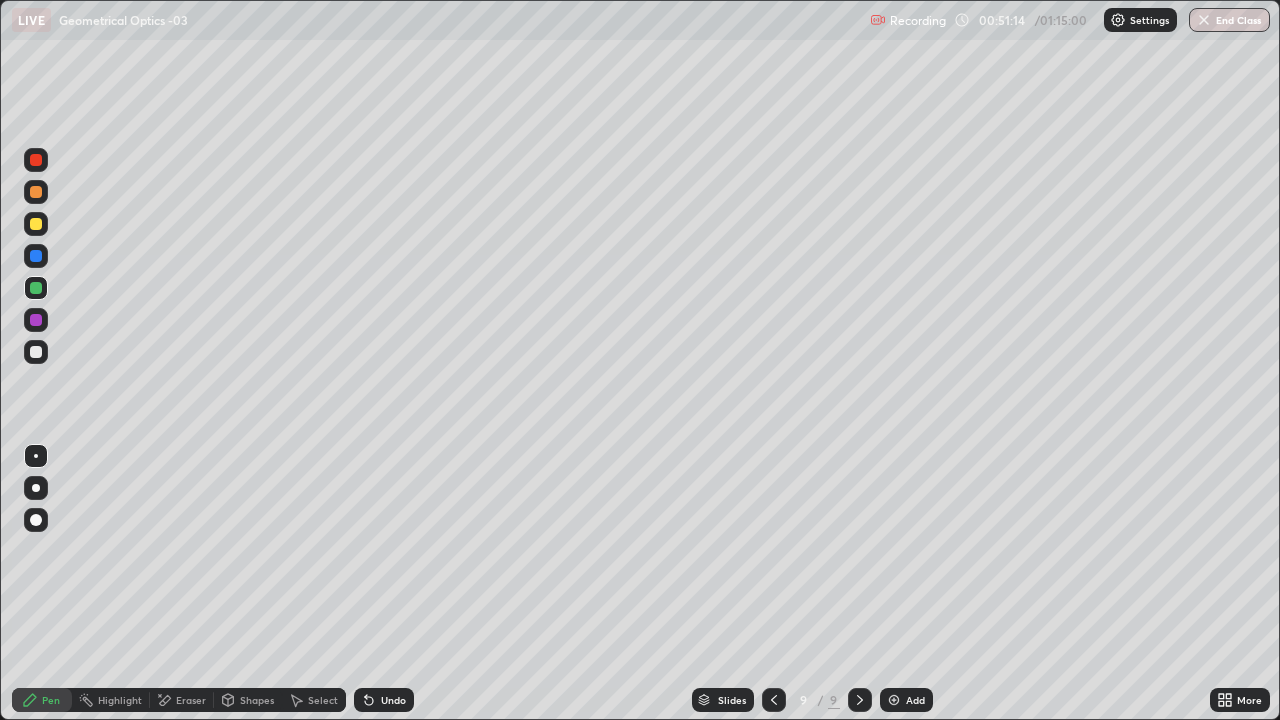 click on "Shapes" at bounding box center [257, 700] 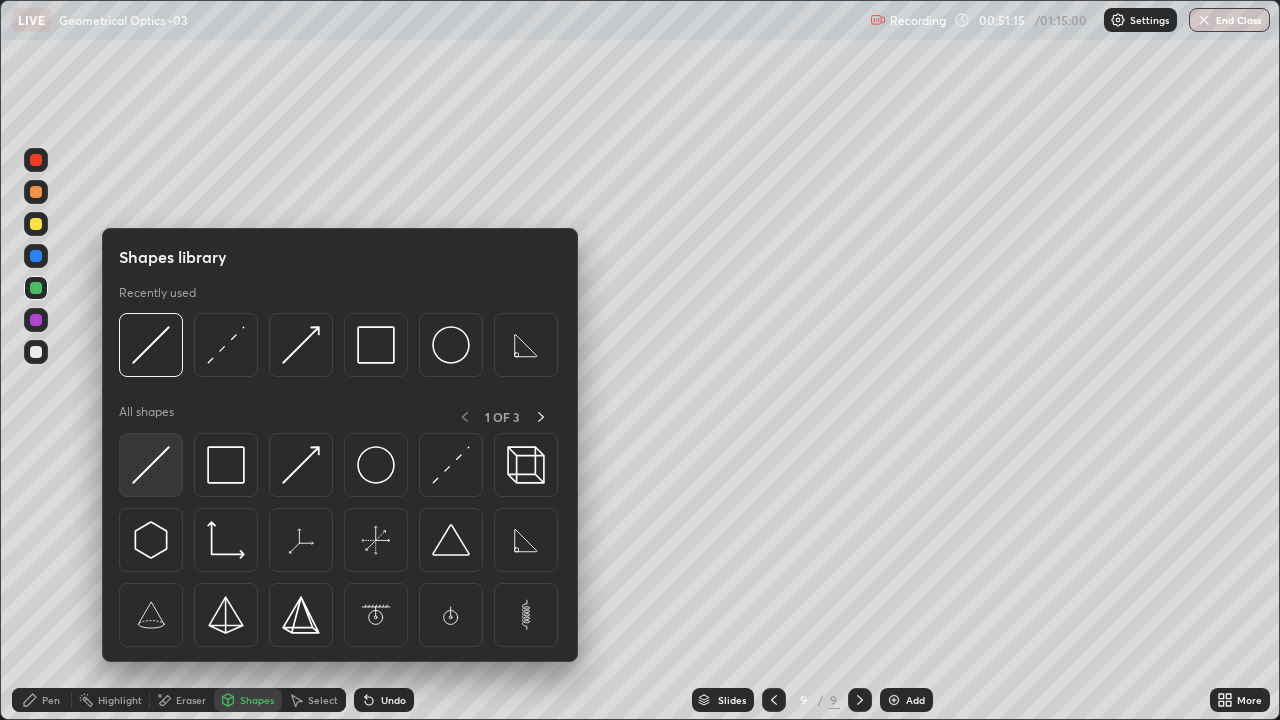 click at bounding box center (151, 465) 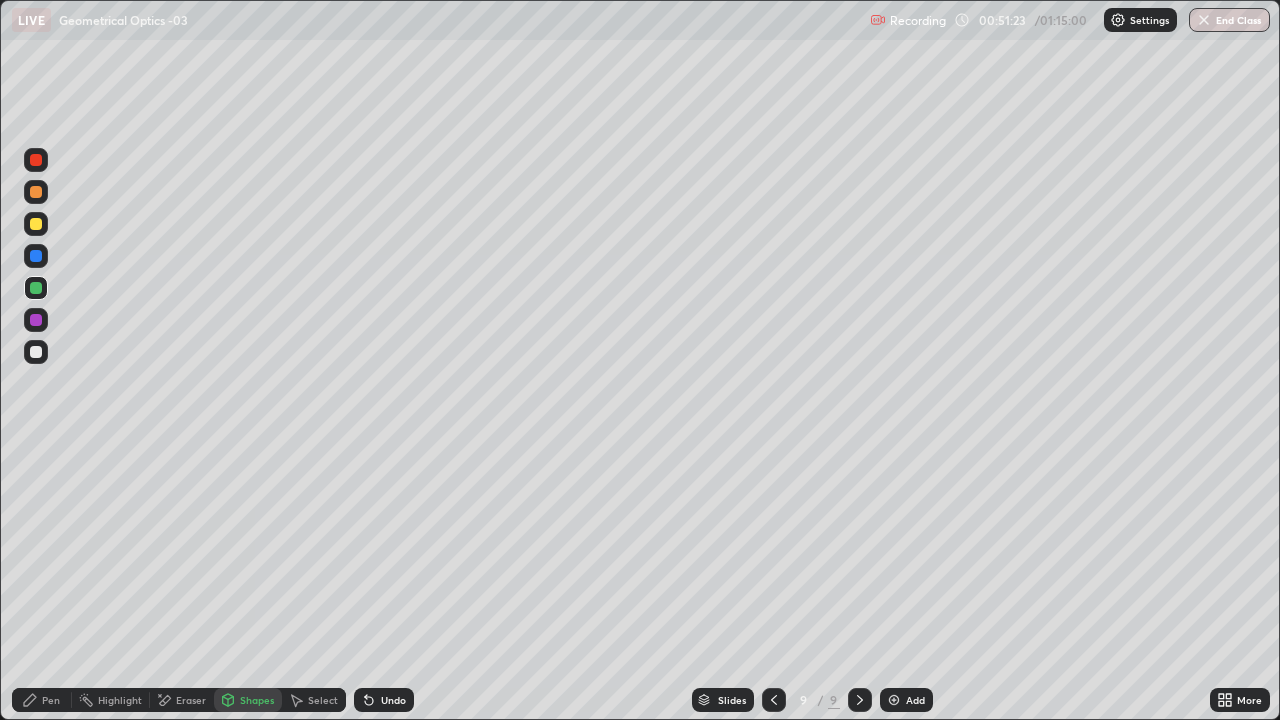click on "Shapes" at bounding box center (257, 700) 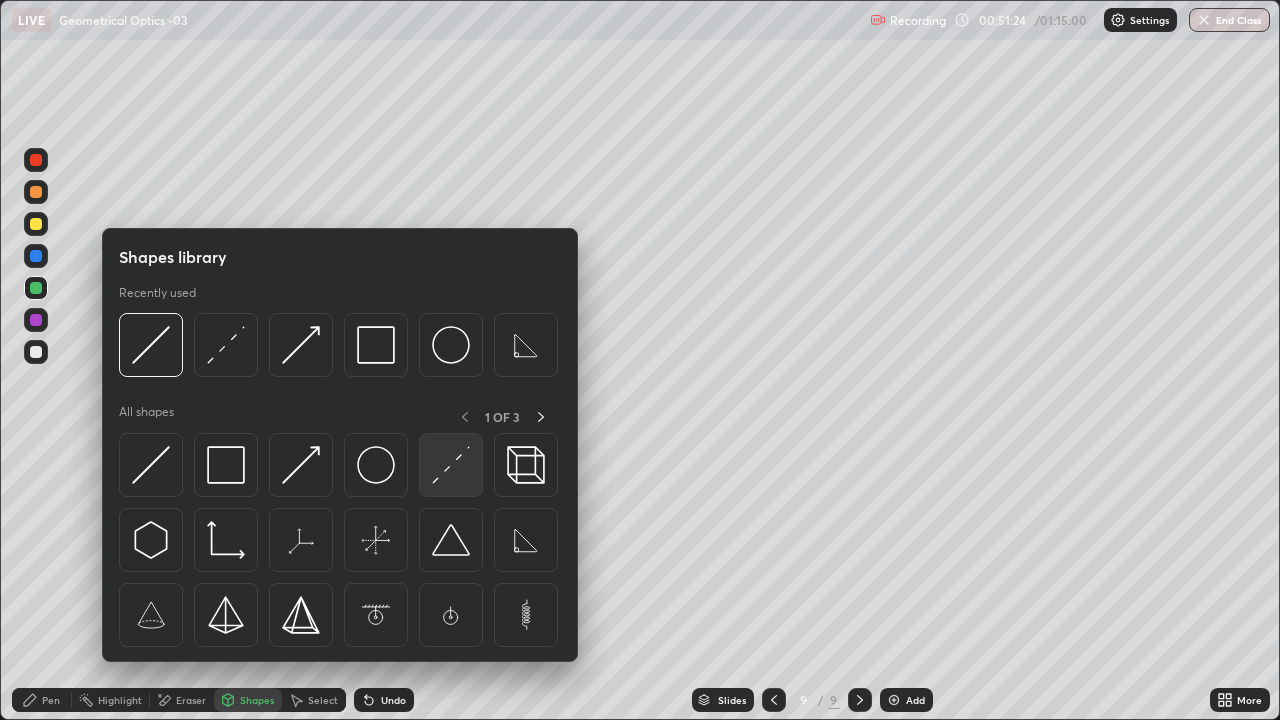 click at bounding box center (451, 465) 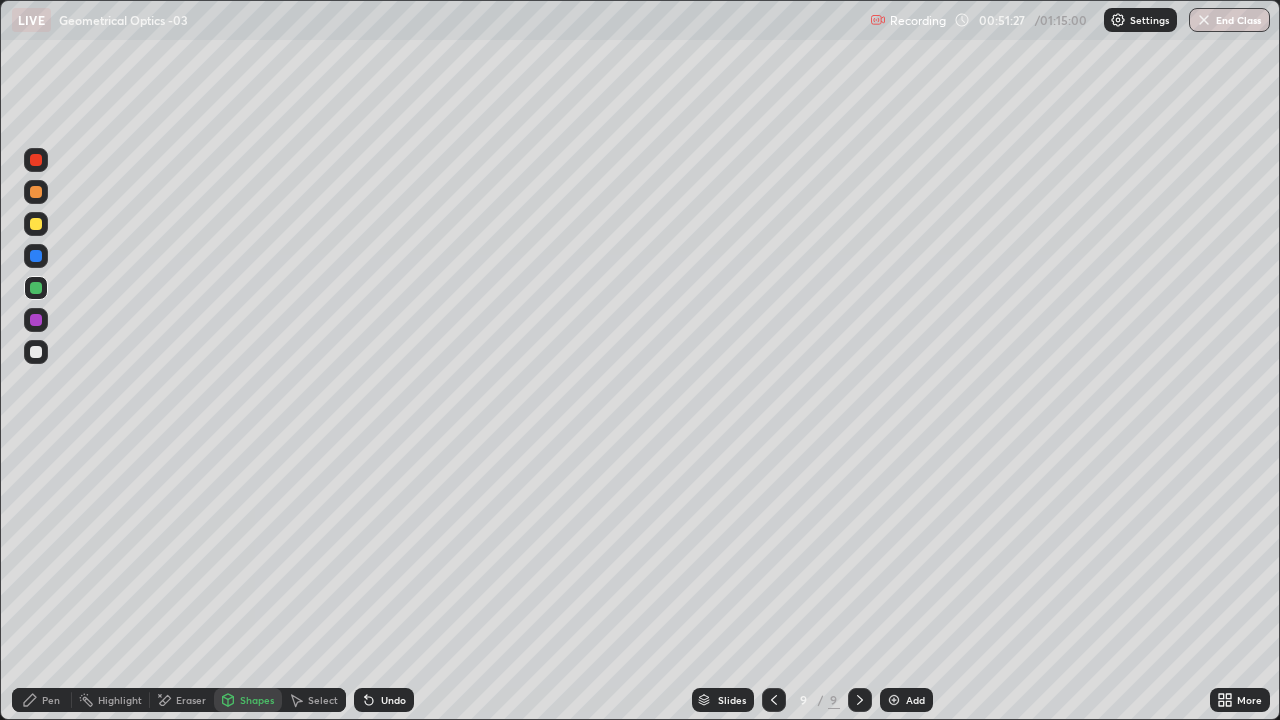 click on "Shapes" at bounding box center (257, 700) 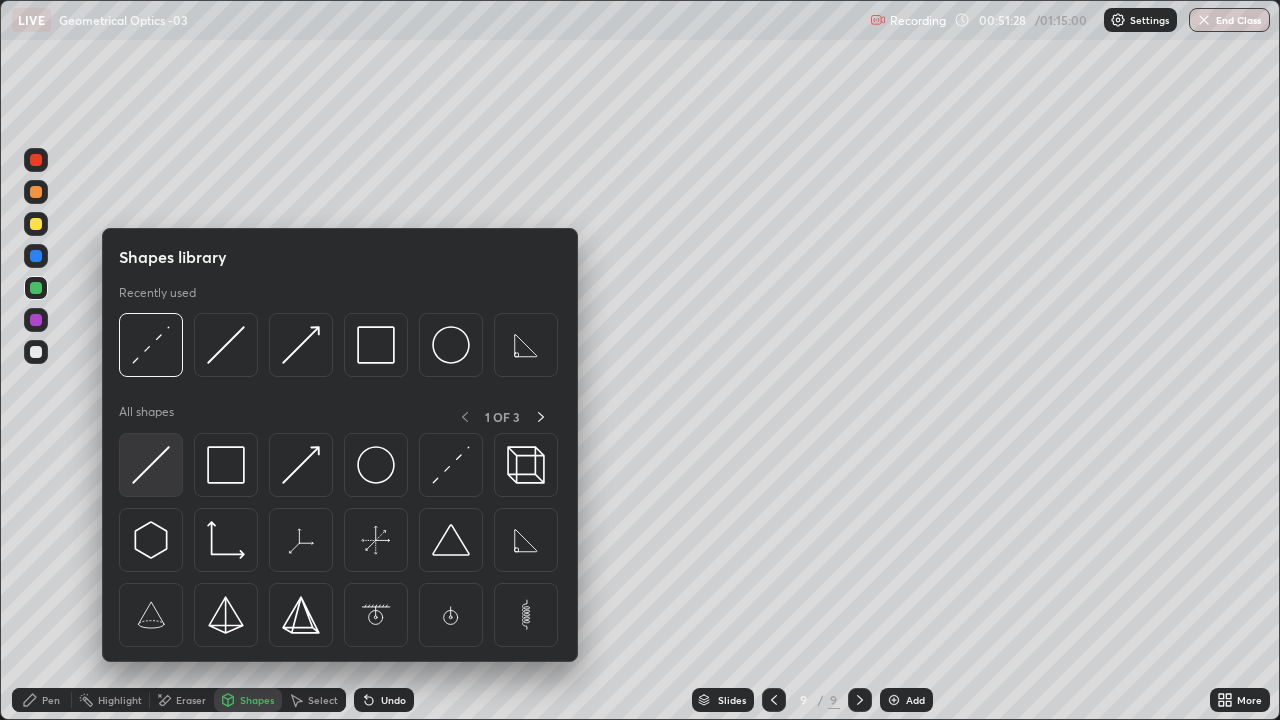 click at bounding box center [151, 465] 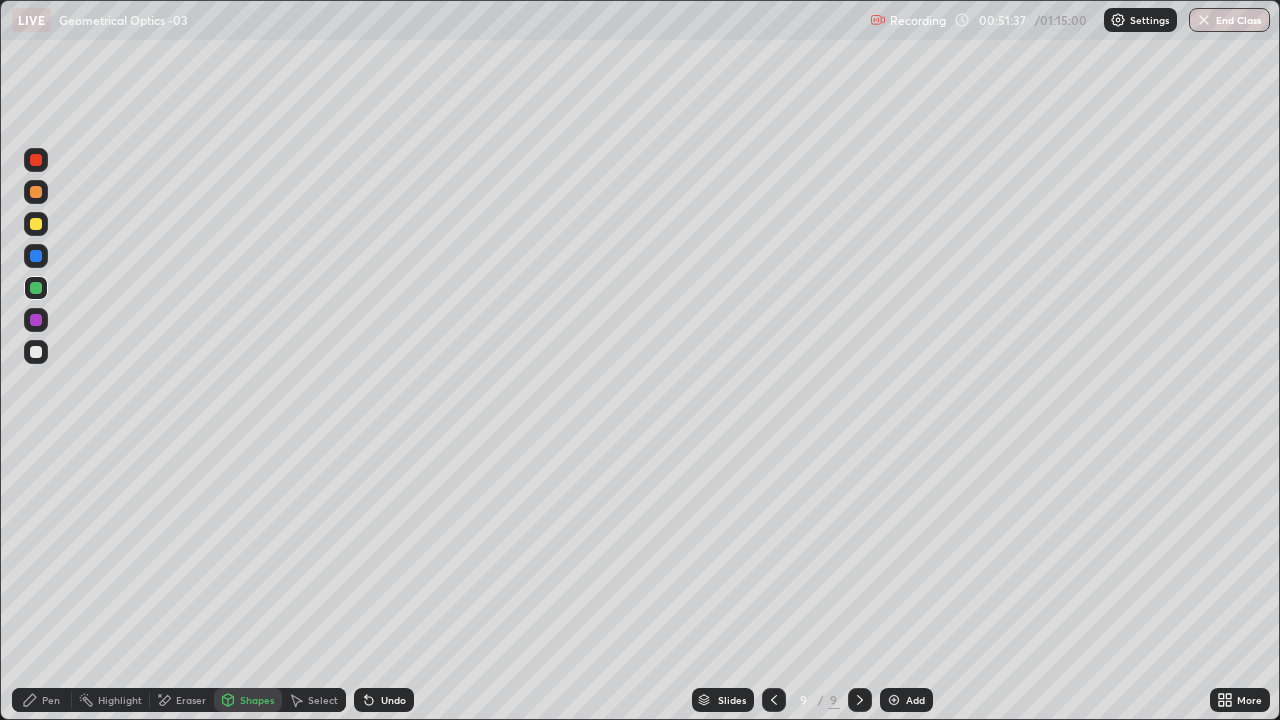 click on "Pen" at bounding box center (51, 700) 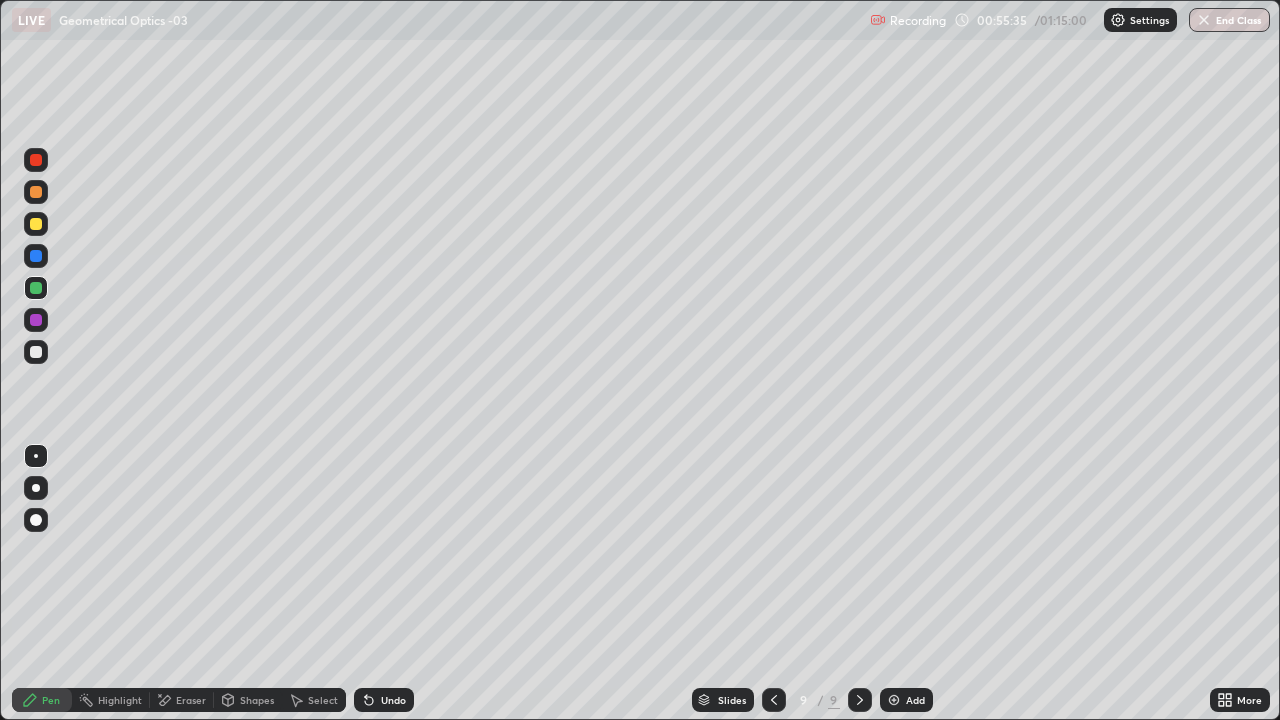 click on "Shapes" at bounding box center [257, 700] 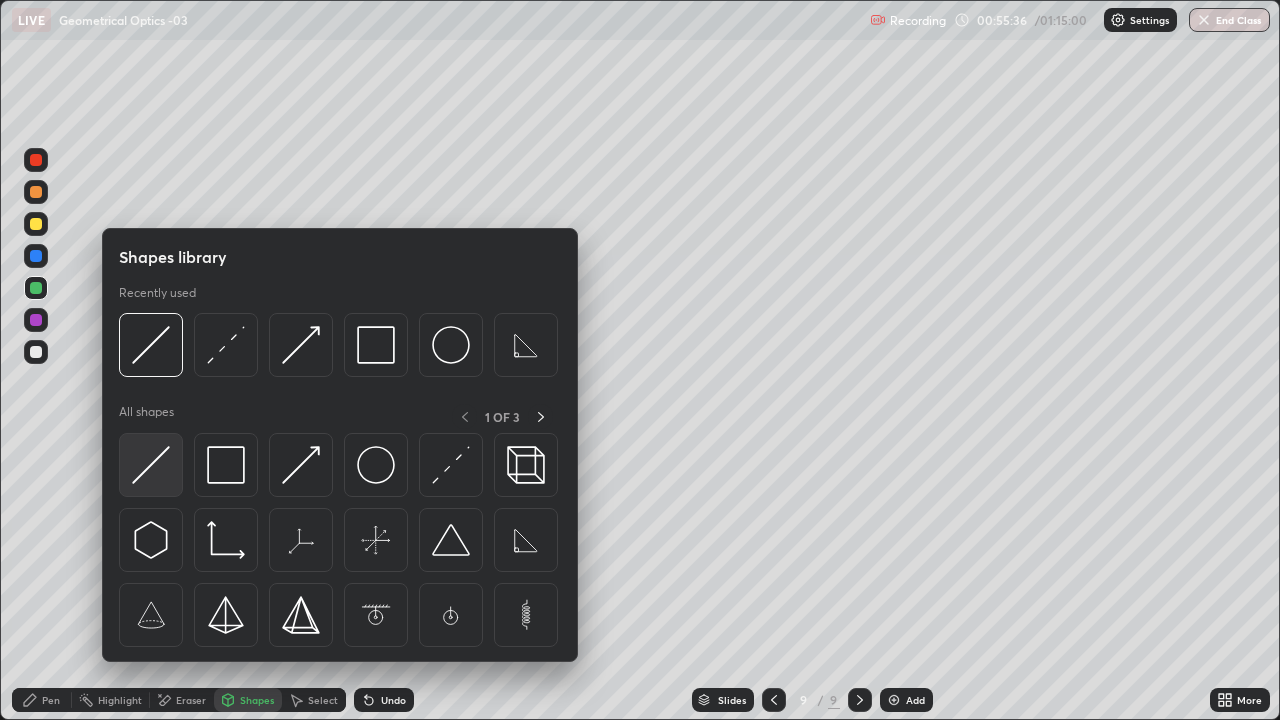 click at bounding box center (151, 465) 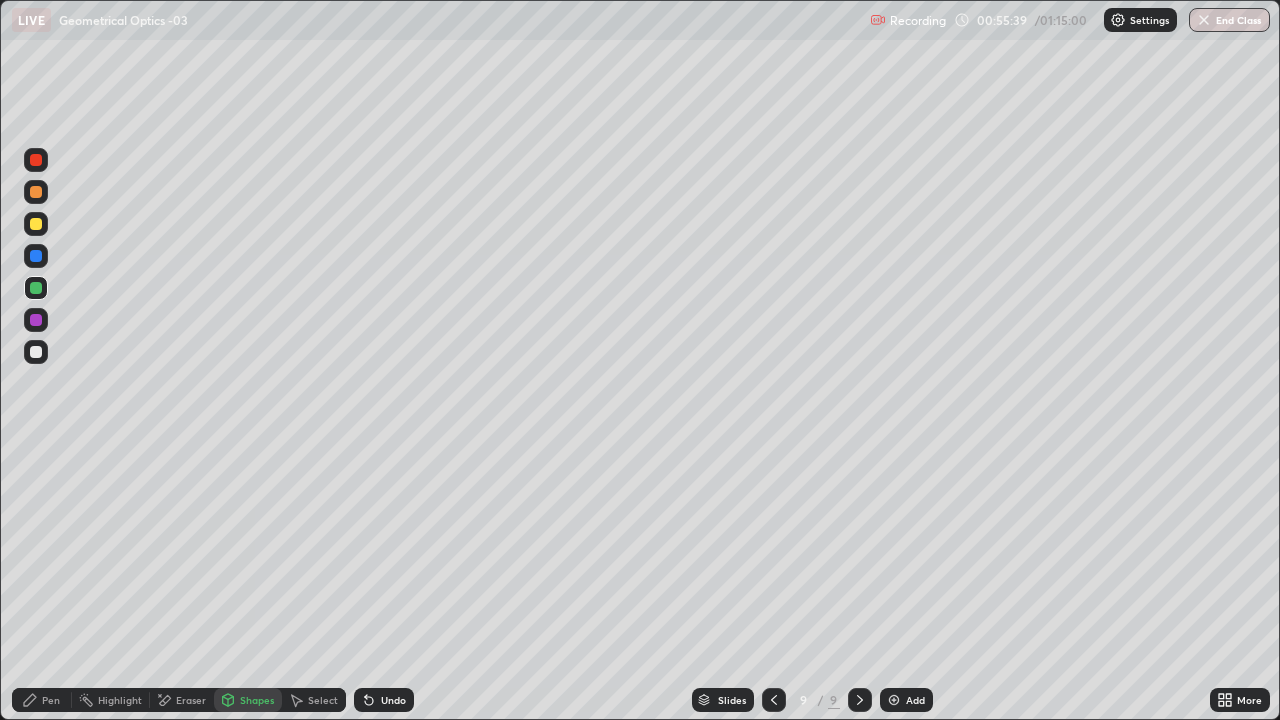 click on "Shapes" at bounding box center [248, 700] 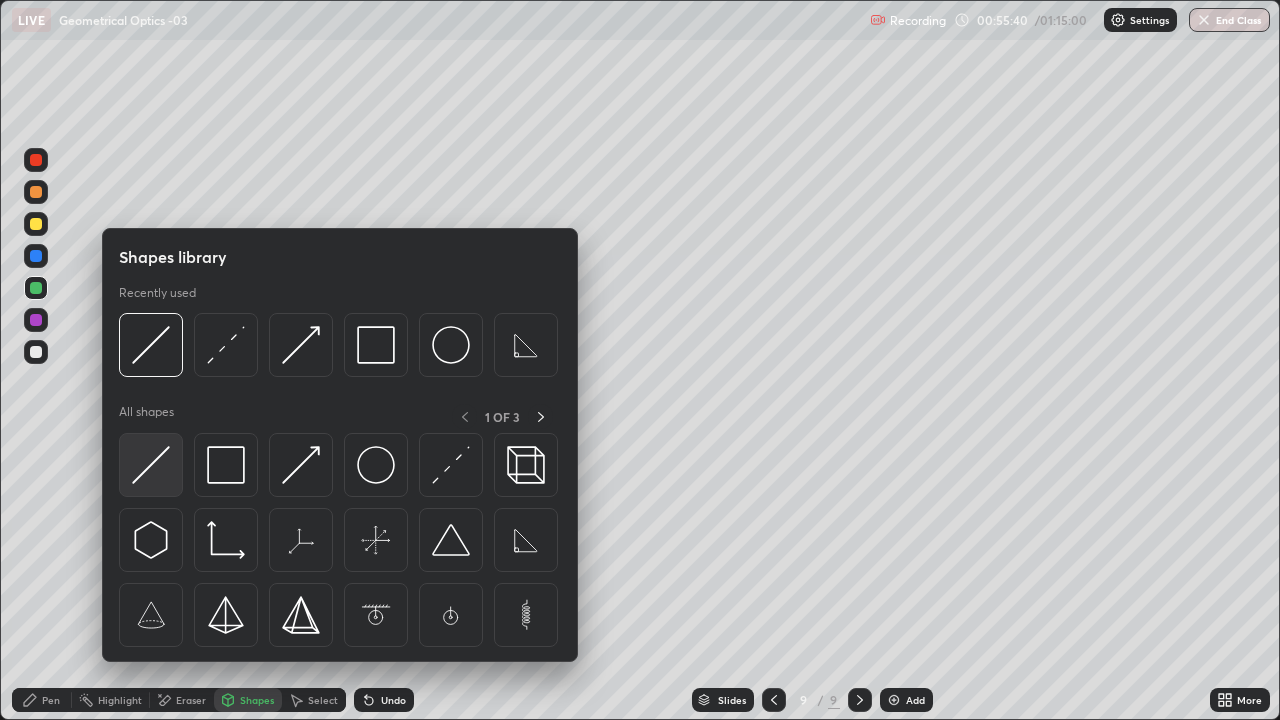 click at bounding box center (151, 465) 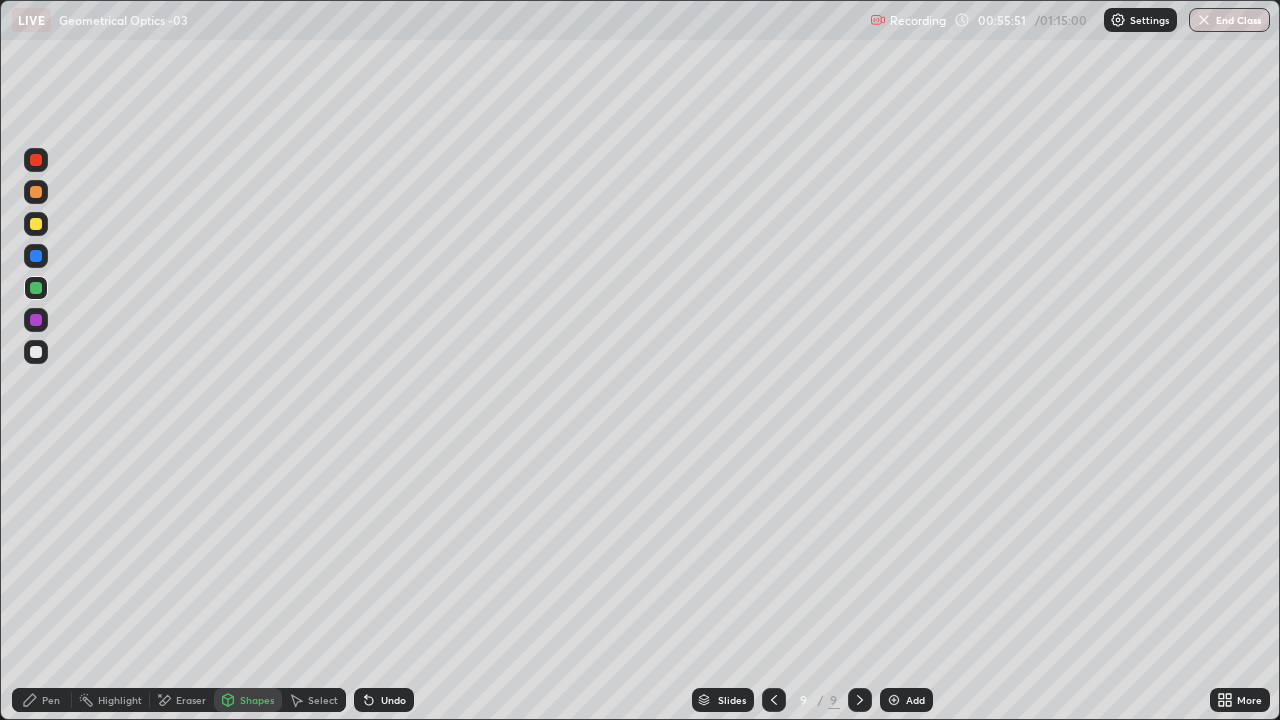 click on "Shapes" at bounding box center (257, 700) 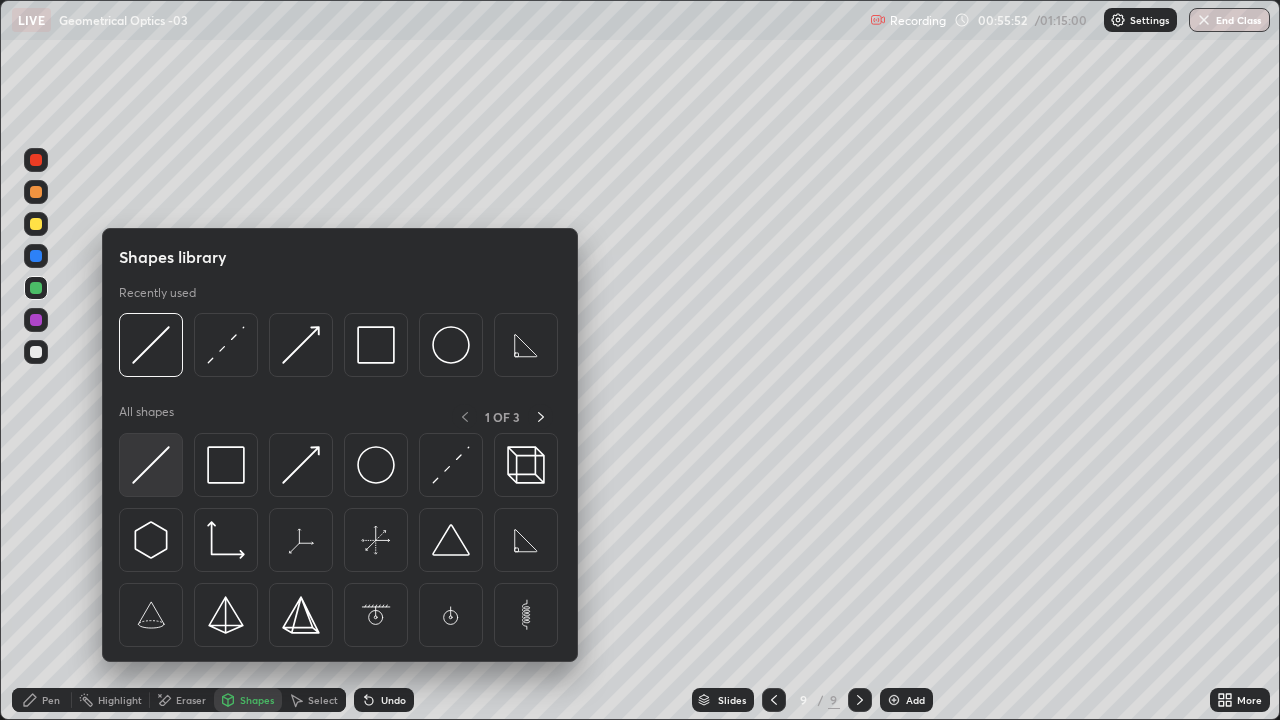 click at bounding box center [151, 465] 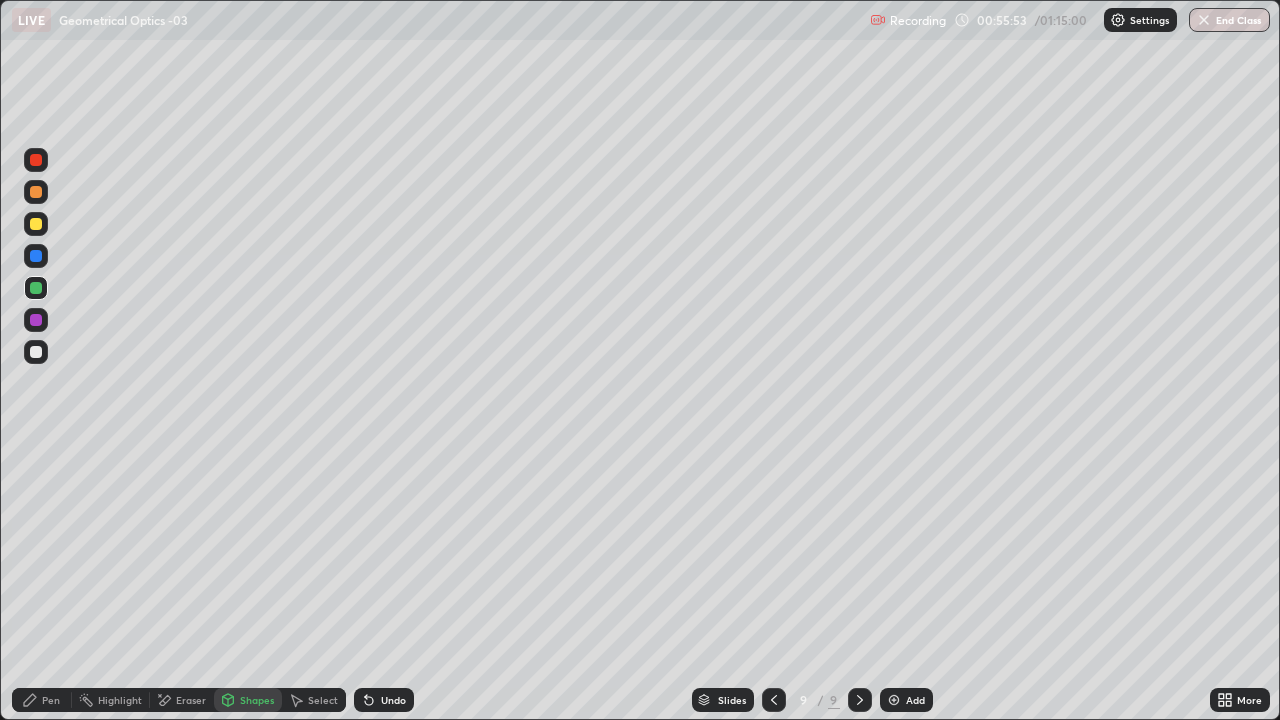 click at bounding box center [36, 288] 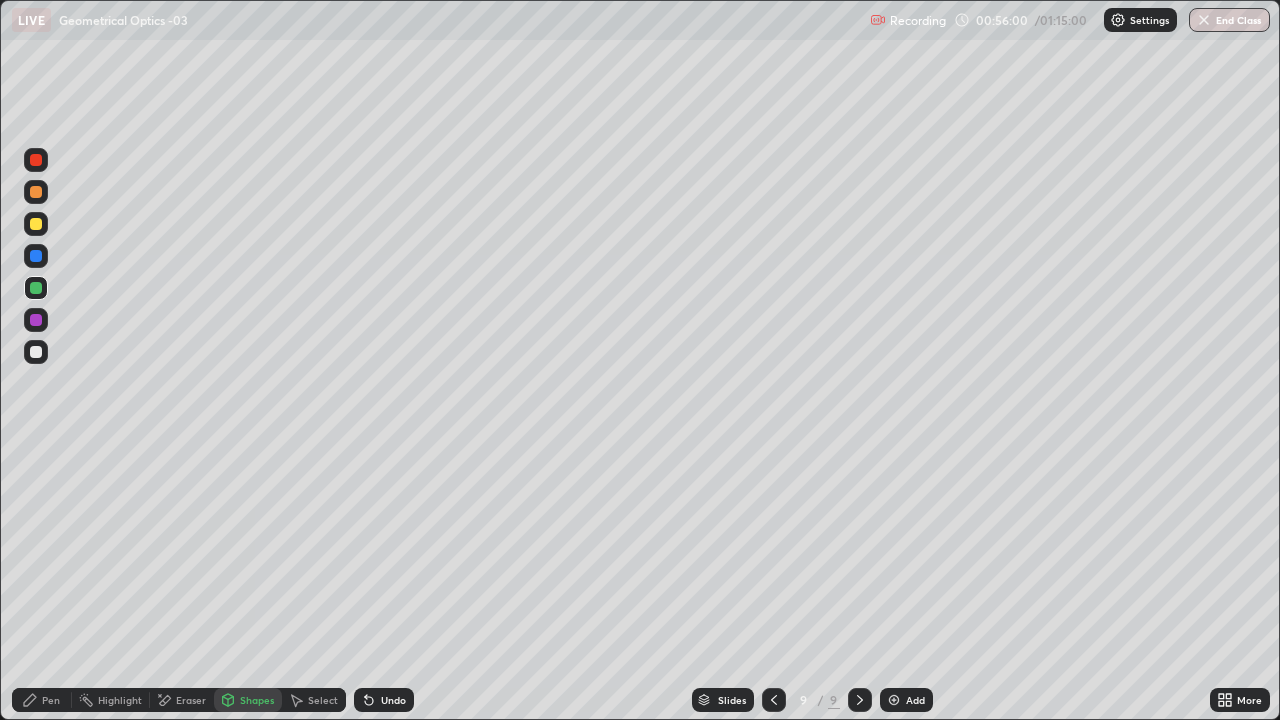 click on "Shapes" at bounding box center [257, 700] 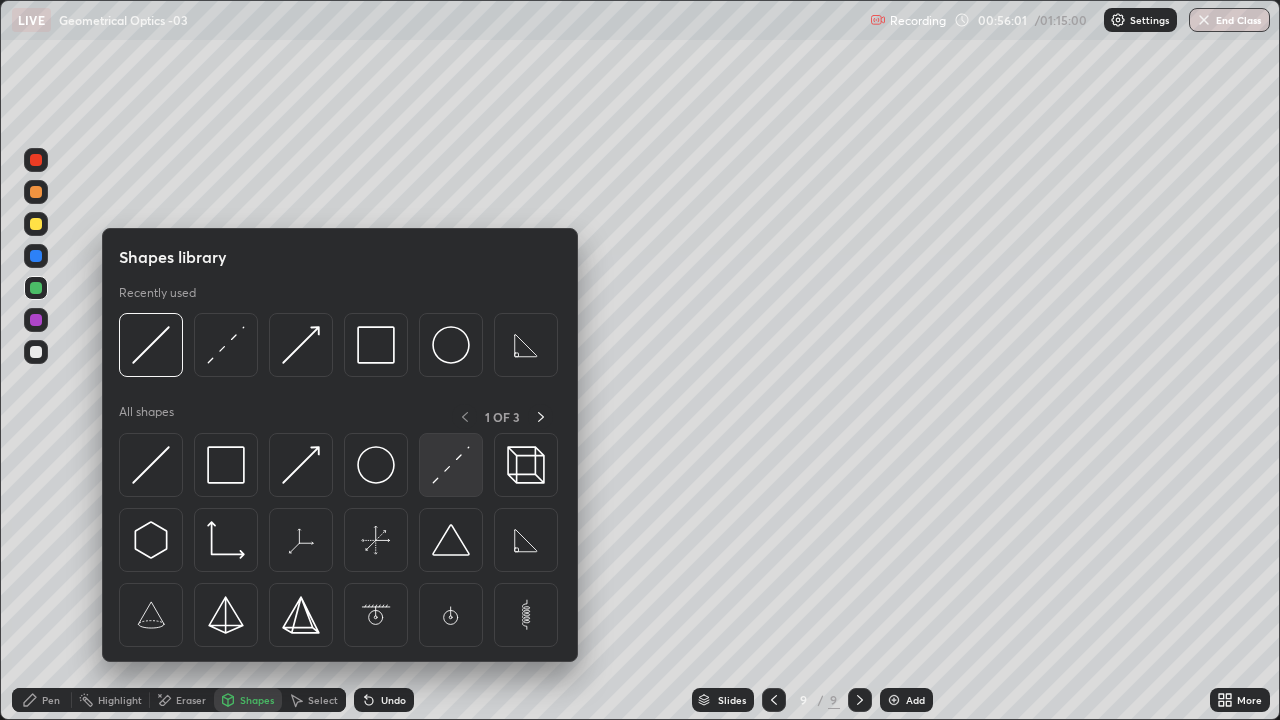 click at bounding box center [451, 465] 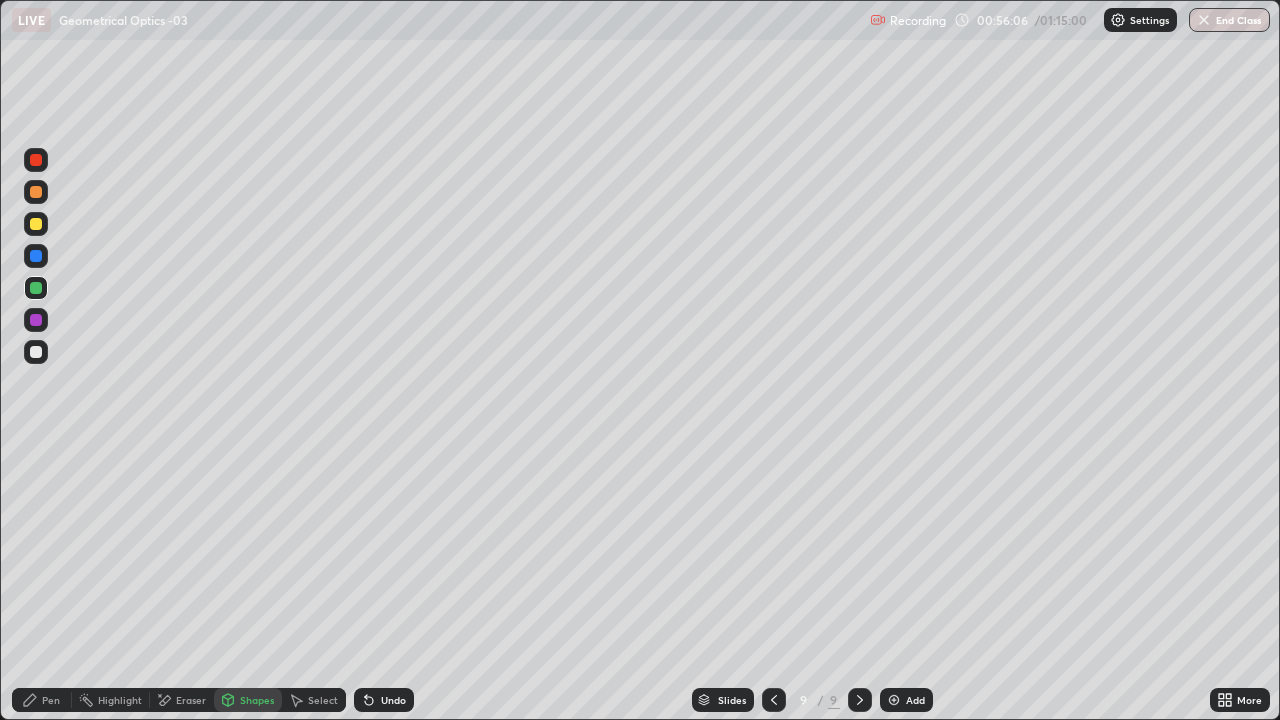 click on "Pen" at bounding box center (42, 700) 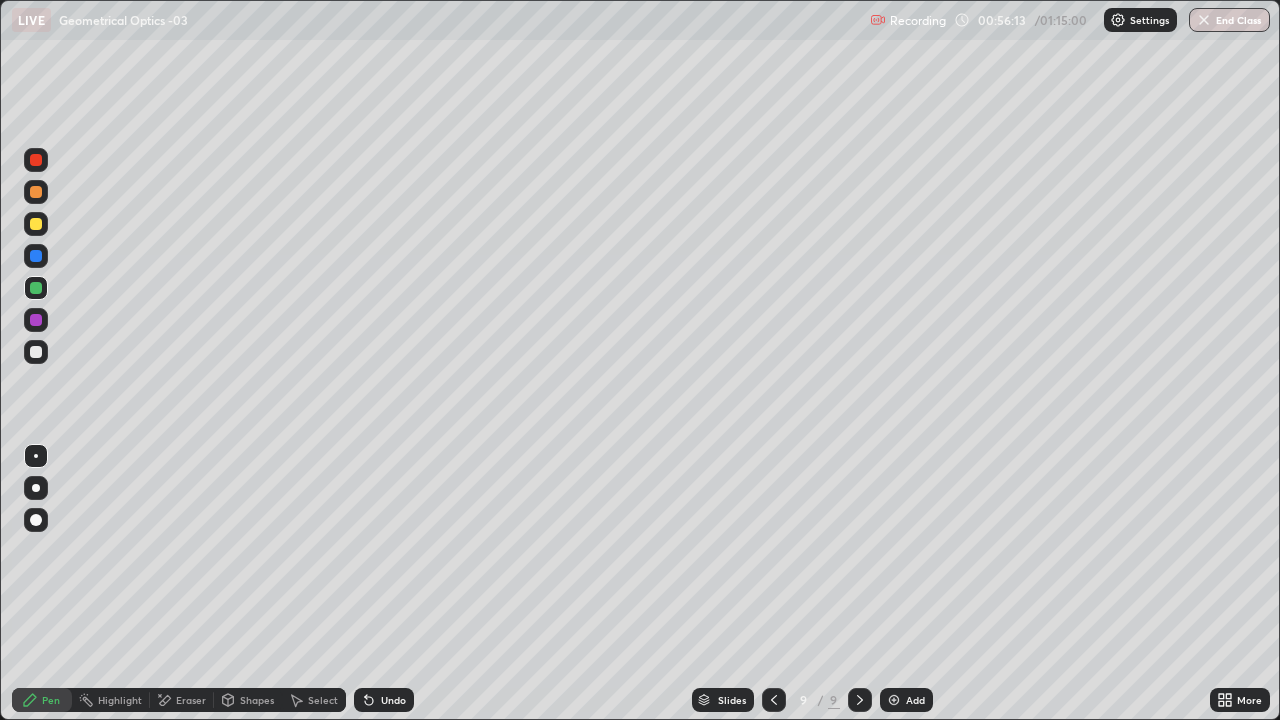 click at bounding box center (36, 224) 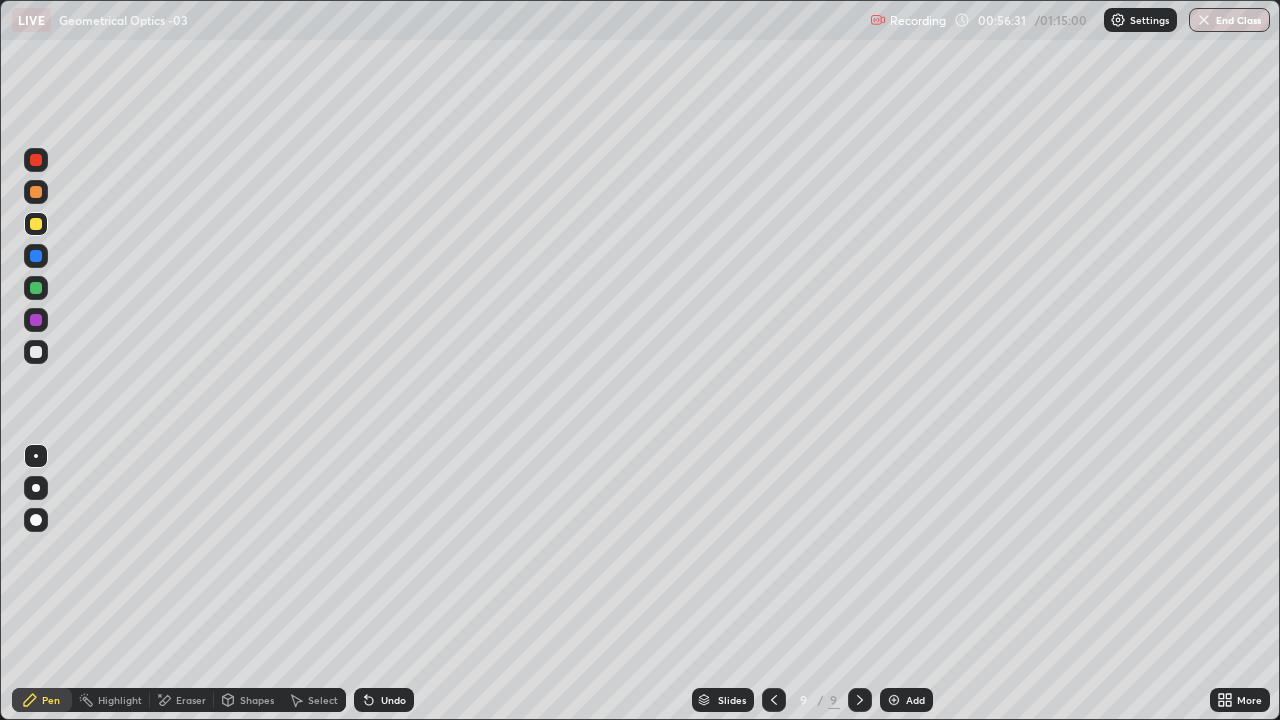 click on "Shapes" at bounding box center [257, 700] 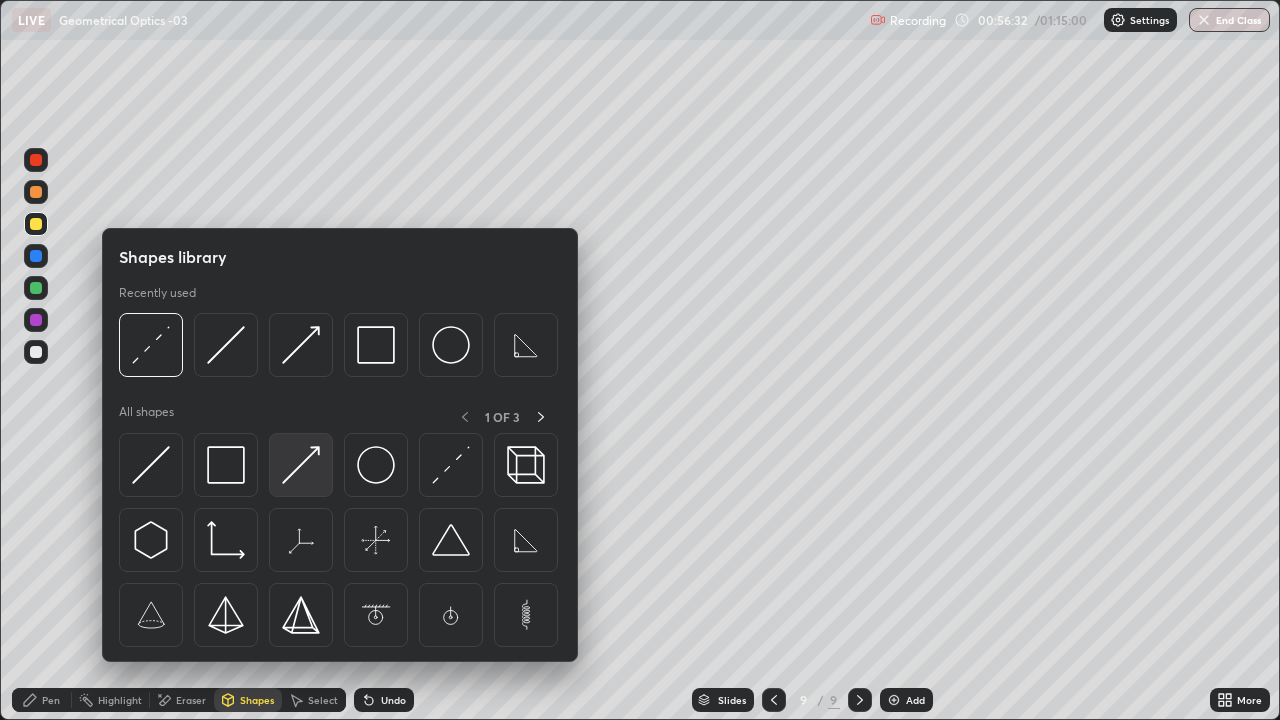 click at bounding box center (301, 465) 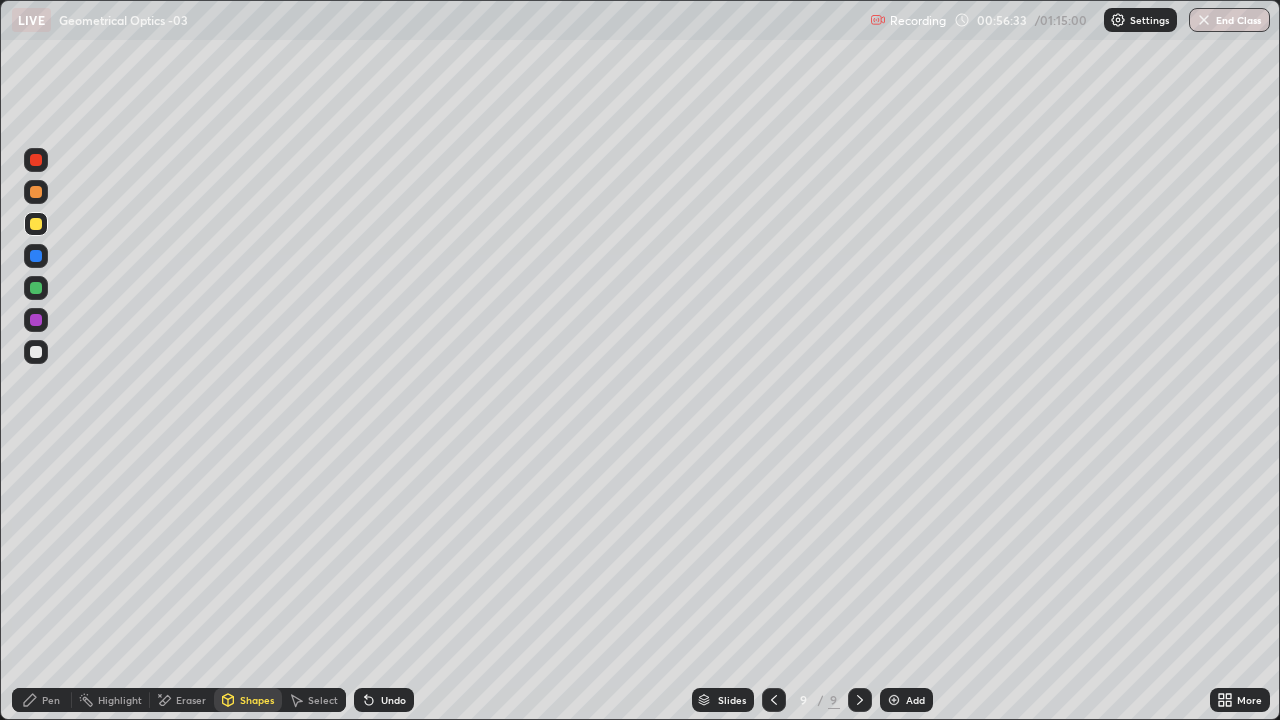 click at bounding box center (36, 288) 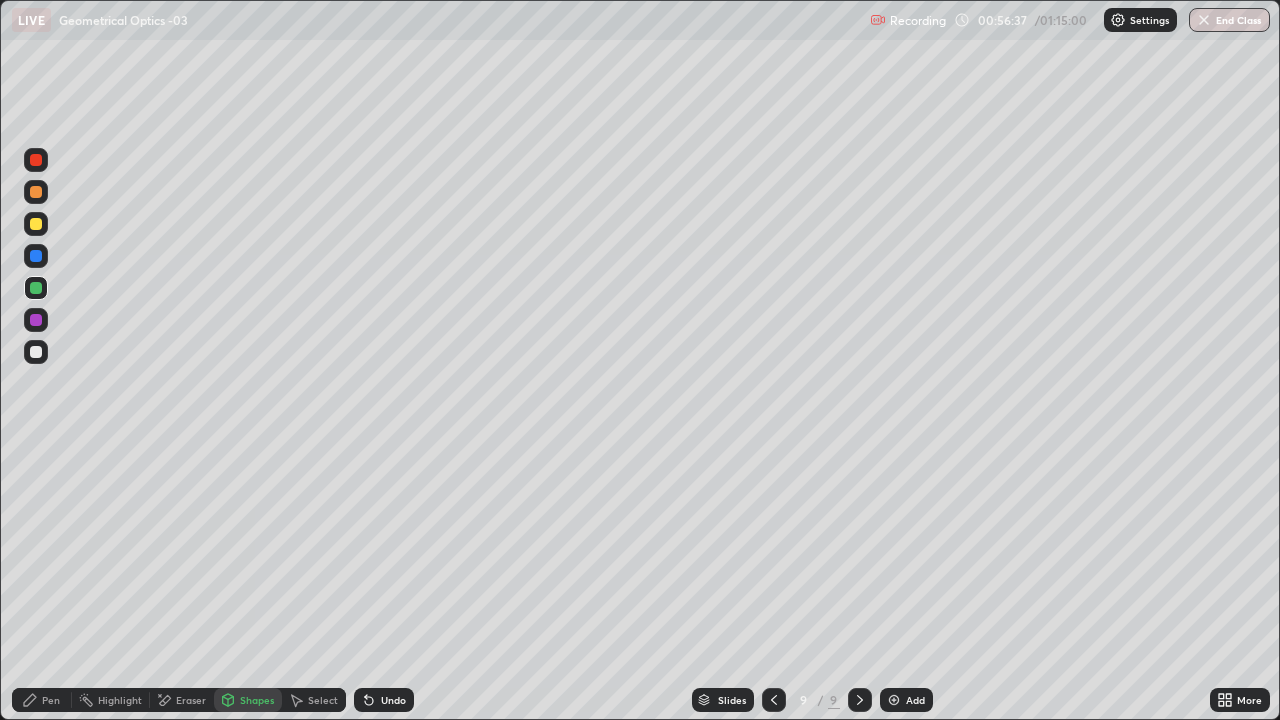 click on "Undo" at bounding box center (393, 700) 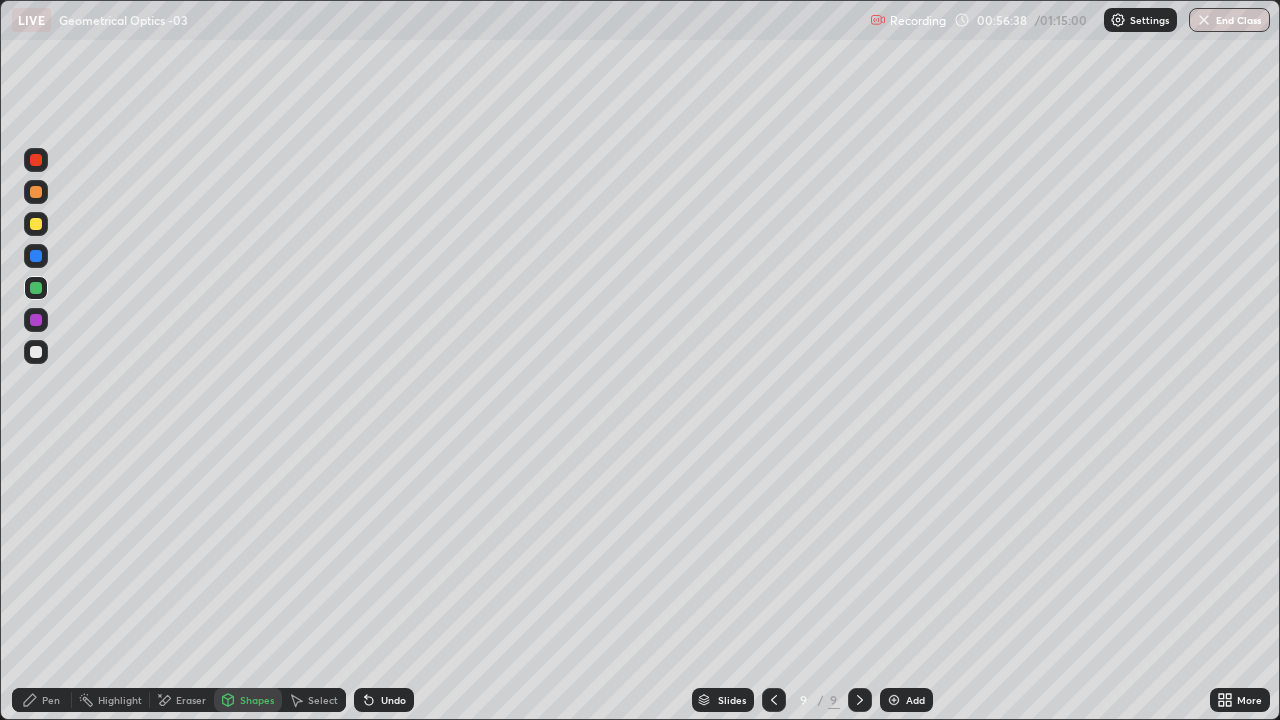 click on "Shapes" at bounding box center [248, 700] 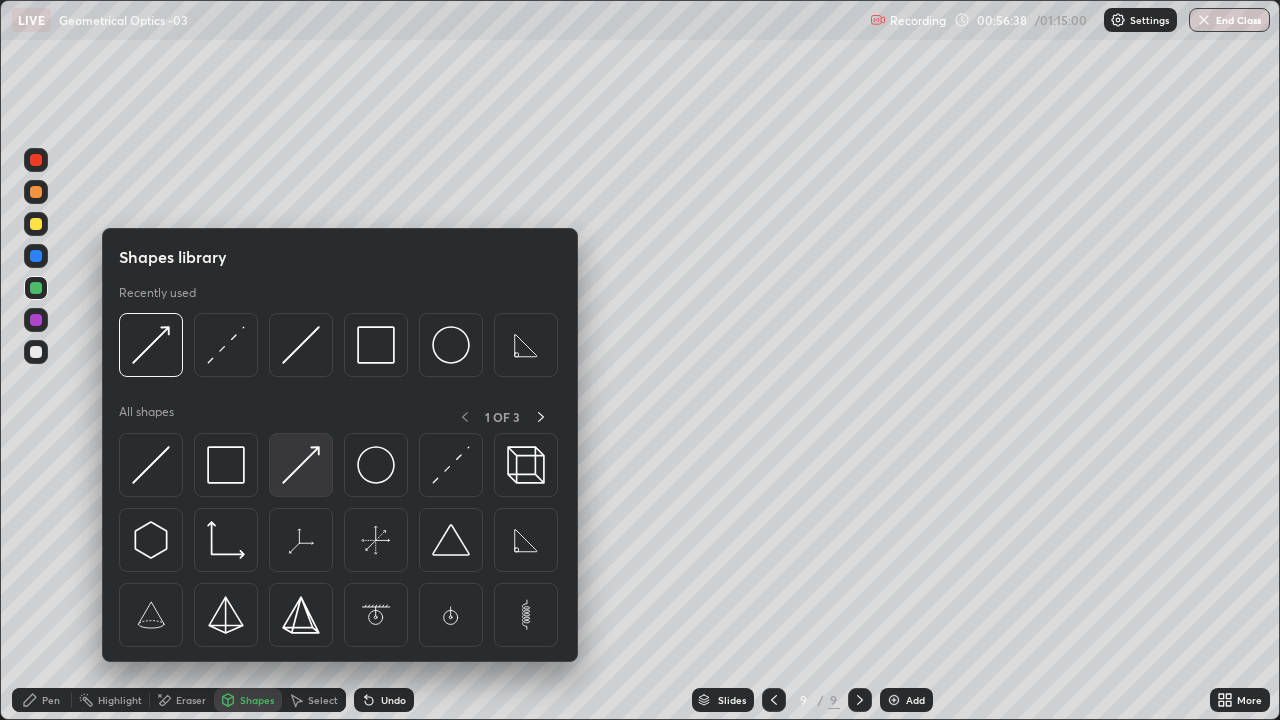 click at bounding box center (301, 465) 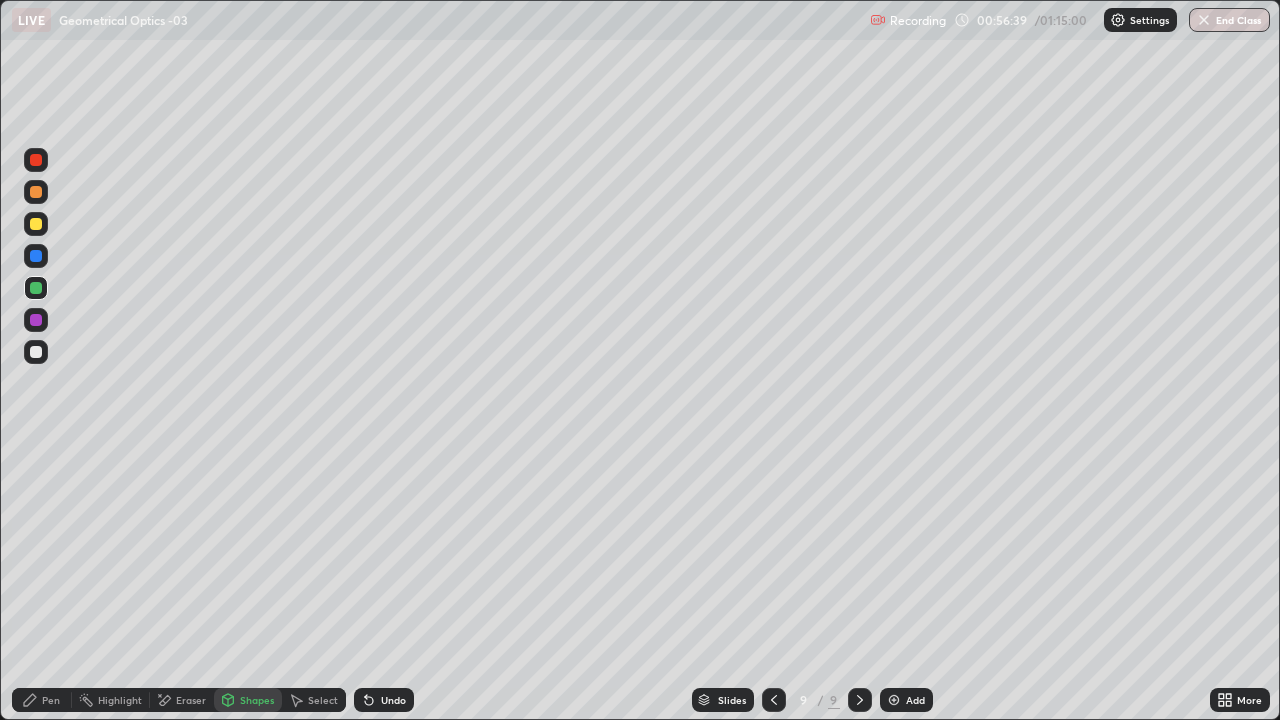 click at bounding box center (36, 320) 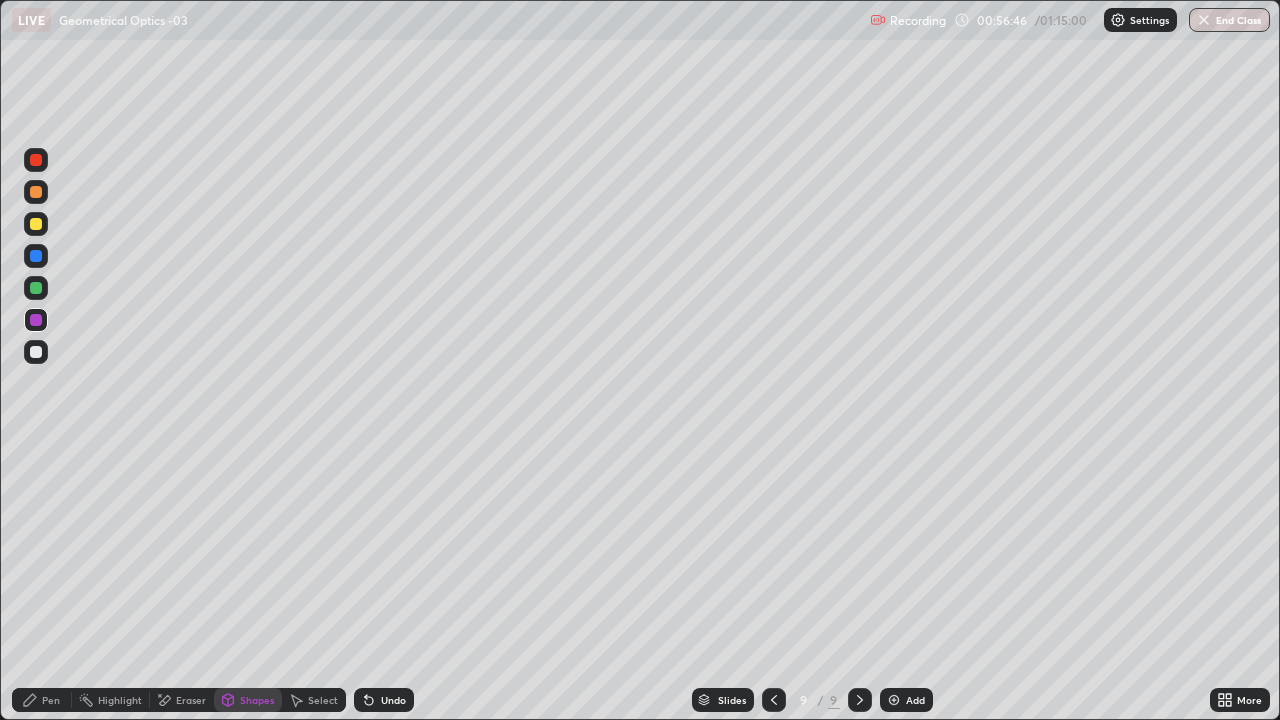 click 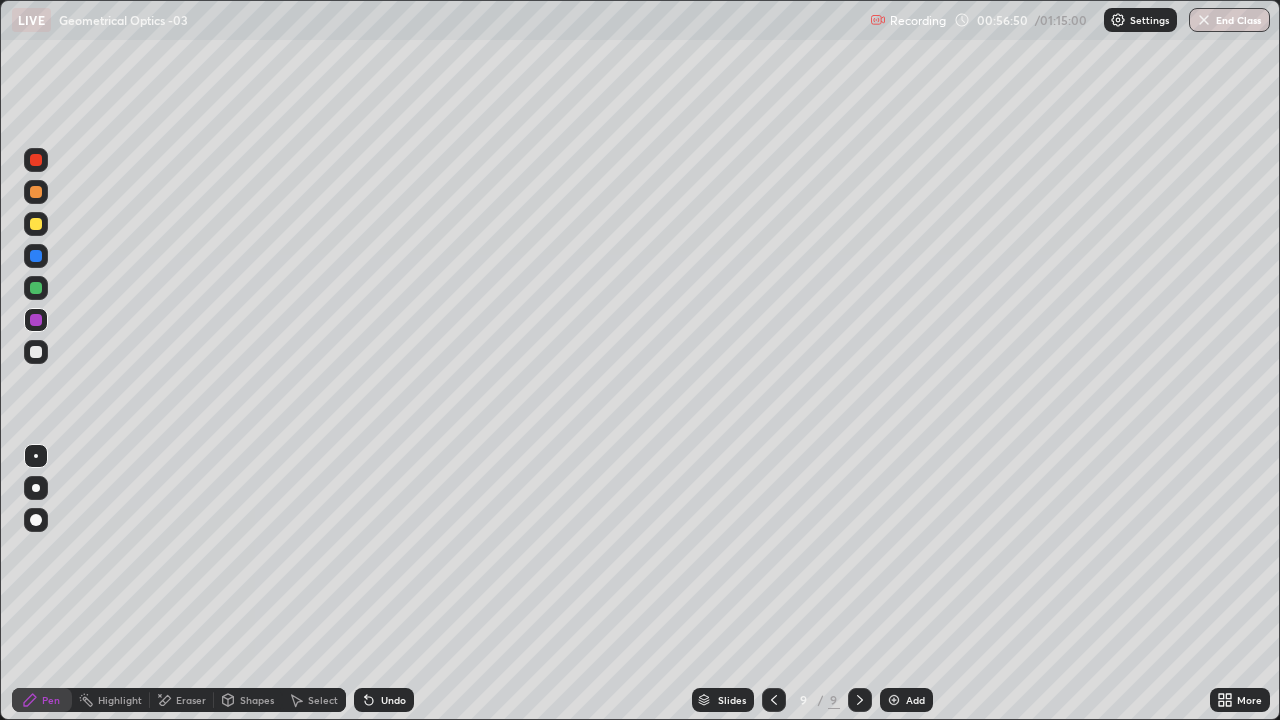 click on "Shapes" at bounding box center [257, 700] 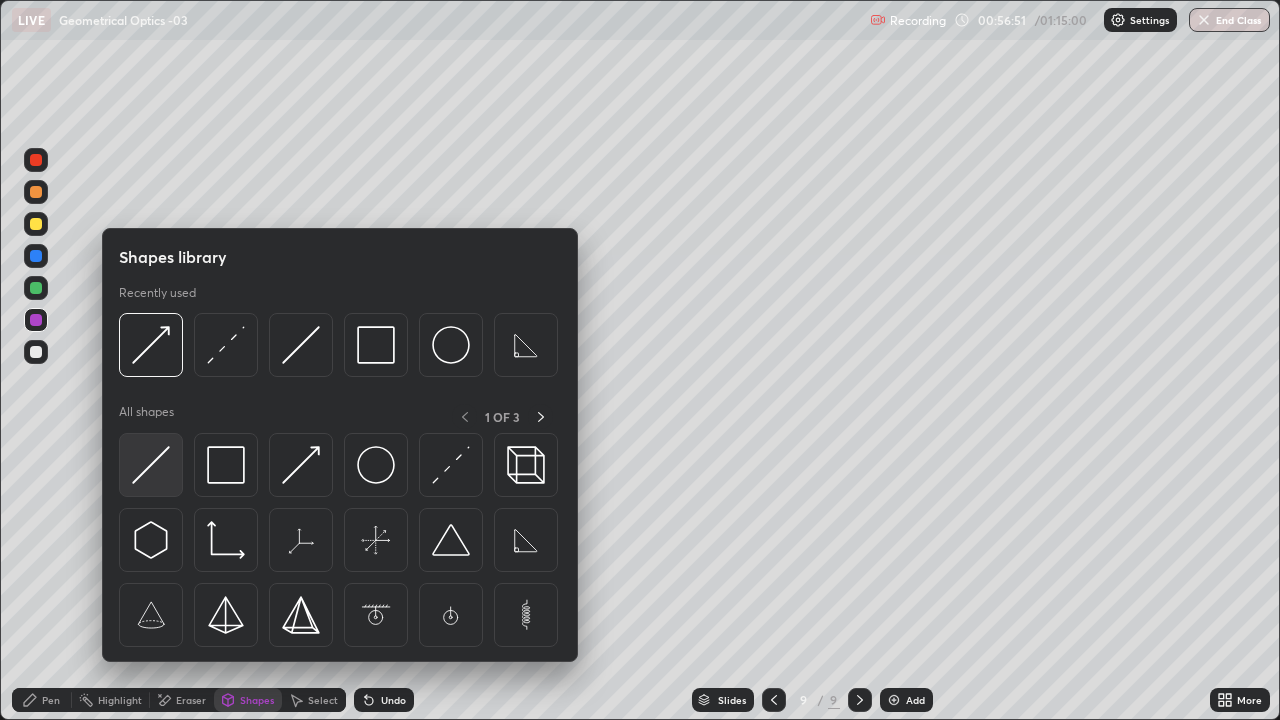 click at bounding box center [151, 465] 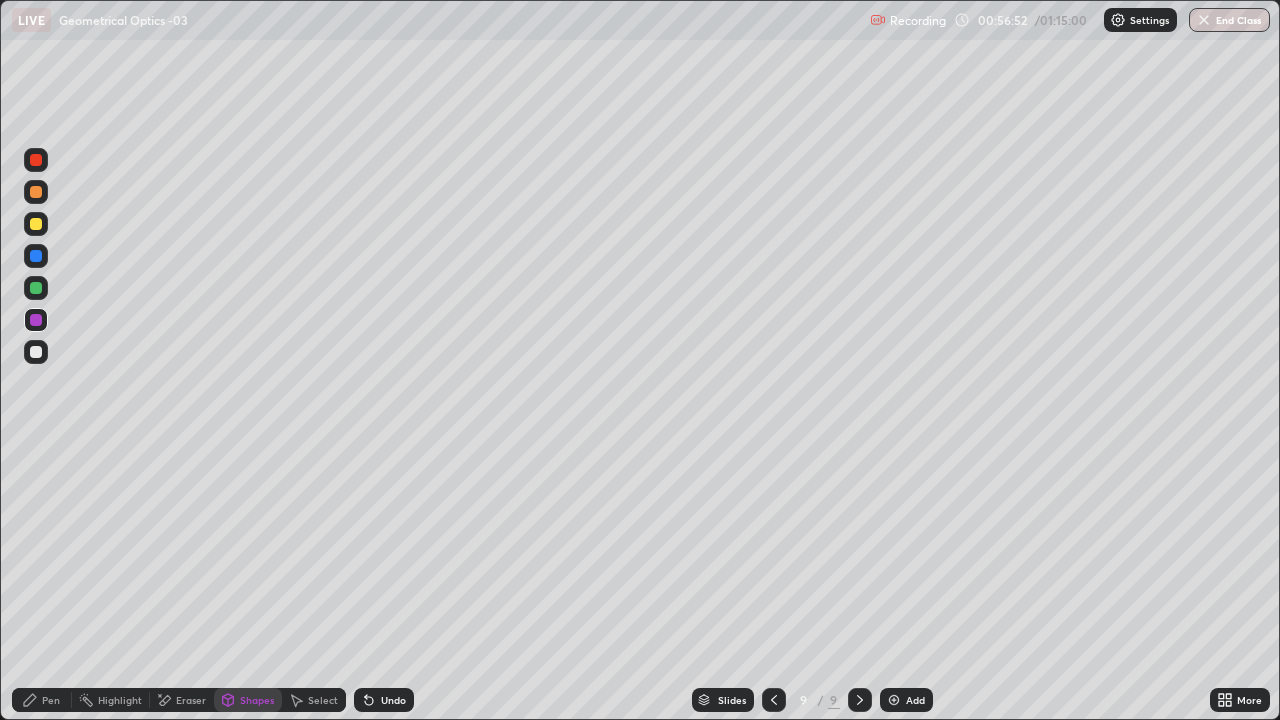 click at bounding box center [36, 288] 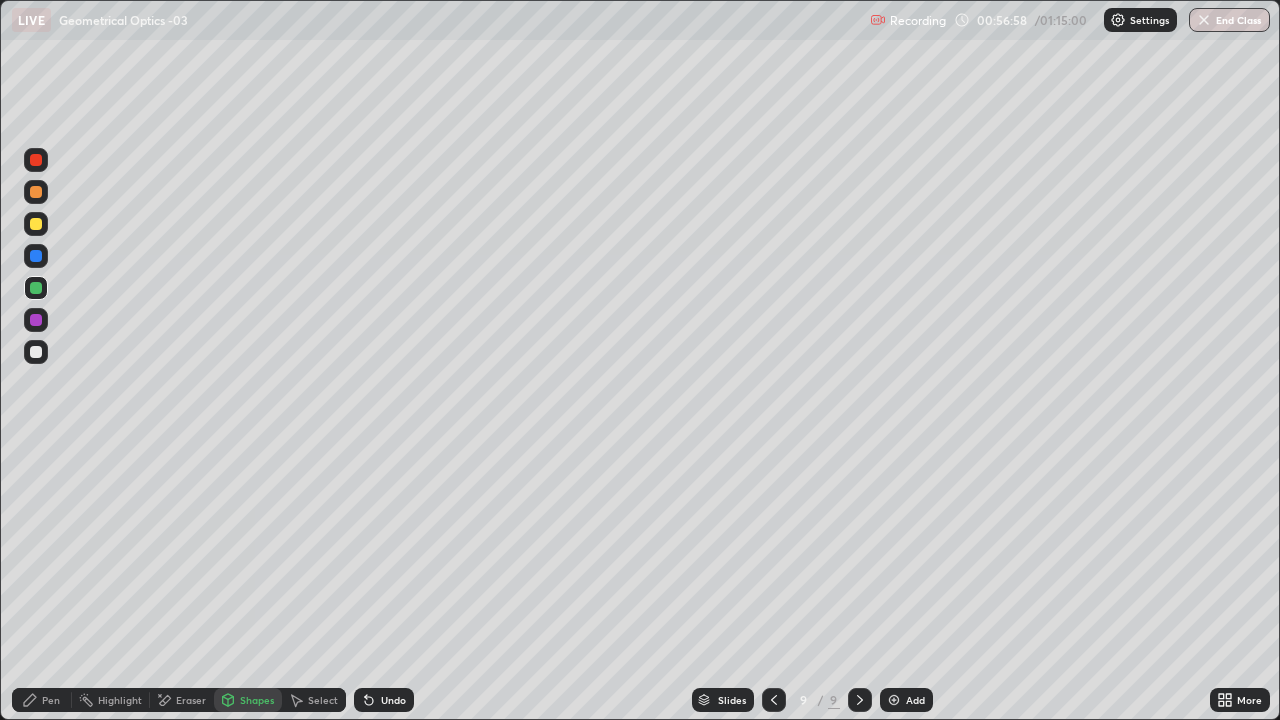 click on "Pen" at bounding box center (42, 700) 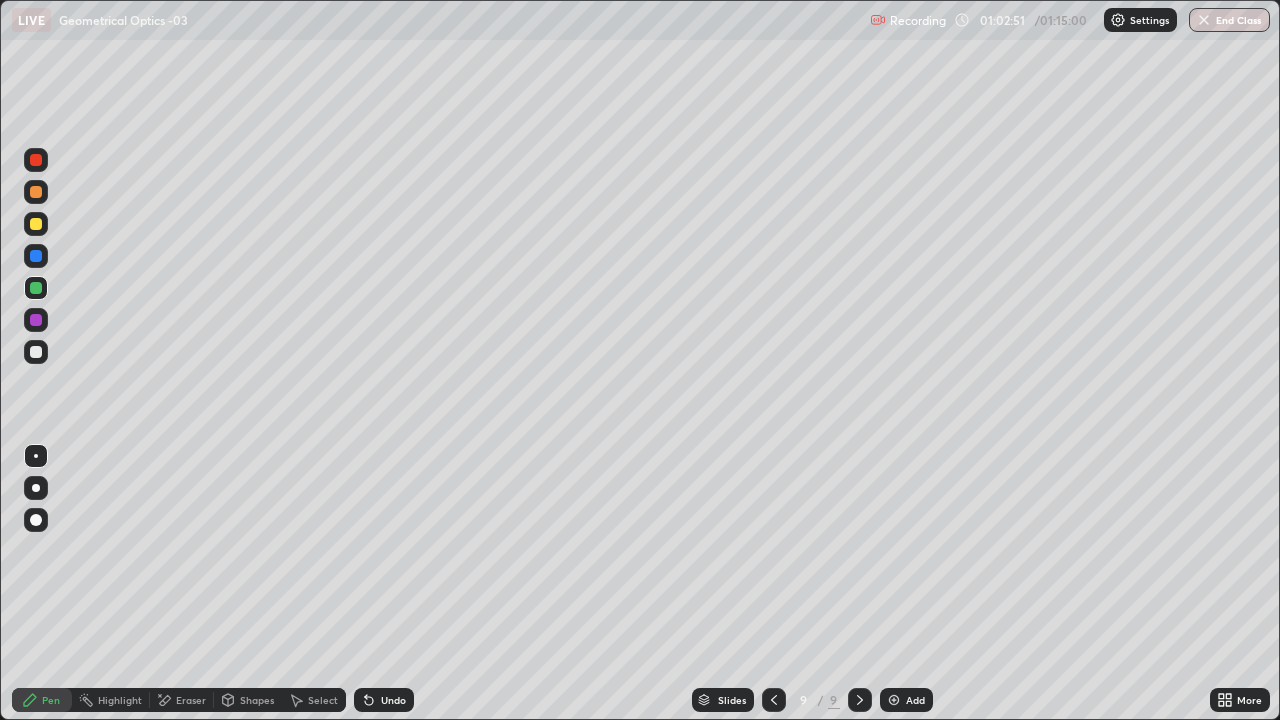 click on "Shapes" at bounding box center (257, 700) 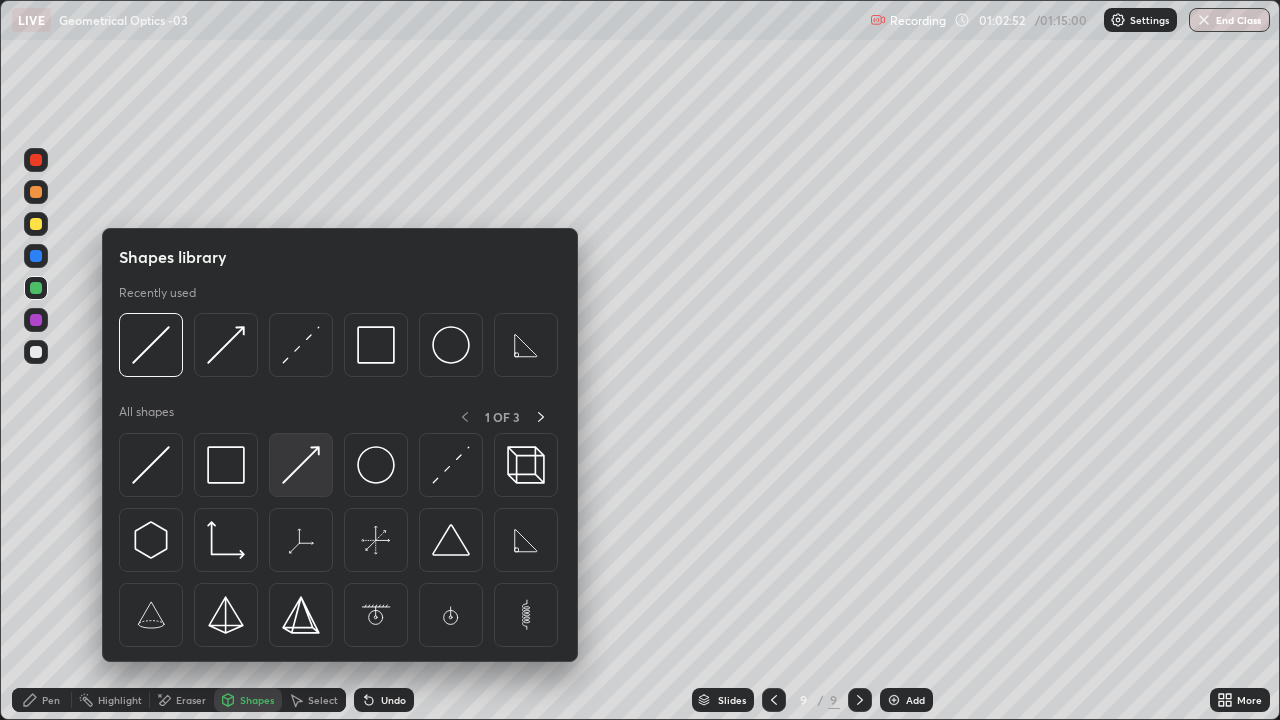 click at bounding box center [301, 465] 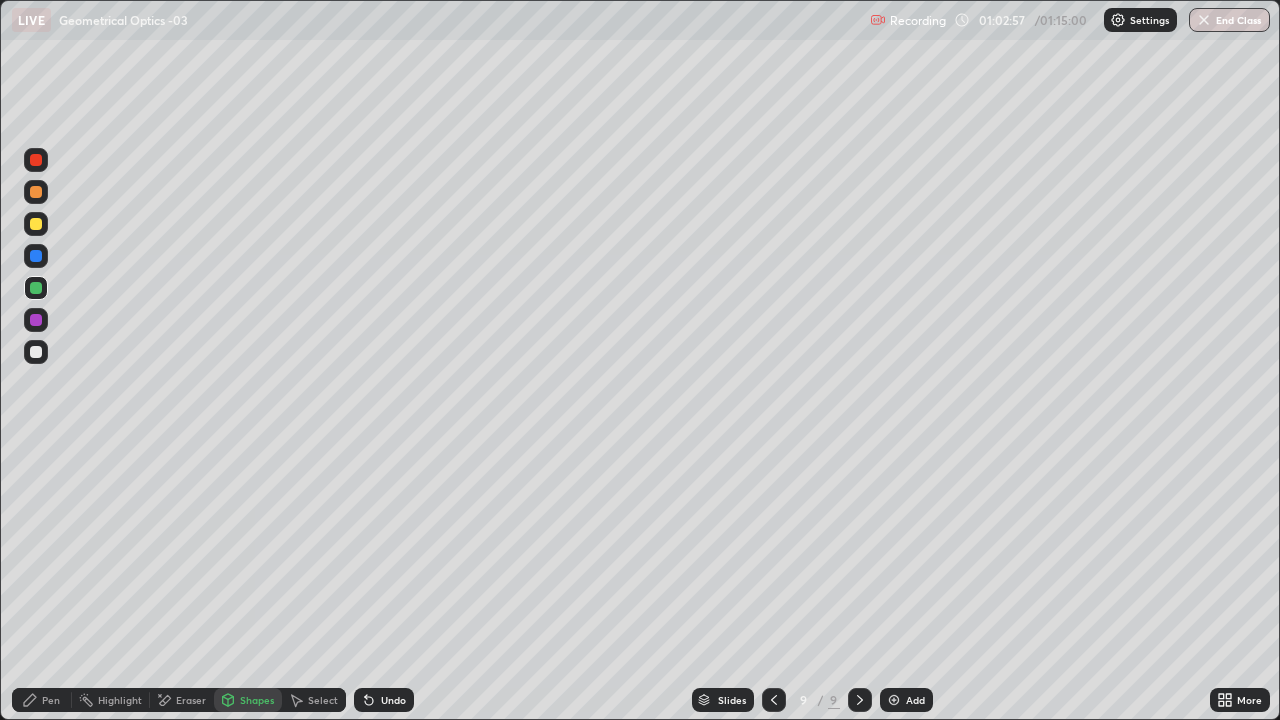 click on "Pen" at bounding box center [51, 700] 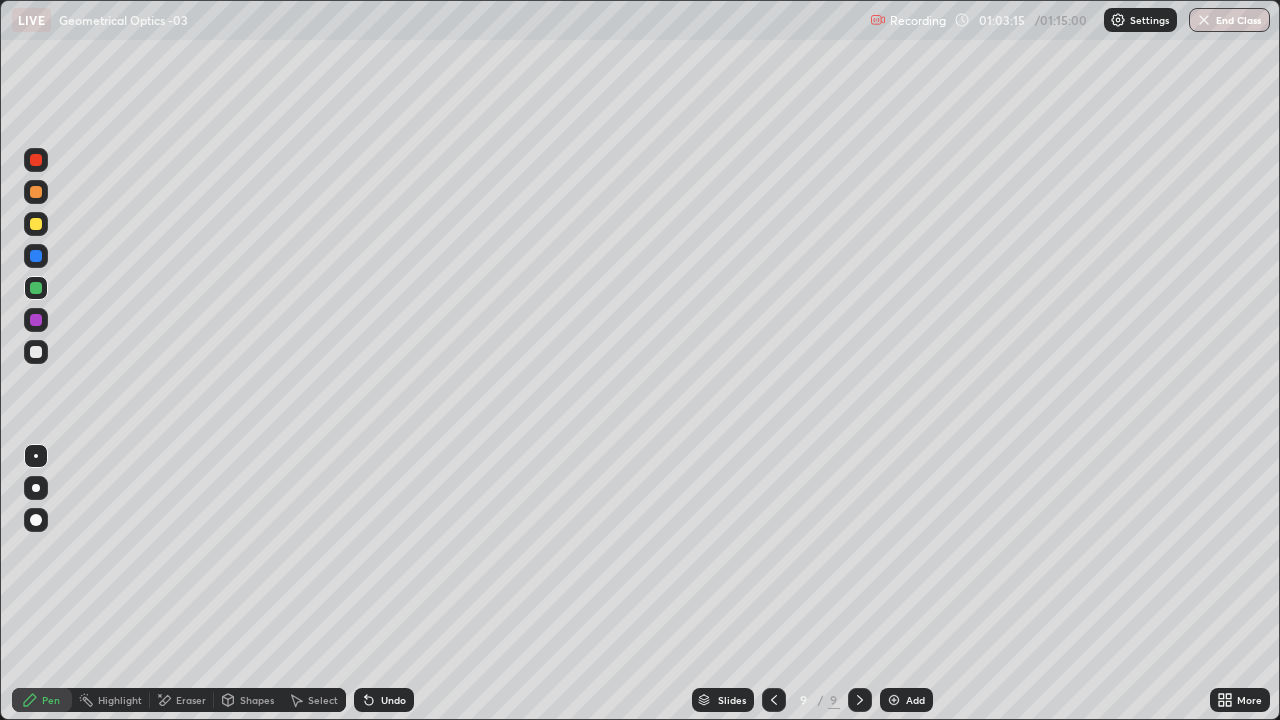 click on "Shapes" at bounding box center [248, 700] 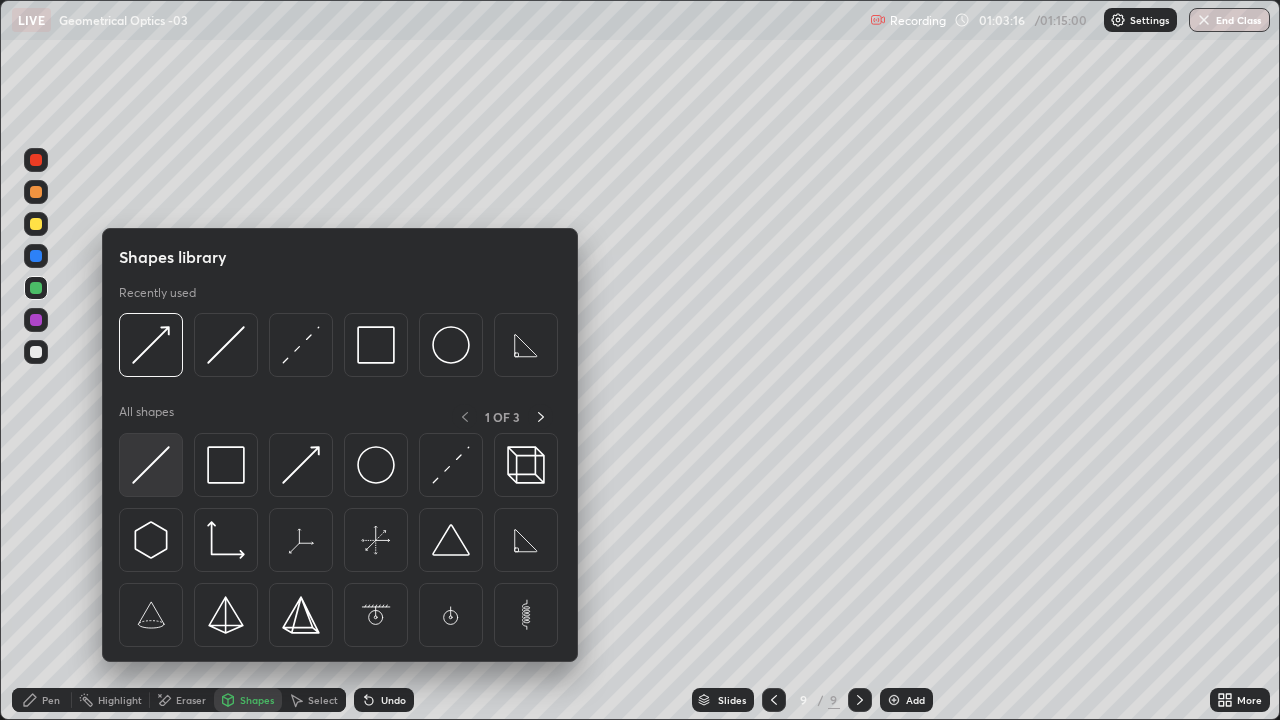 click at bounding box center (151, 465) 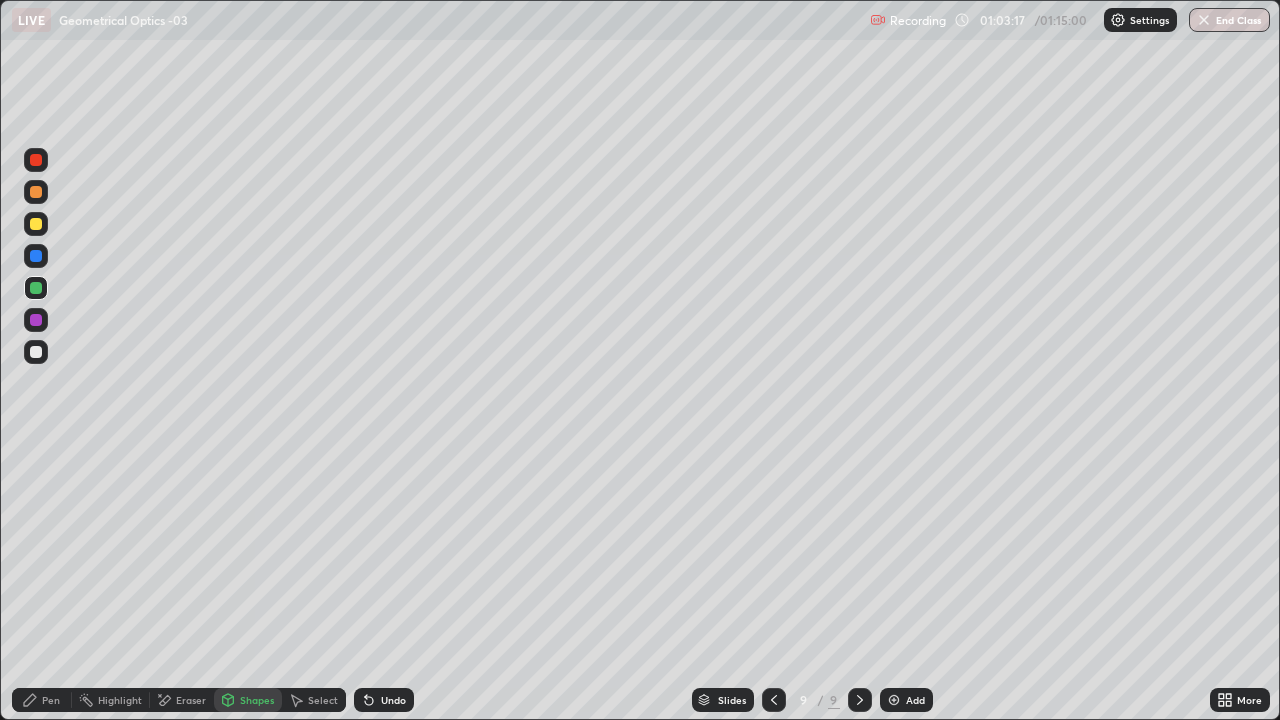click on "Shapes" at bounding box center [257, 700] 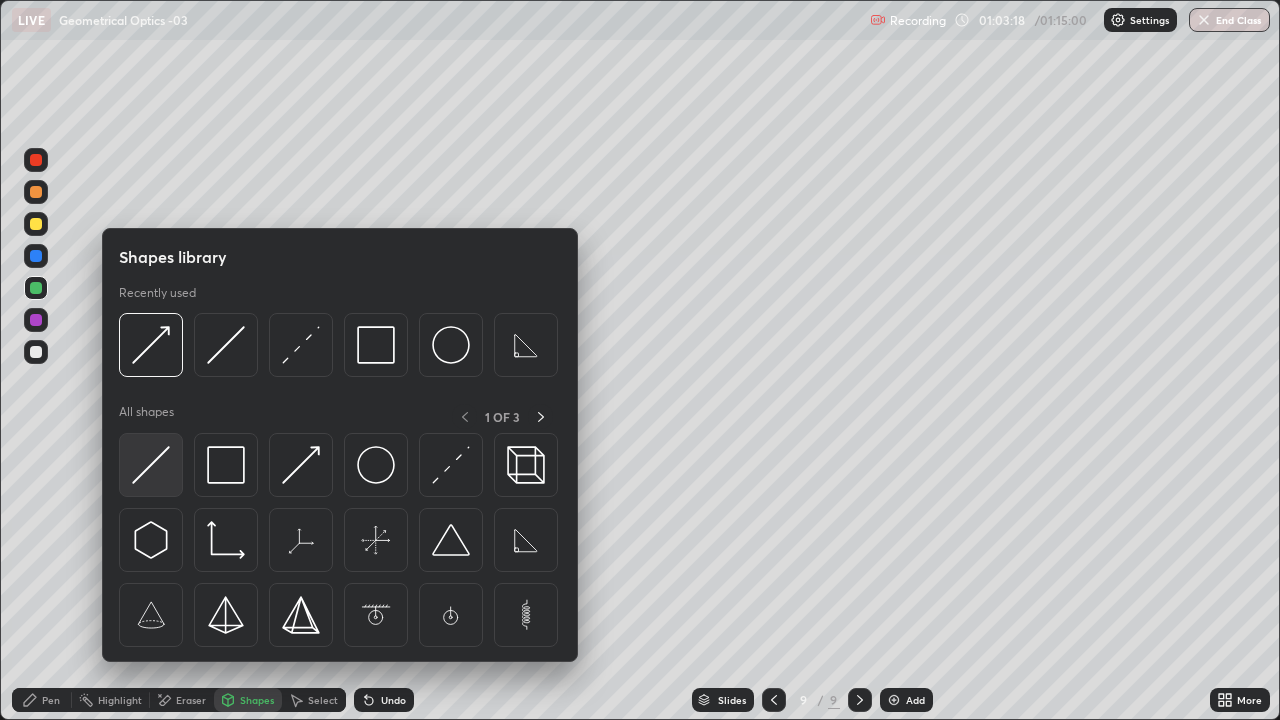 click at bounding box center (151, 465) 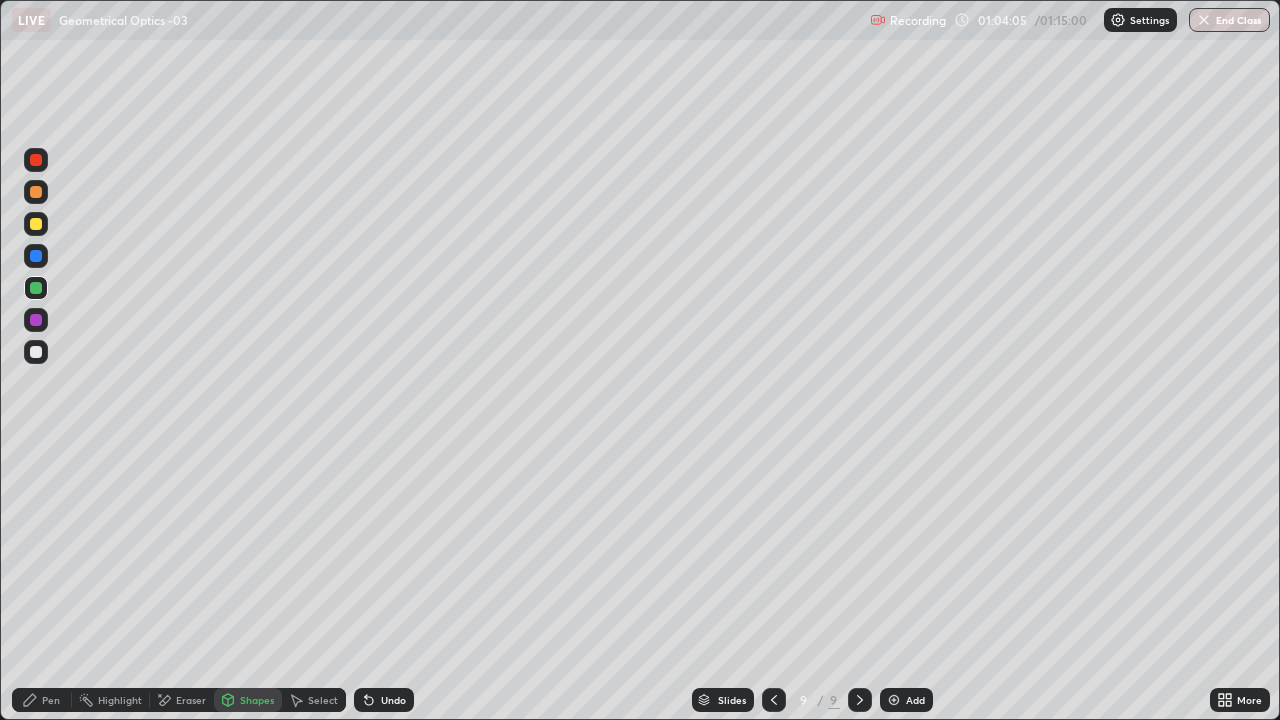 click on "Shapes" at bounding box center [257, 700] 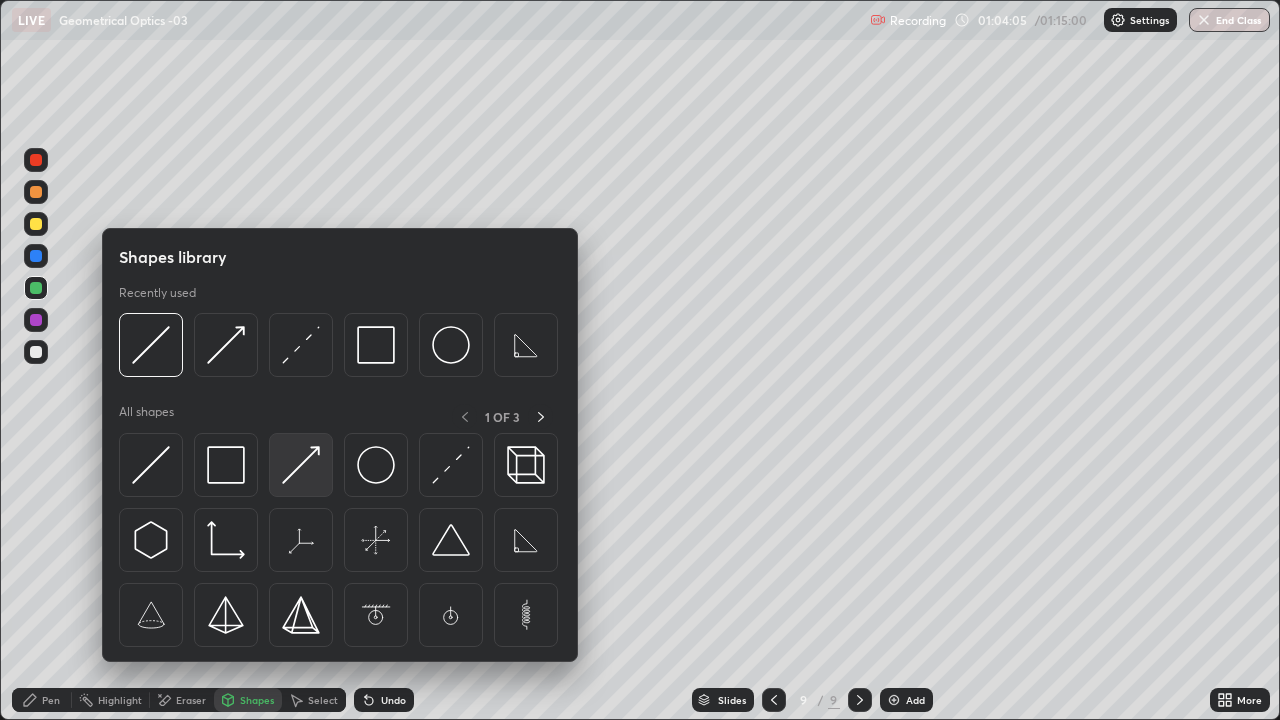 click at bounding box center [301, 465] 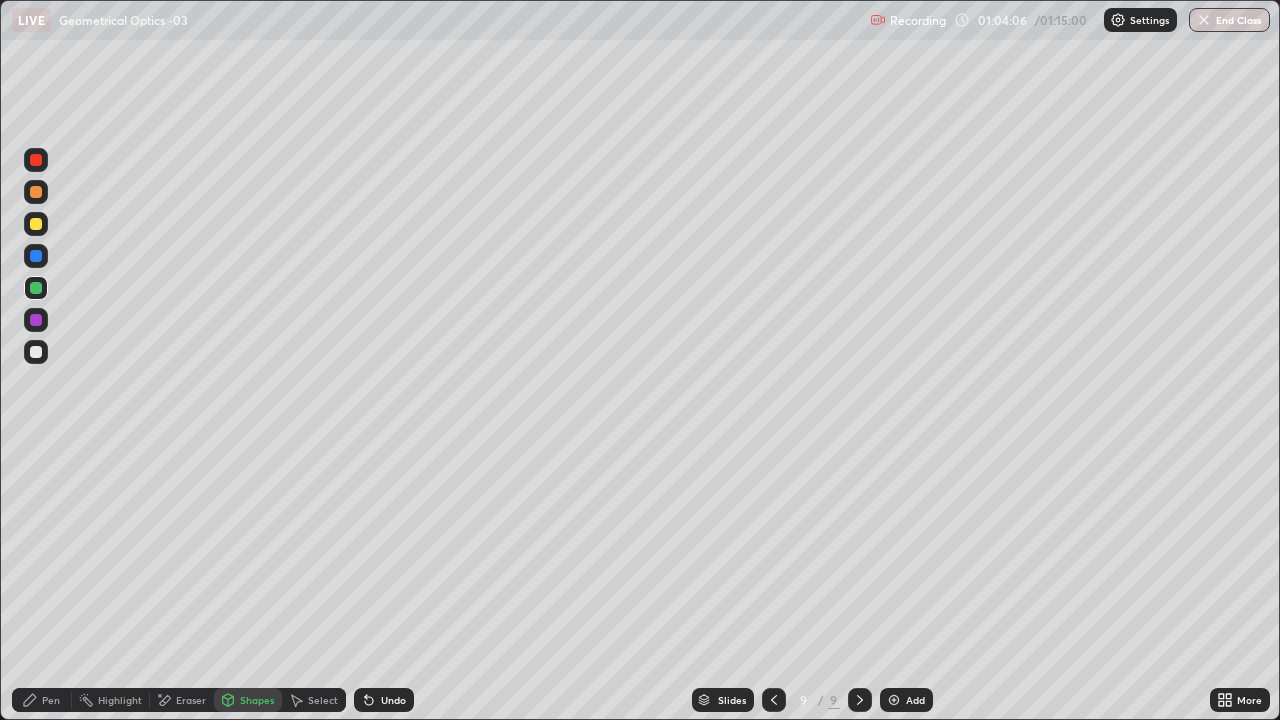 click at bounding box center [36, 320] 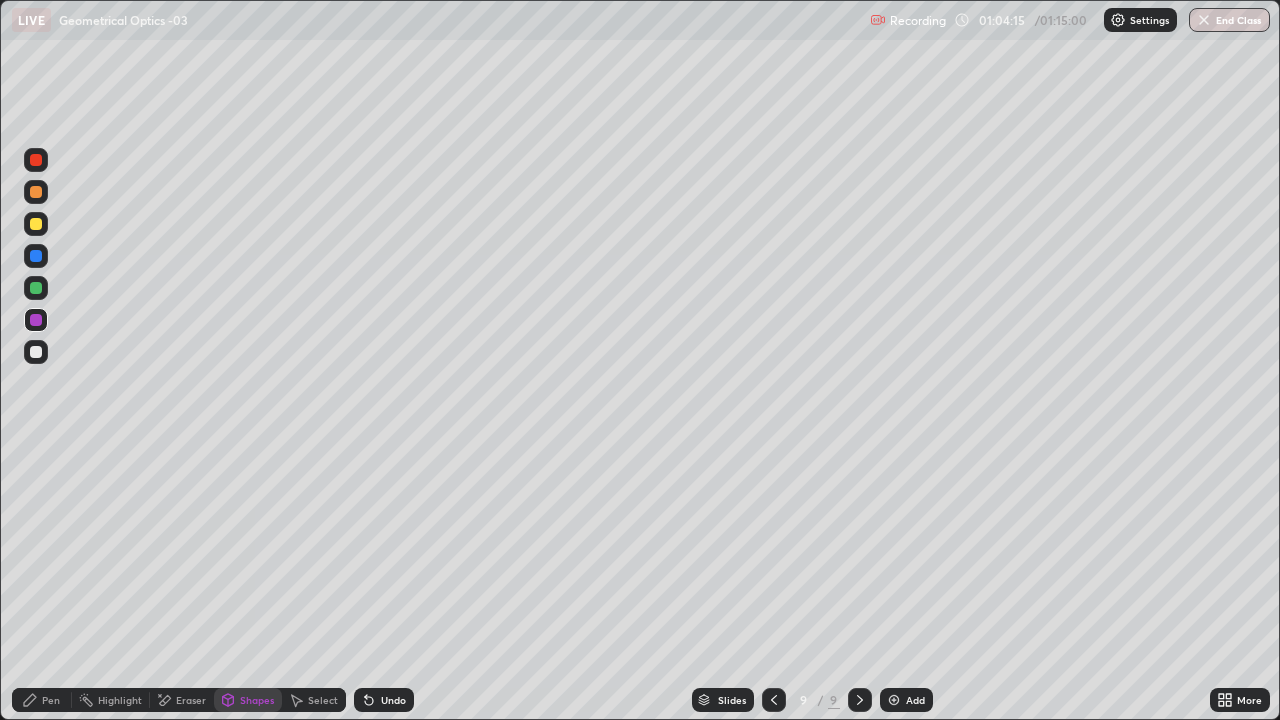 click on "Eraser" at bounding box center (182, 700) 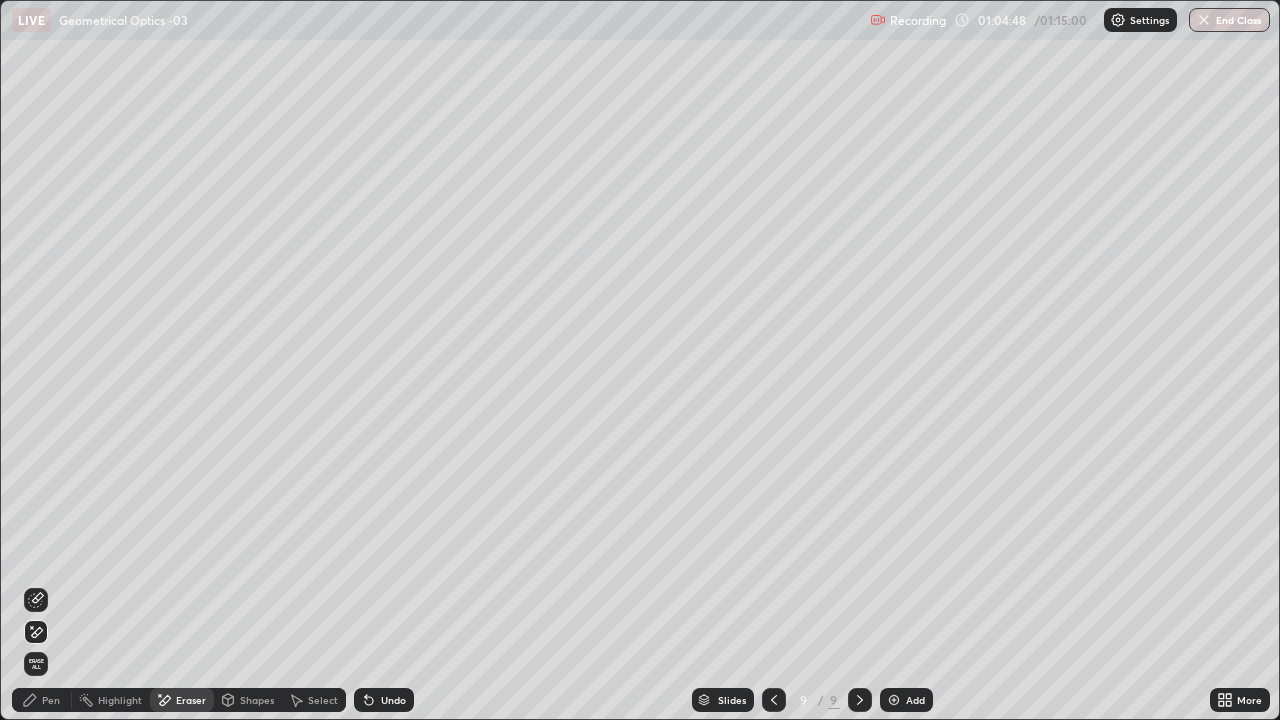 click on "End Class" at bounding box center [1229, 20] 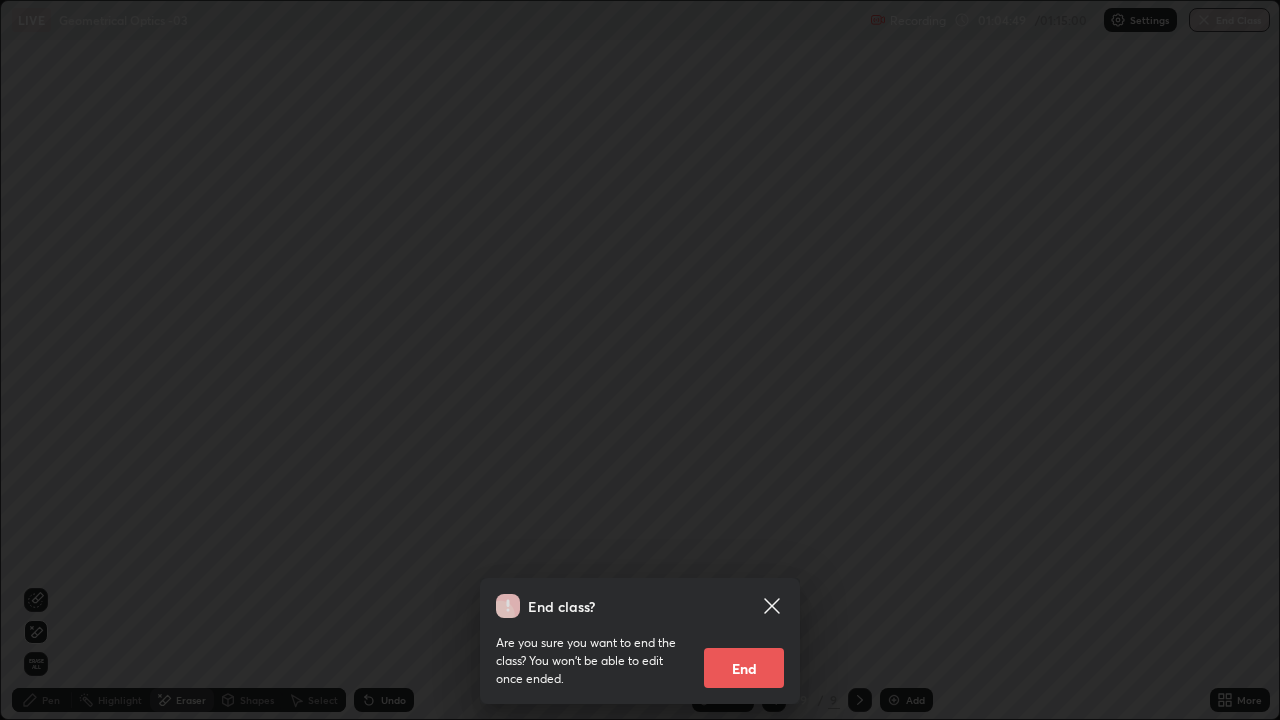 click on "End" at bounding box center (744, 668) 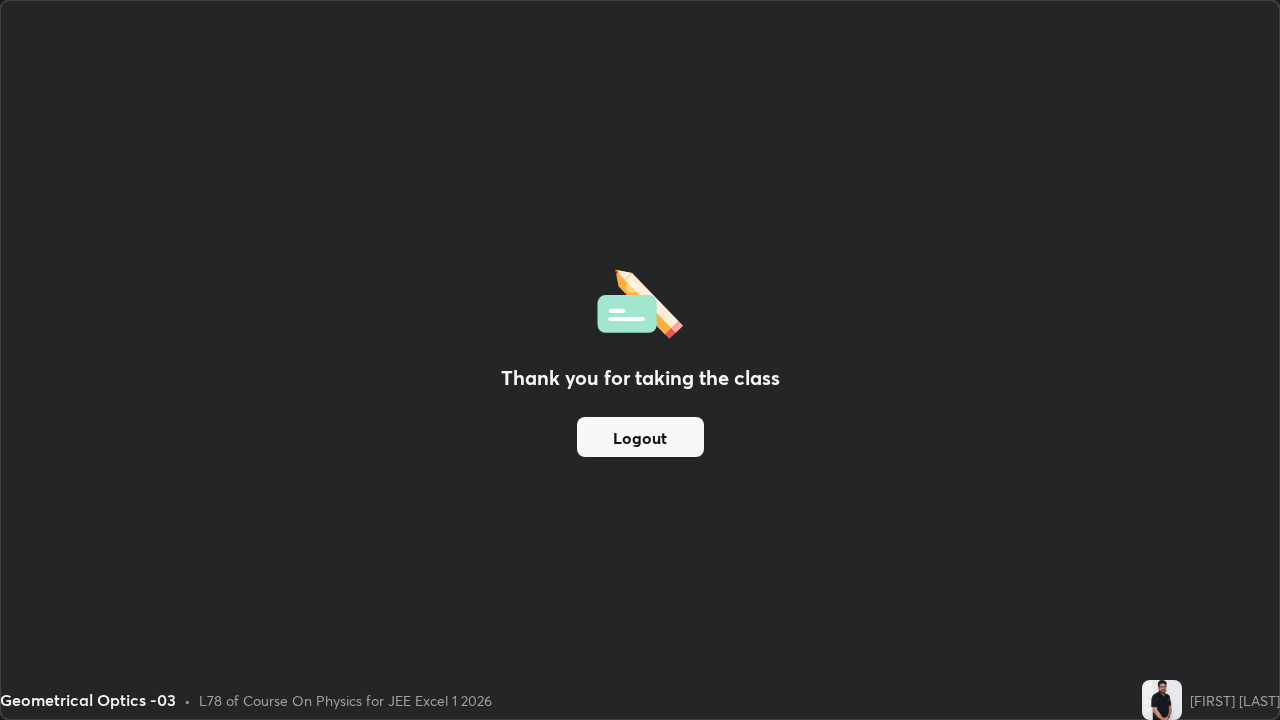click on "Logout" at bounding box center [640, 437] 